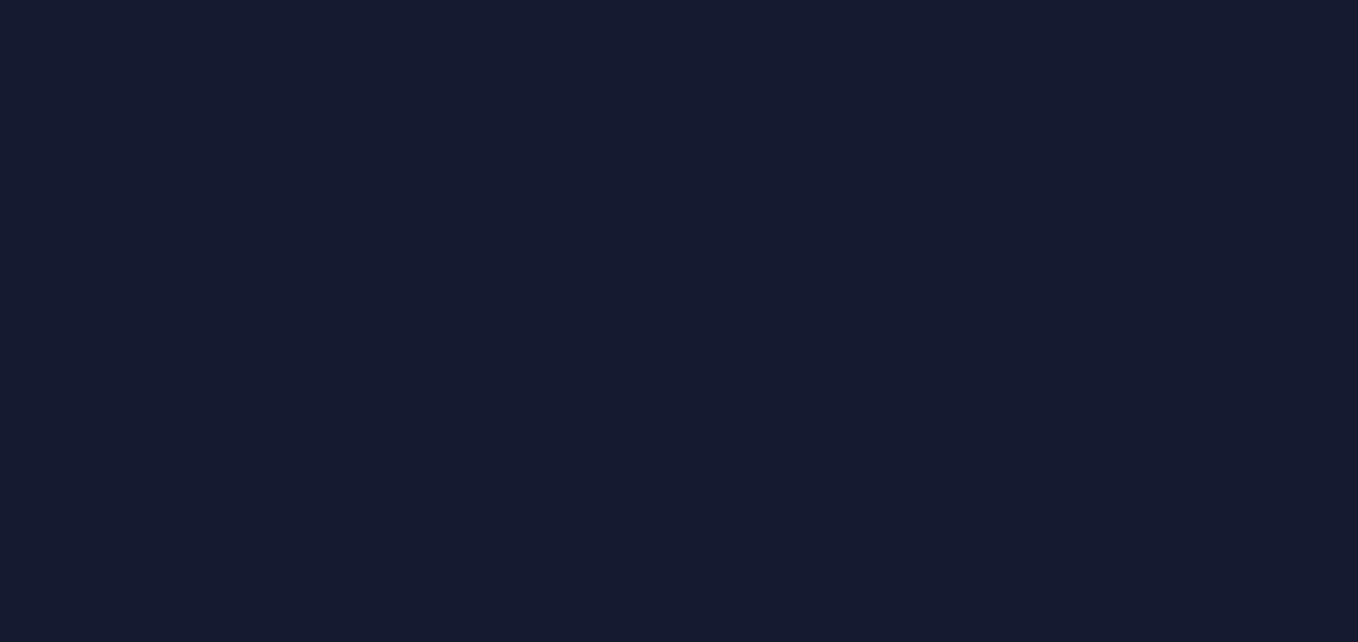 scroll, scrollTop: 0, scrollLeft: 0, axis: both 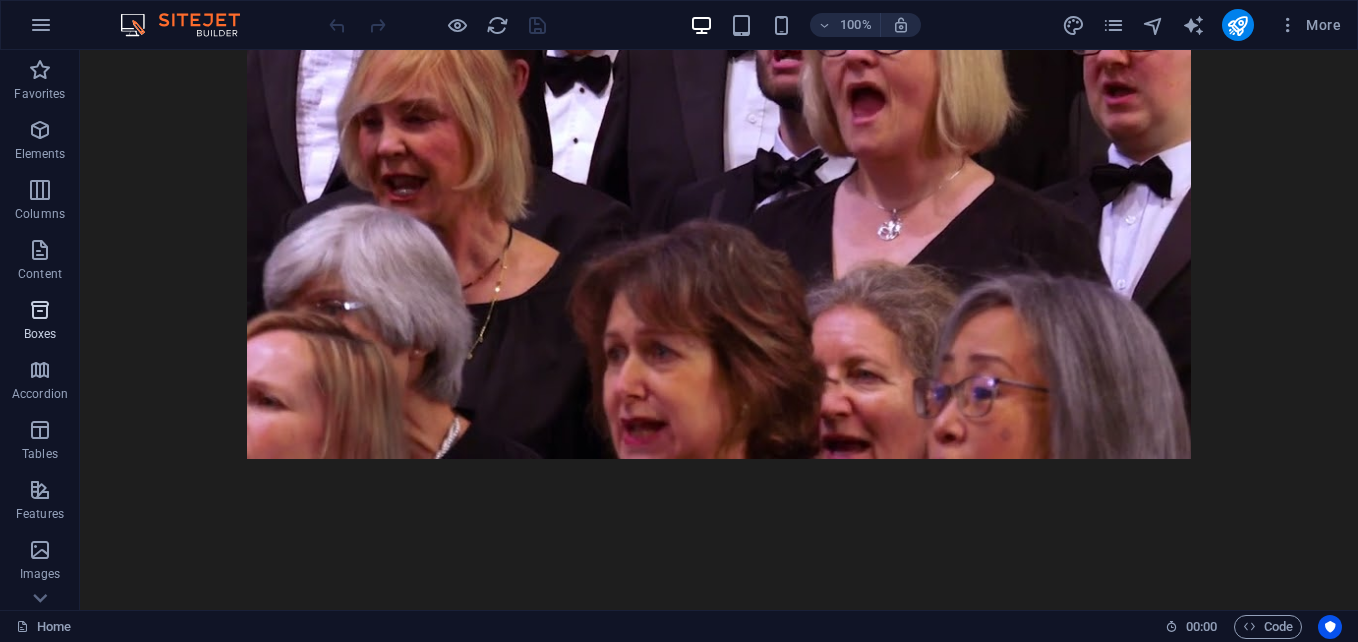 click on "Boxes" at bounding box center (40, 334) 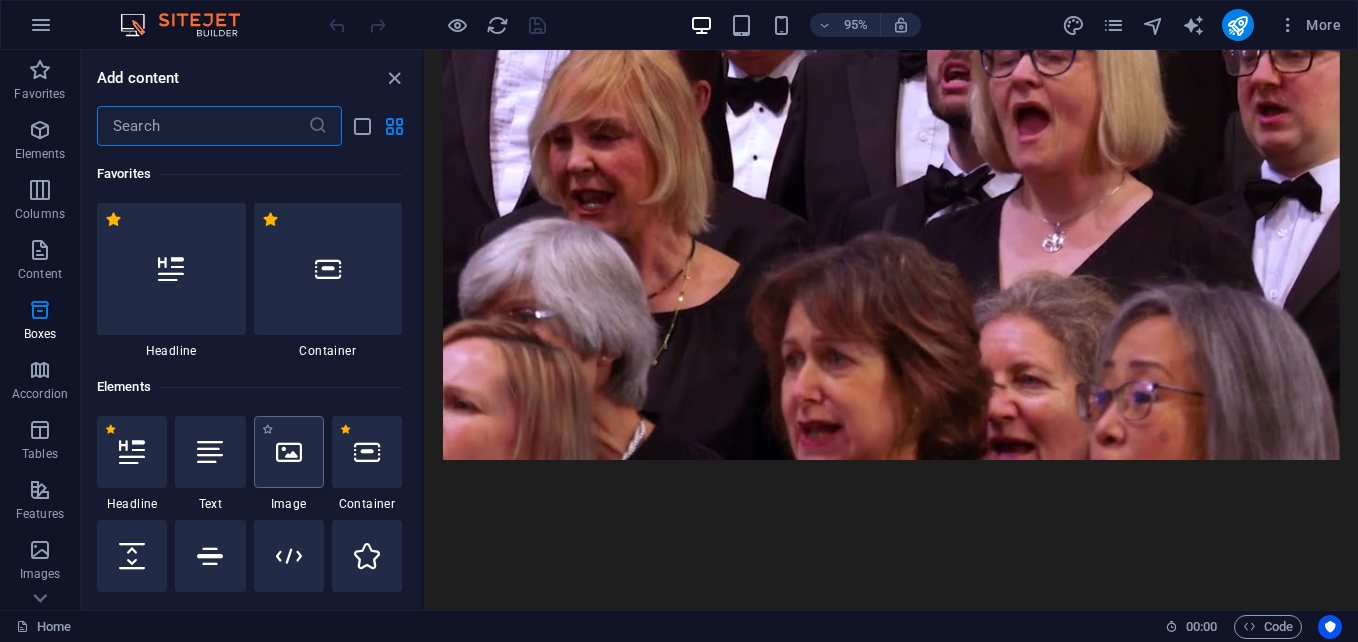 scroll, scrollTop: 1370, scrollLeft: 0, axis: vertical 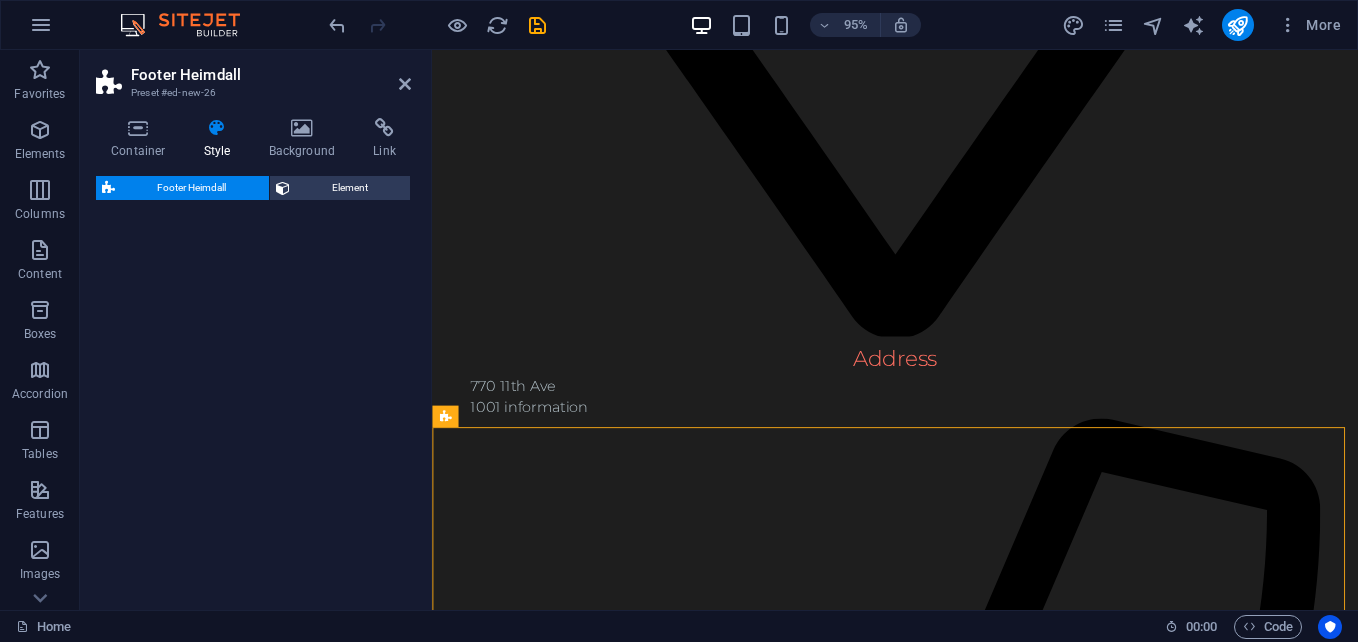 select on "rem" 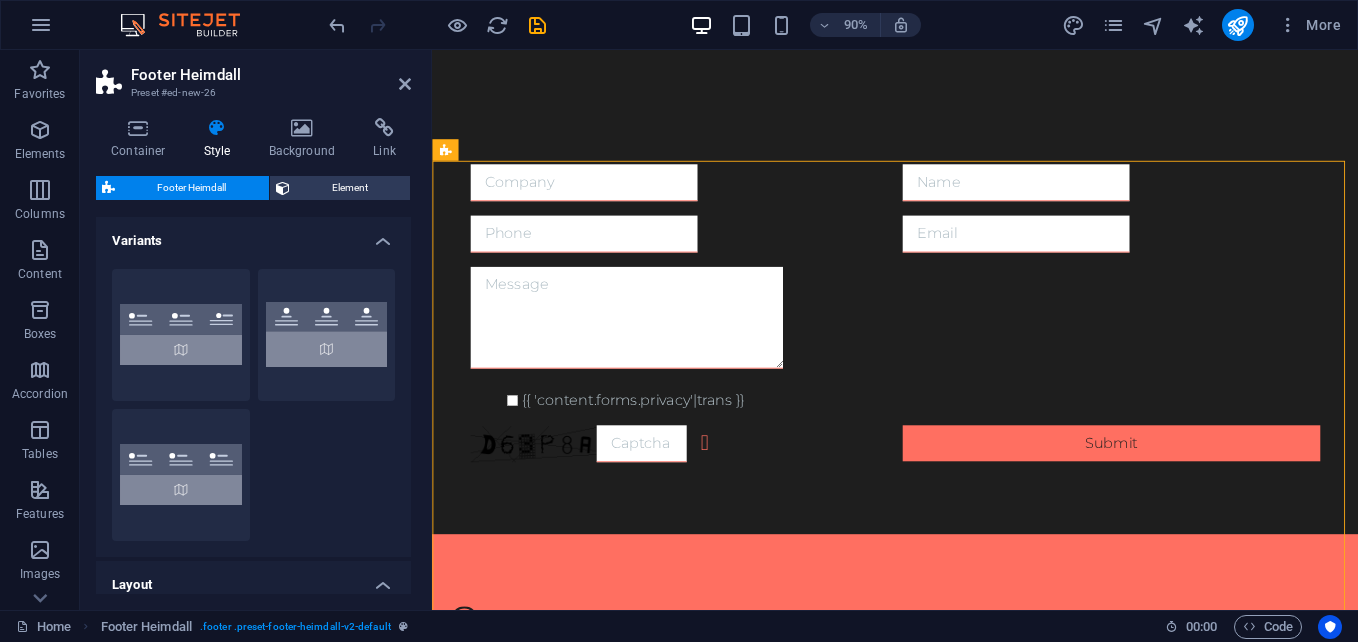 scroll, scrollTop: 1851, scrollLeft: 0, axis: vertical 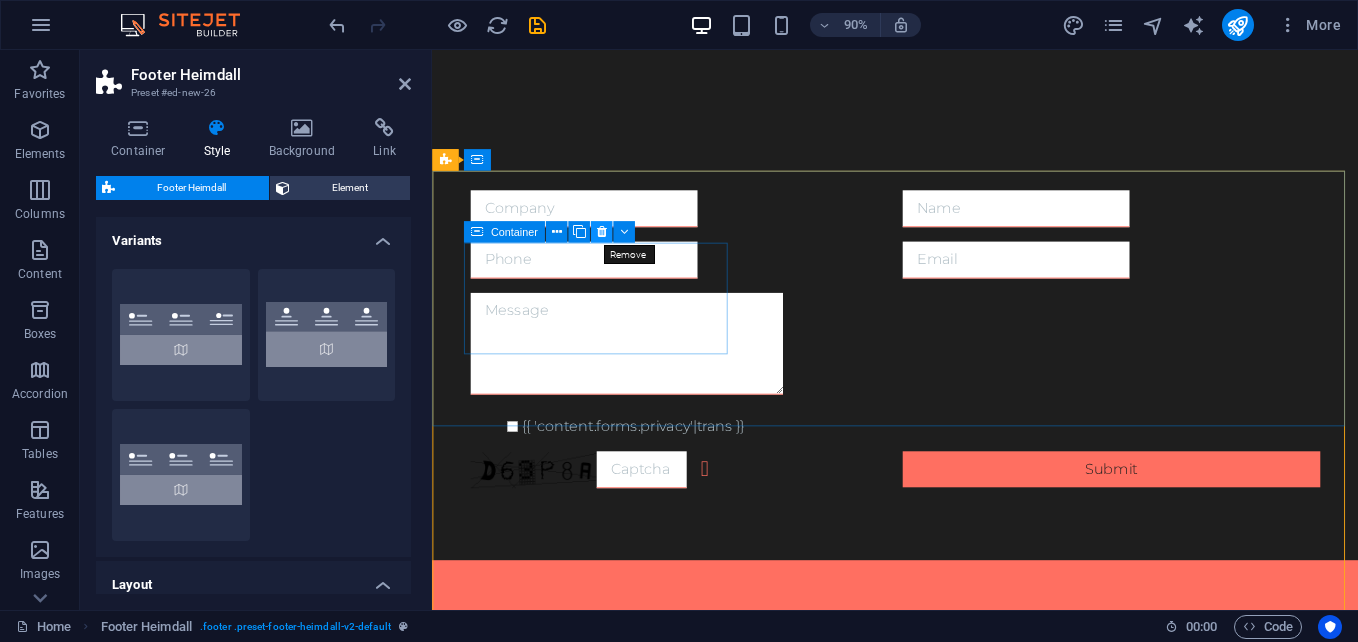 click at bounding box center (601, 232) 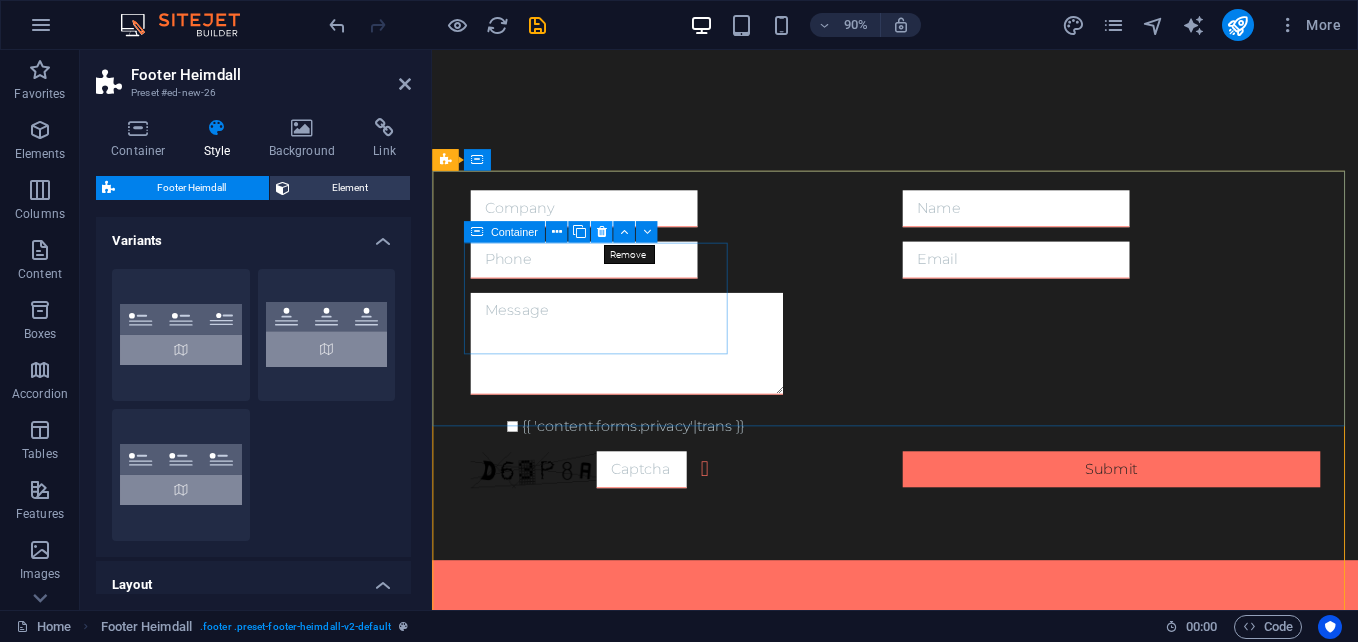 click at bounding box center (601, 232) 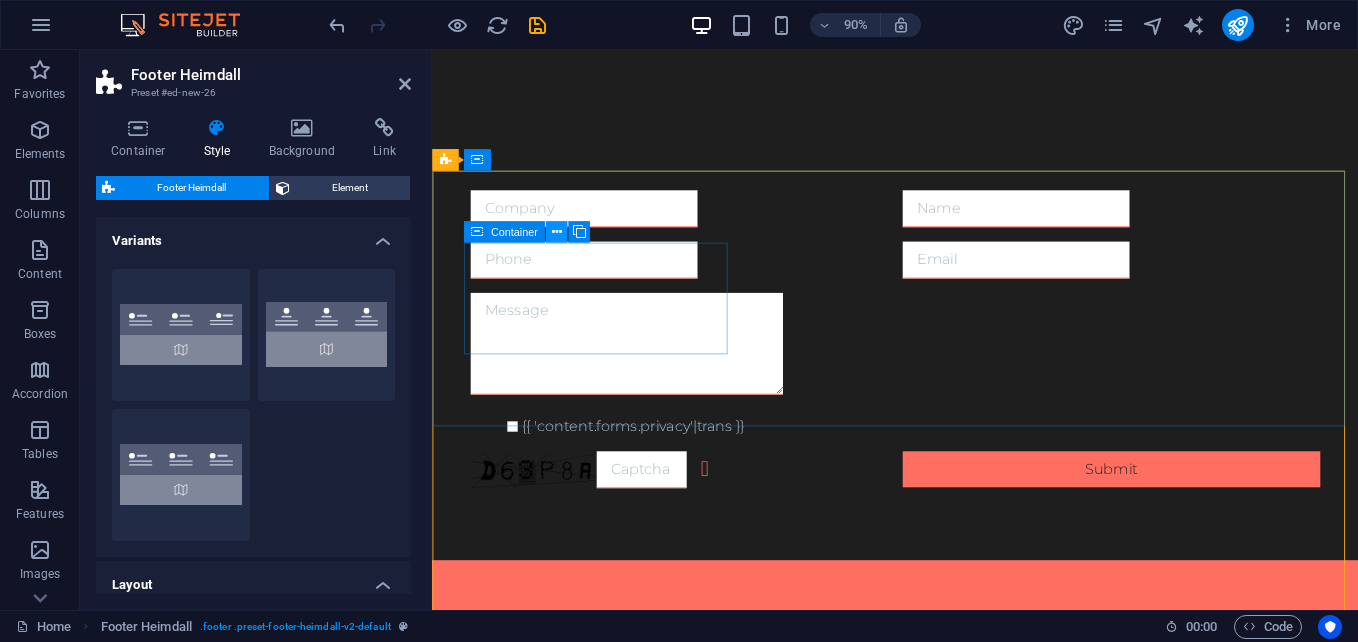 click at bounding box center (556, 232) 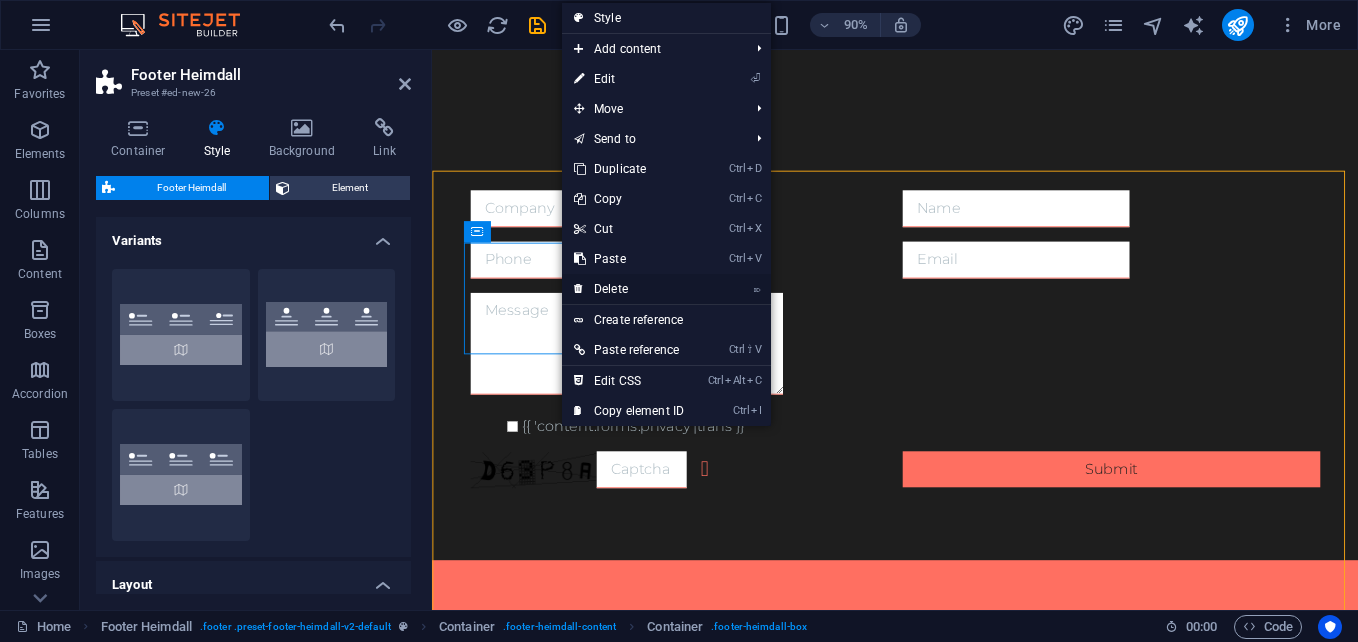 click on "⌦  Delete" at bounding box center [629, 289] 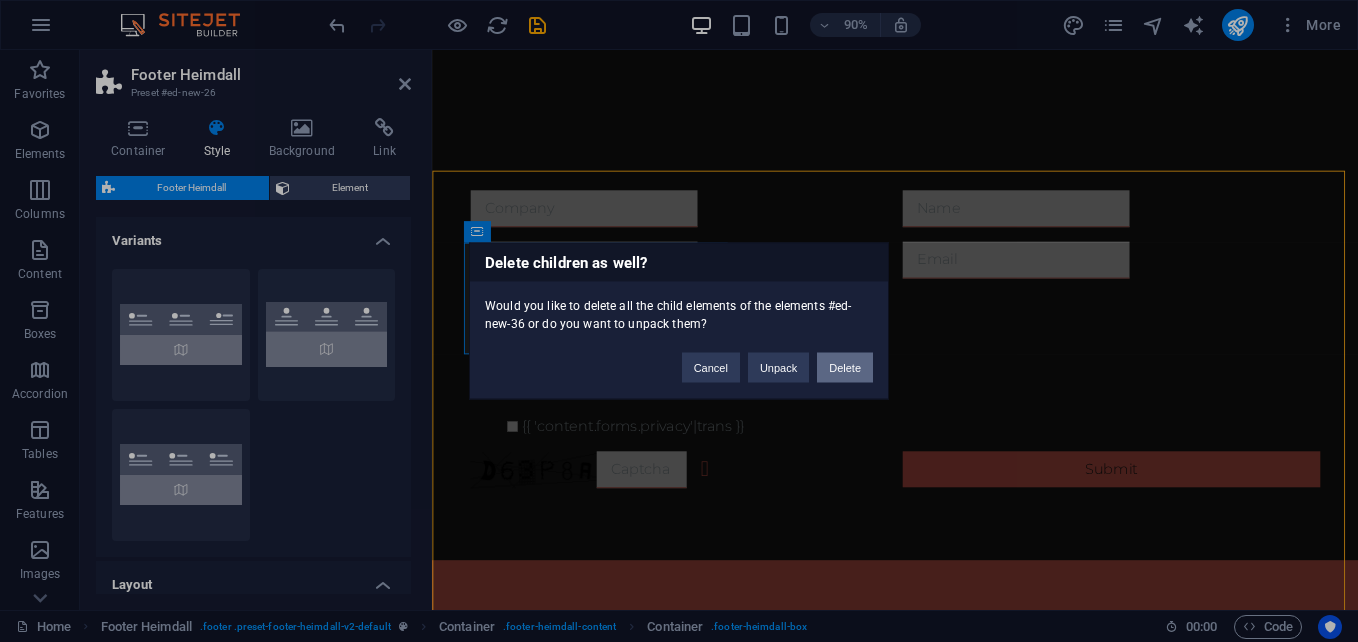 click on "Delete" at bounding box center [845, 368] 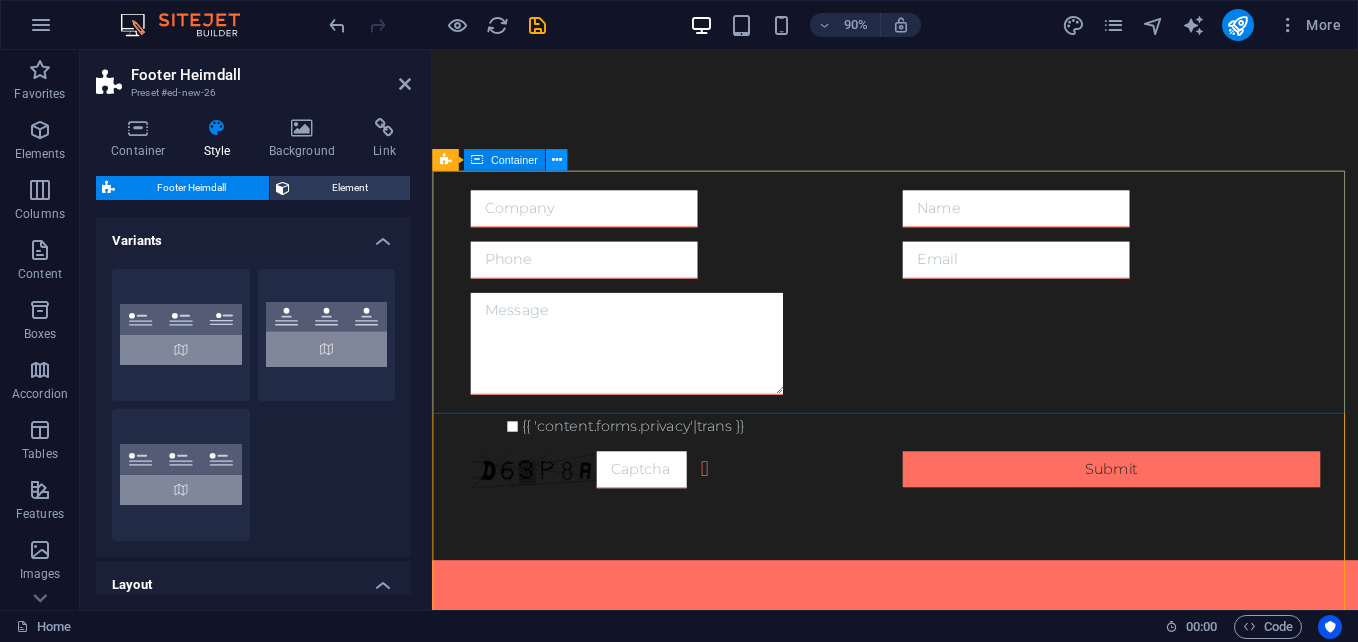 click at bounding box center [556, 160] 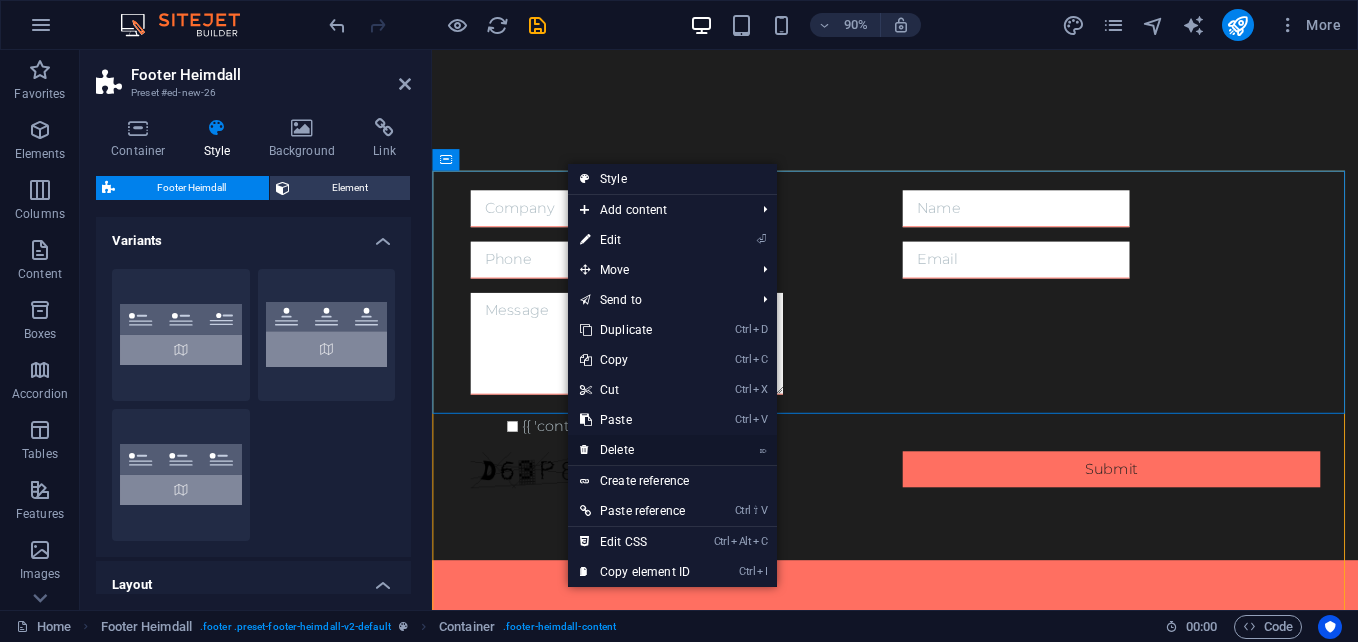 click on "⌦  Delete" at bounding box center [635, 450] 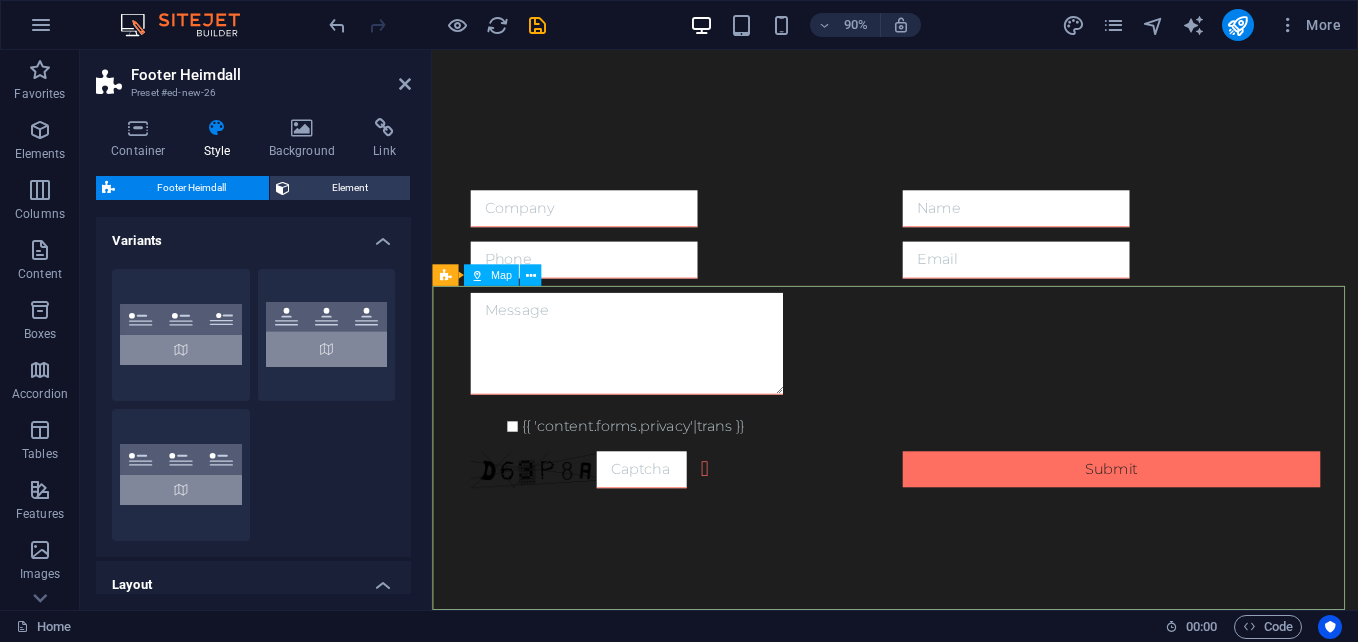 scroll, scrollTop: 1723, scrollLeft: 0, axis: vertical 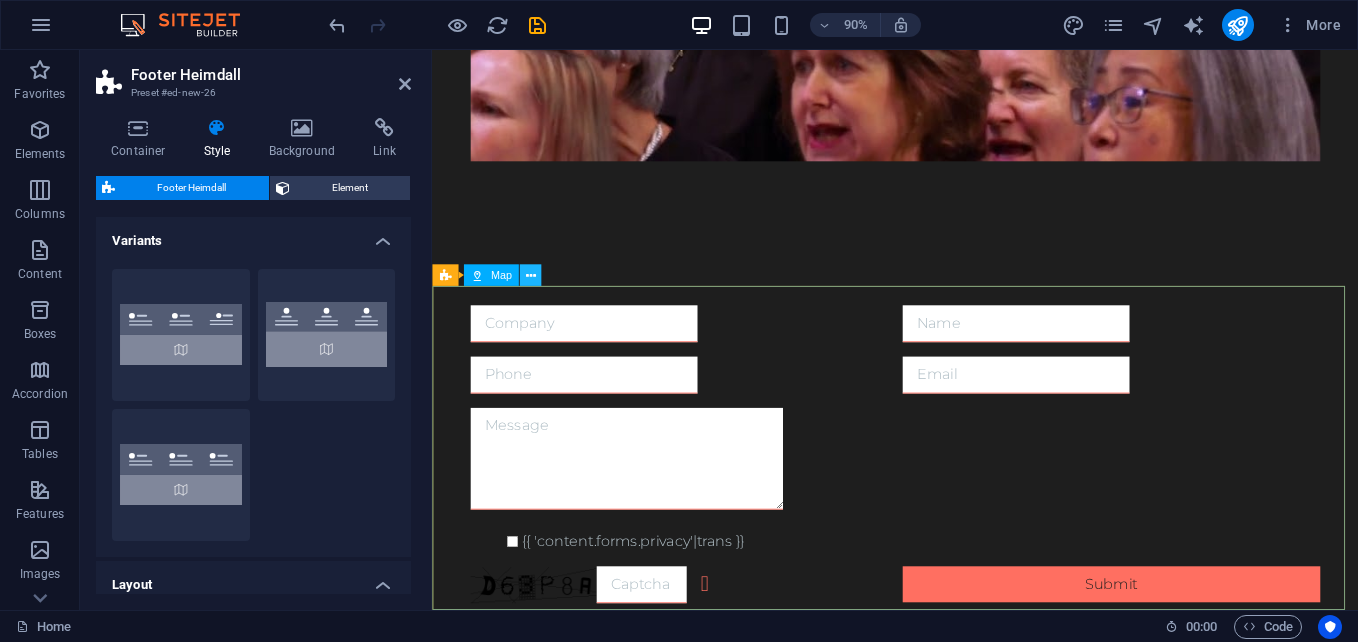click at bounding box center [530, 275] 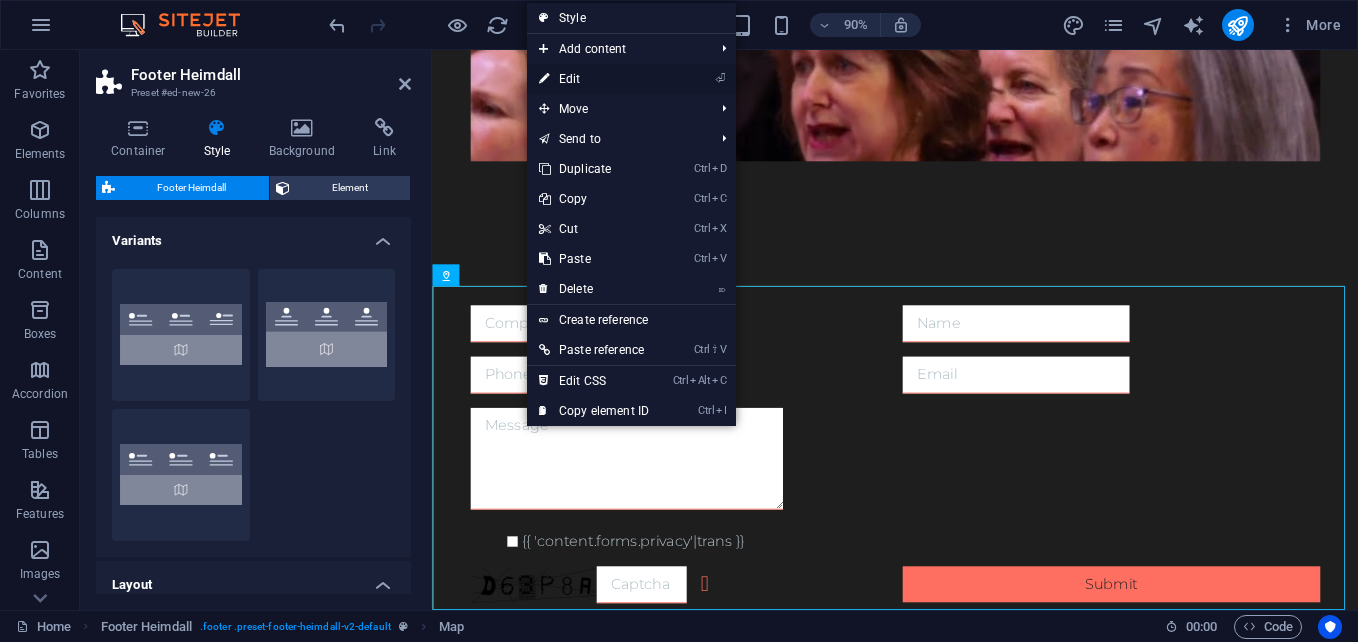 click on "⏎  Edit" at bounding box center (594, 79) 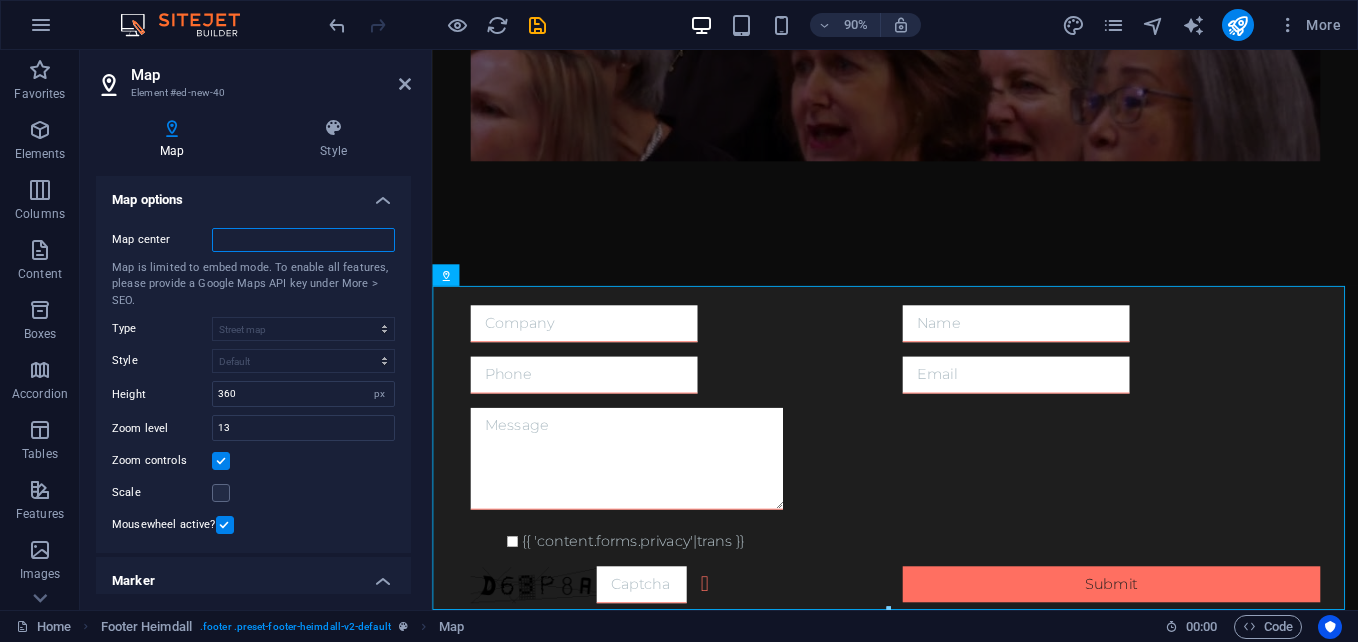 click on "Map center" at bounding box center [303, 240] 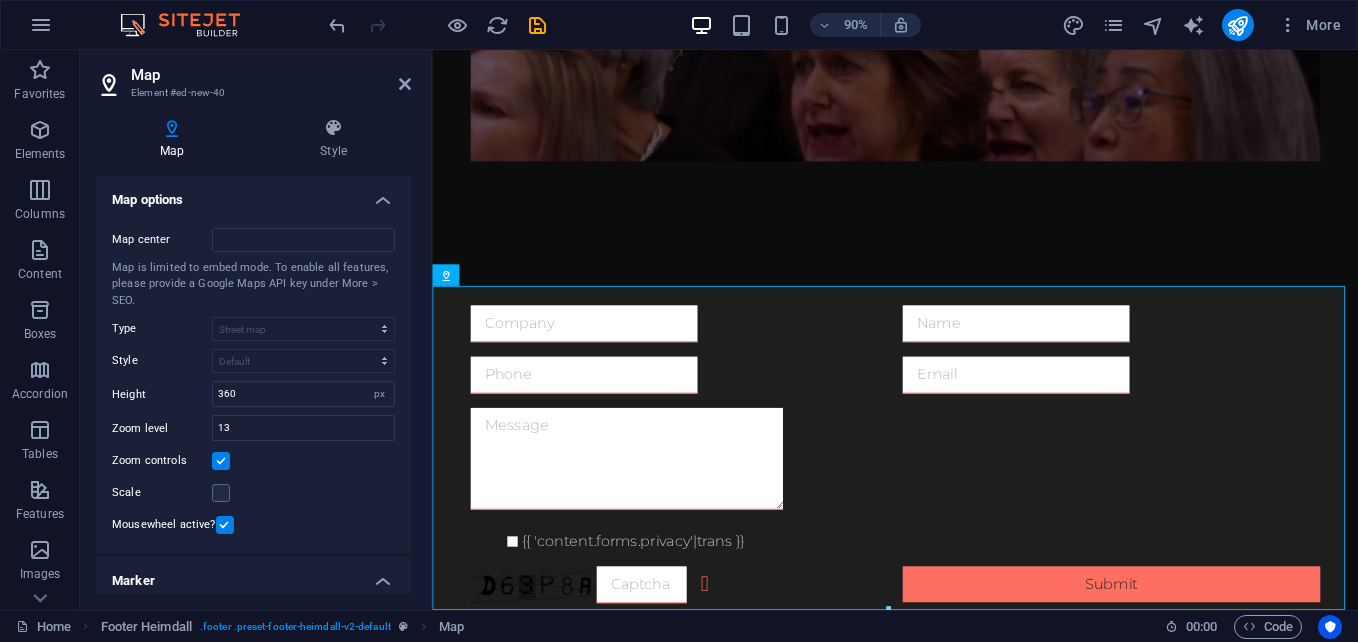 click on "Map is limited to embed mode. To enable all features, please provide a Google Maps API key under More > SEO." at bounding box center (253, 285) 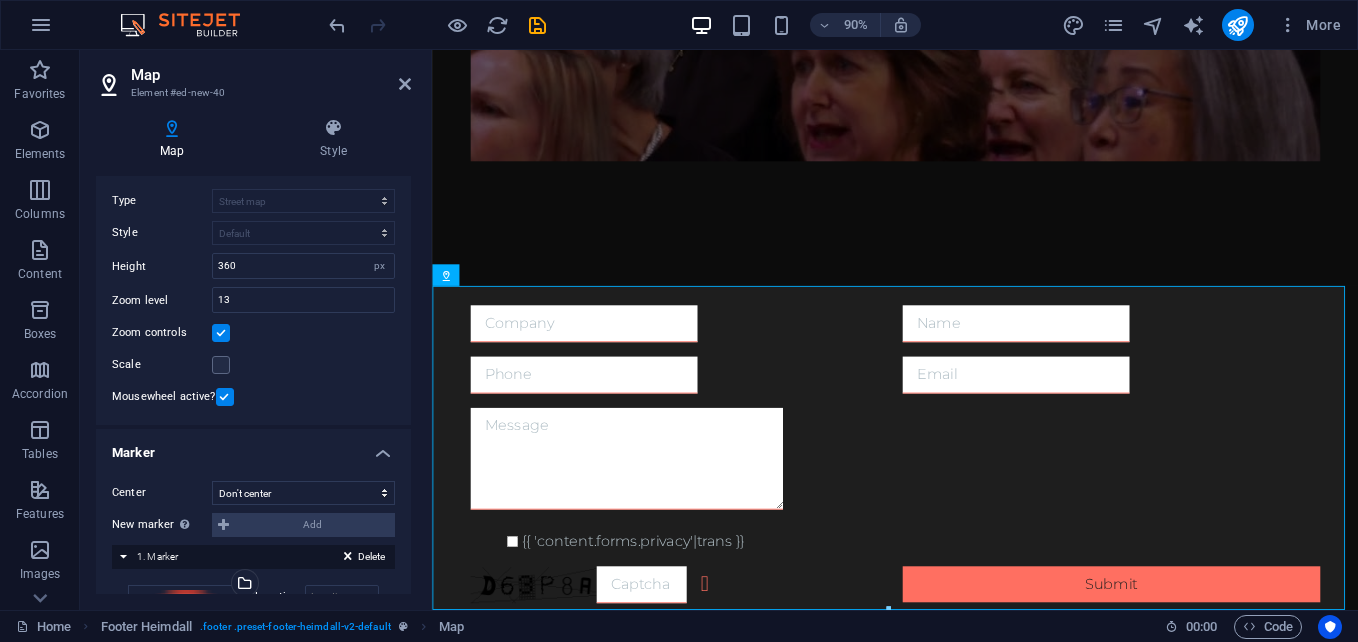 scroll, scrollTop: 0, scrollLeft: 0, axis: both 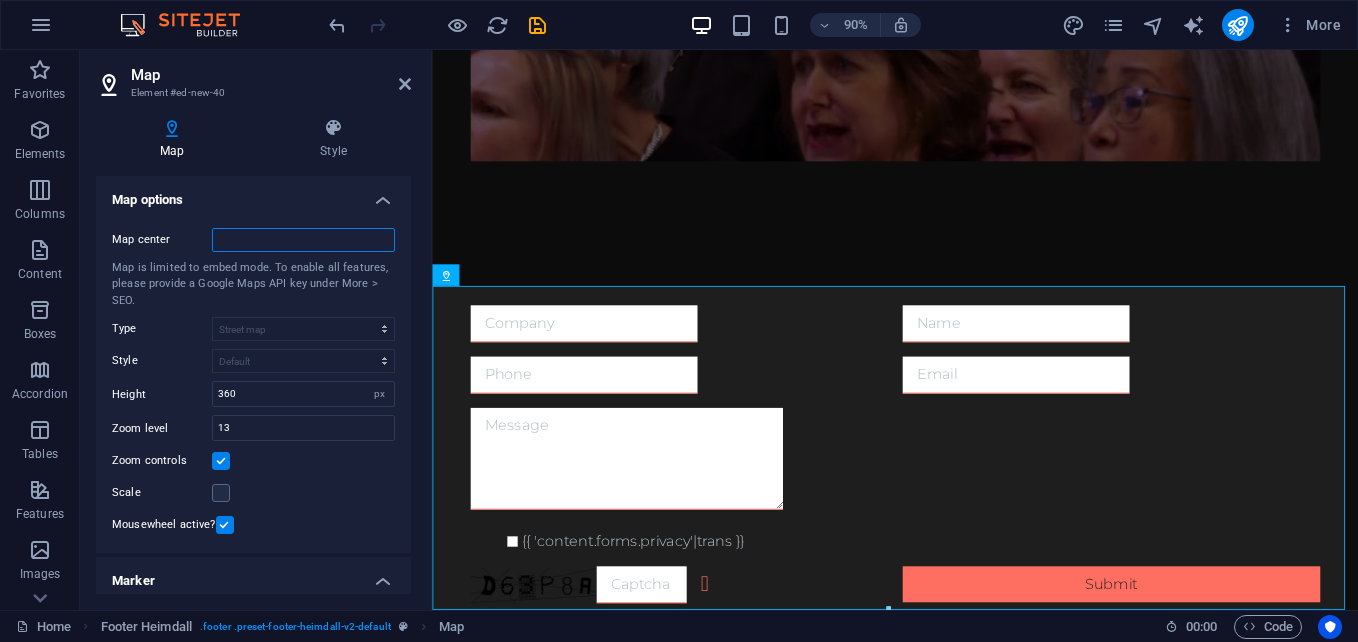 click on "Map center" at bounding box center (303, 240) 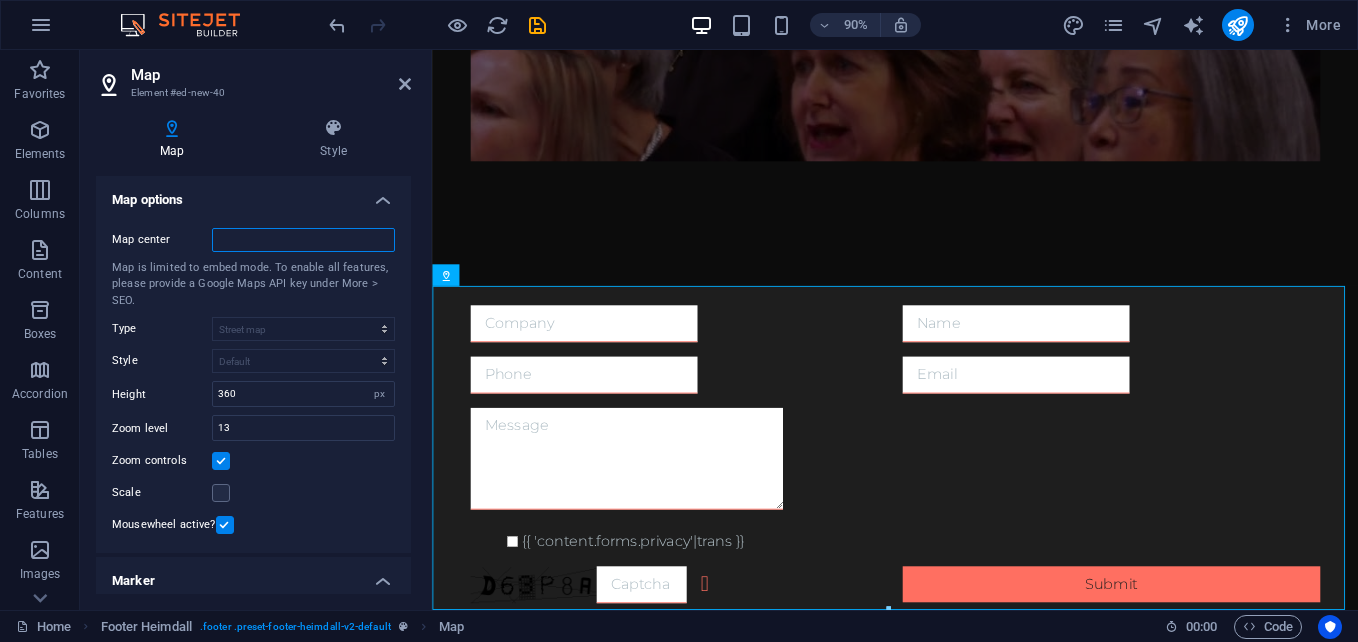 paste on "https://maps.app.goo.gl/[ID]" 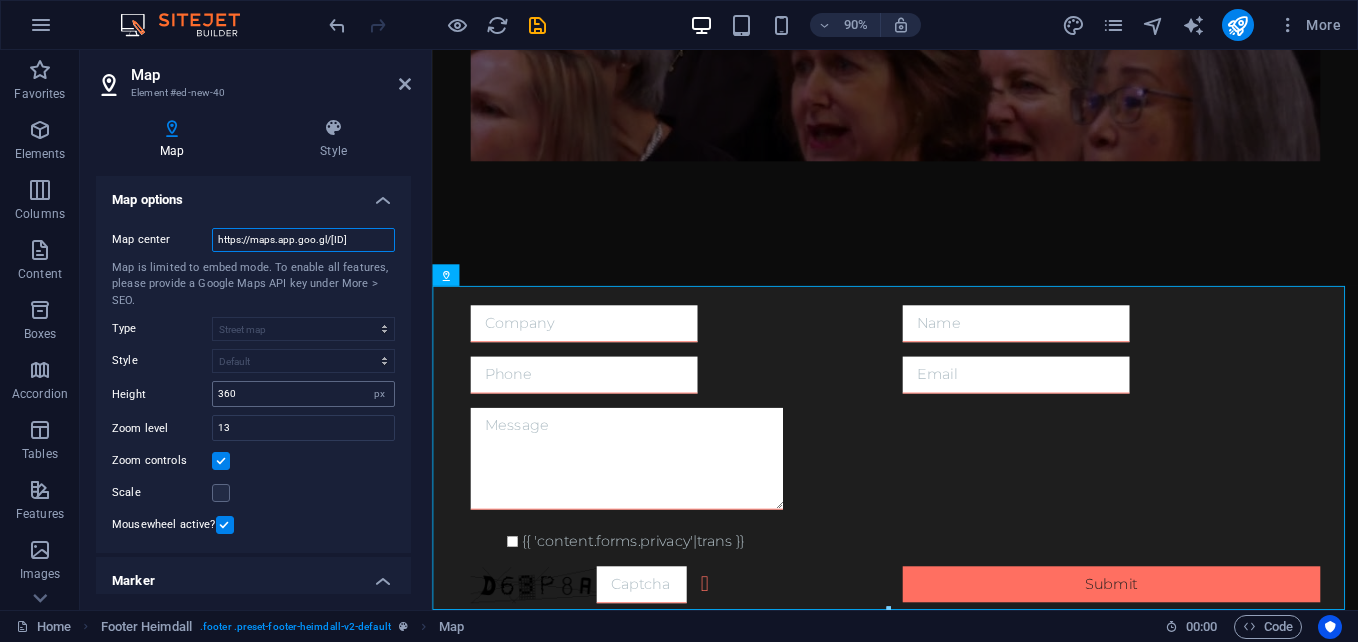 scroll, scrollTop: 0, scrollLeft: 40, axis: horizontal 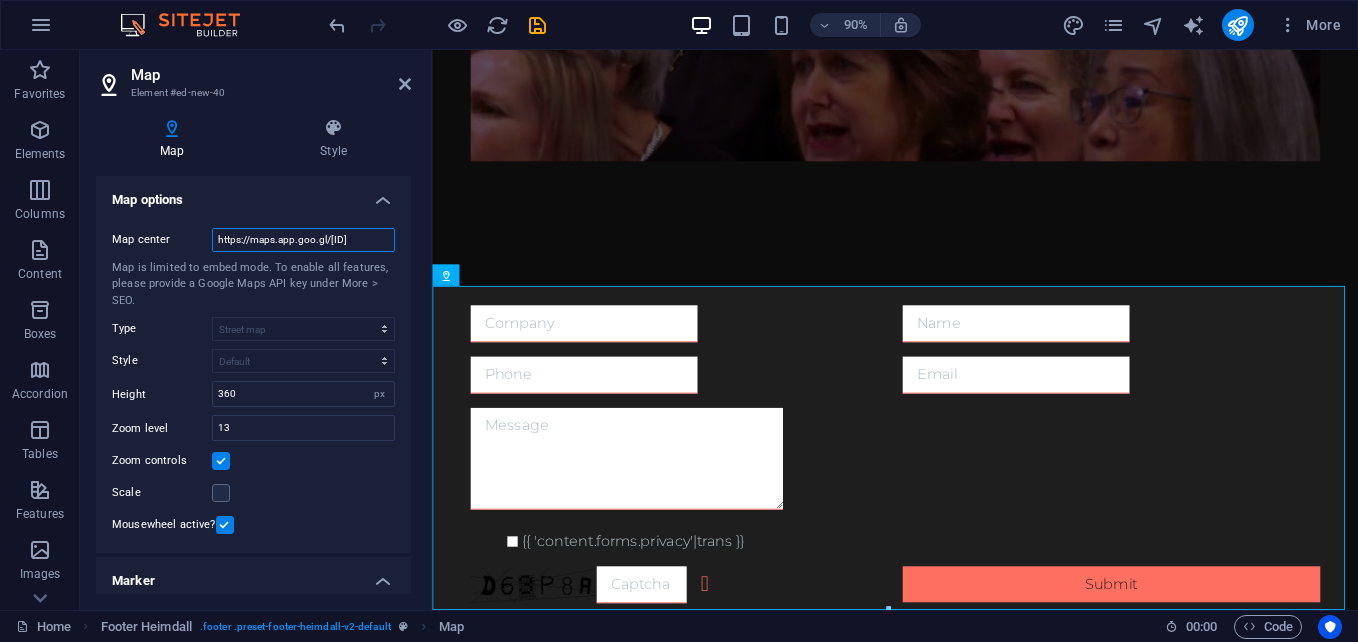 type on "https://maps.app.goo.gl/[ID]" 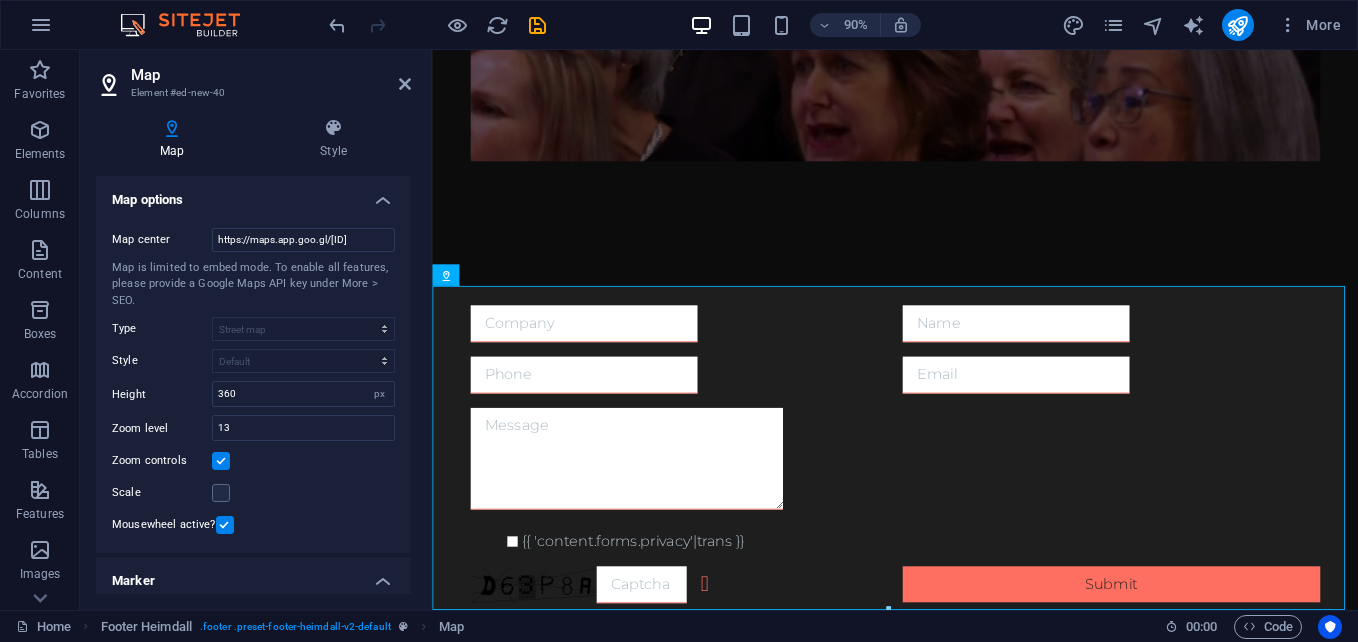 scroll, scrollTop: 0, scrollLeft: 0, axis: both 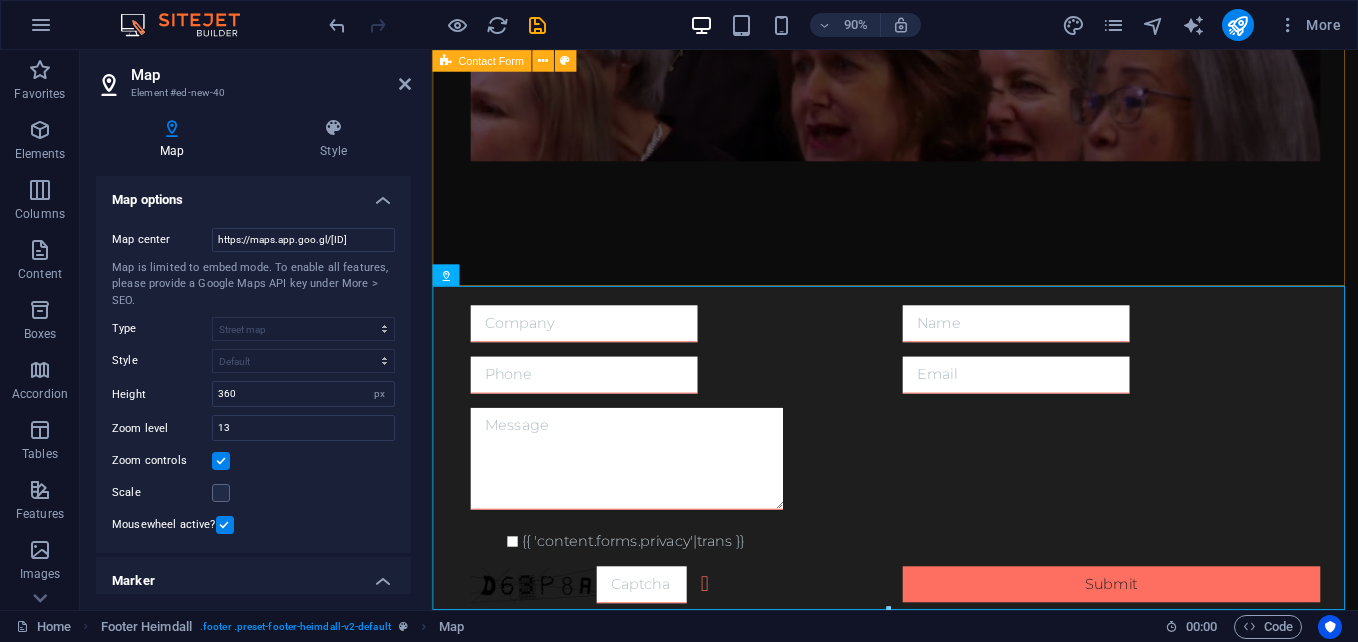 click on "{{ 'content.forms.privacy'|trans }} Unreadable? Load new Submit" at bounding box center [946, 499] 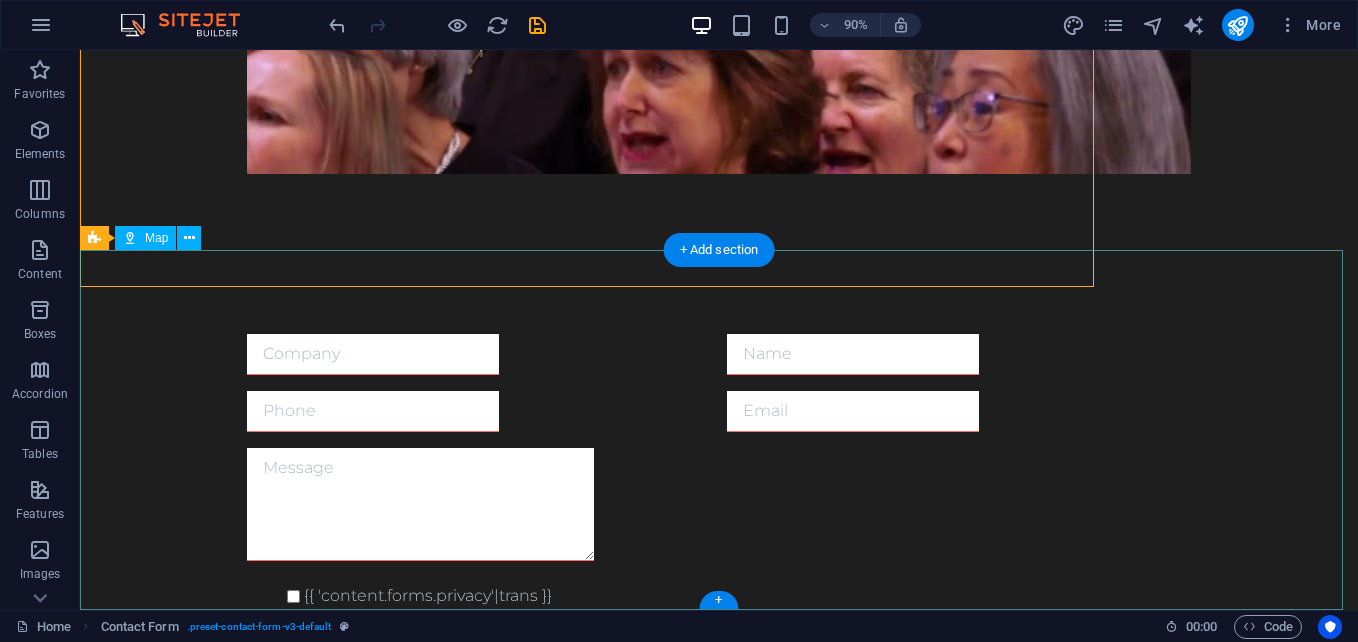 scroll, scrollTop: 1748, scrollLeft: 0, axis: vertical 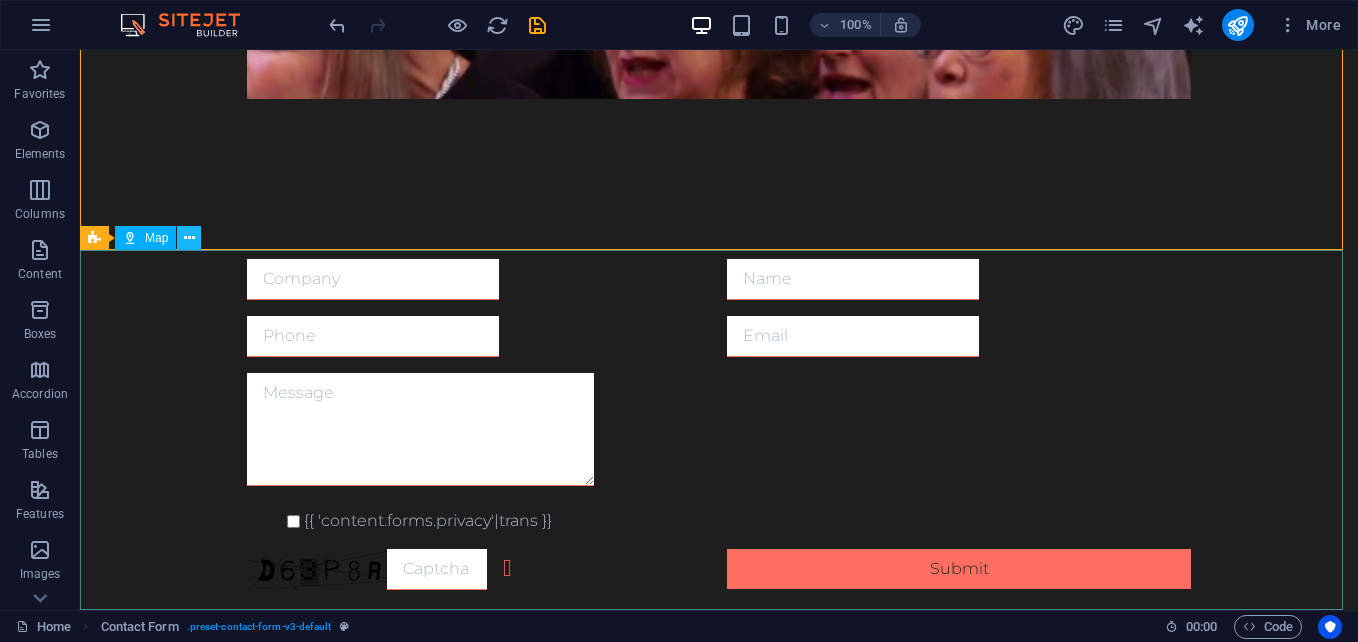 click at bounding box center (189, 238) 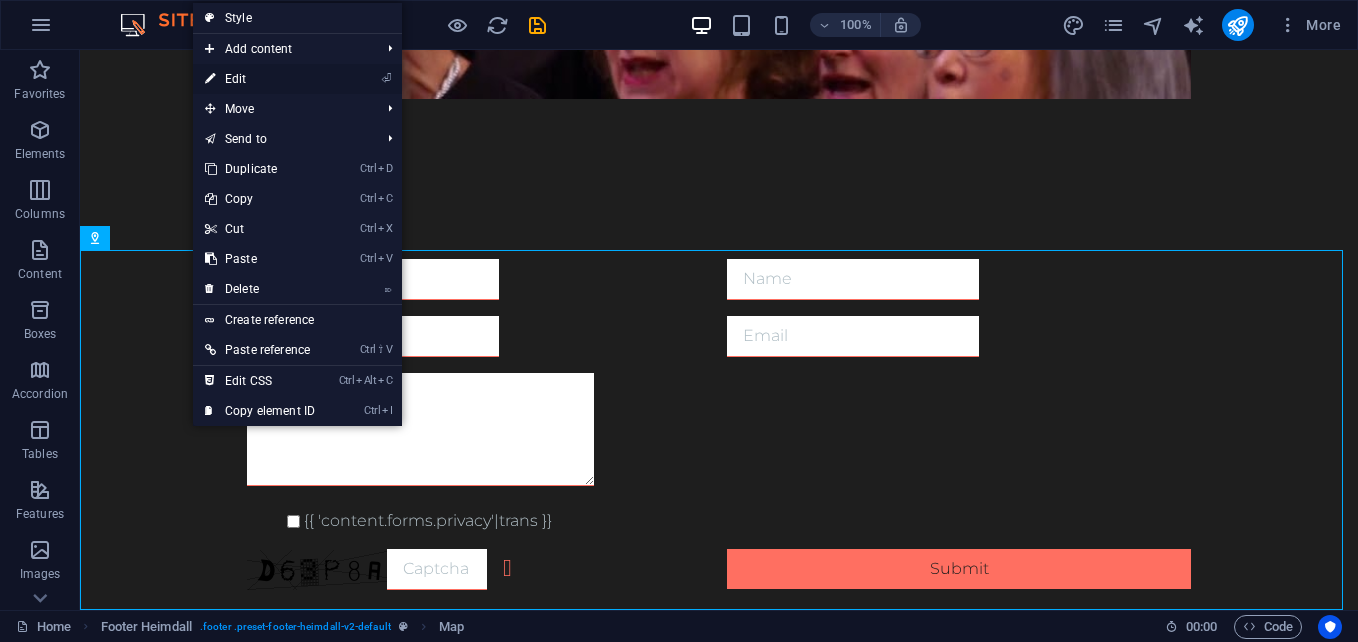 click on "⏎  Edit" at bounding box center (260, 79) 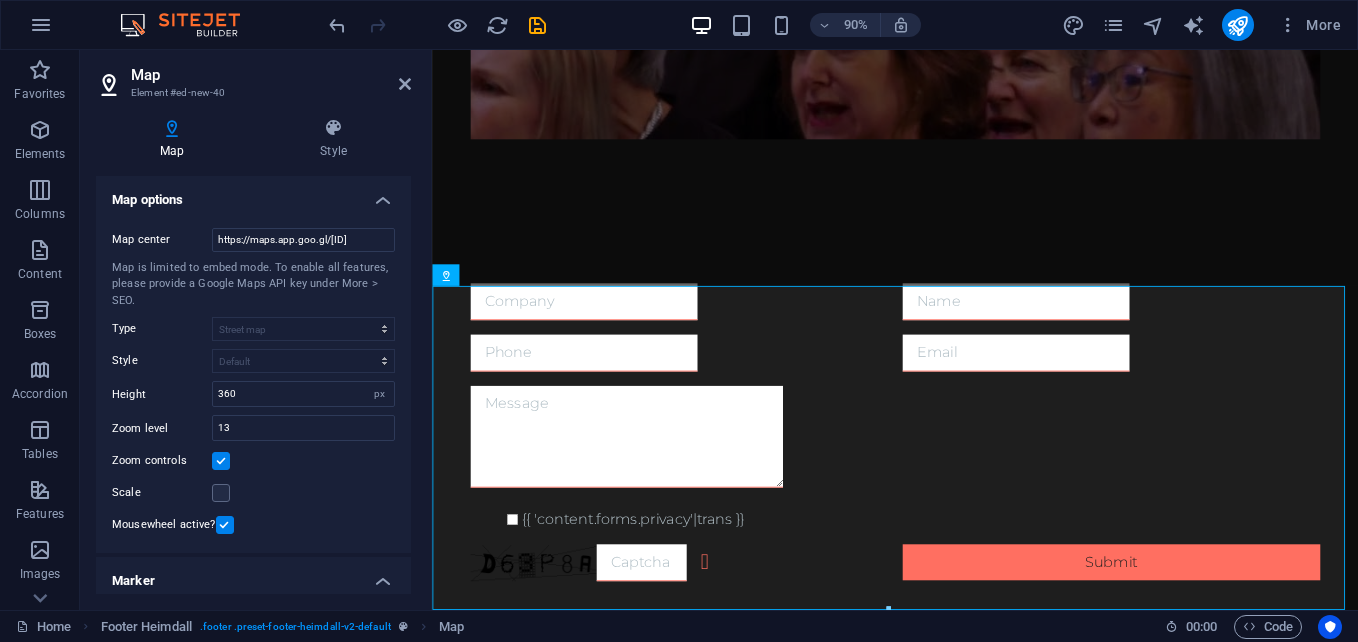 scroll, scrollTop: 1723, scrollLeft: 0, axis: vertical 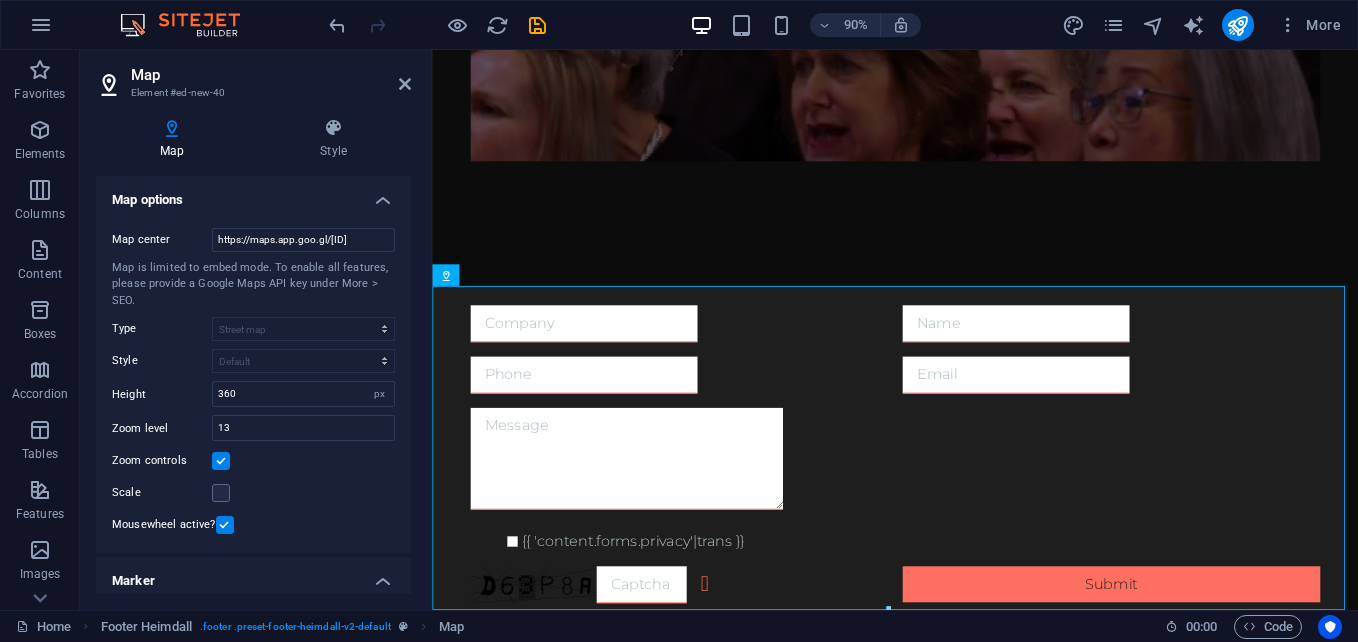 drag, startPoint x: 167, startPoint y: 292, endPoint x: 358, endPoint y: 288, distance: 191.04189 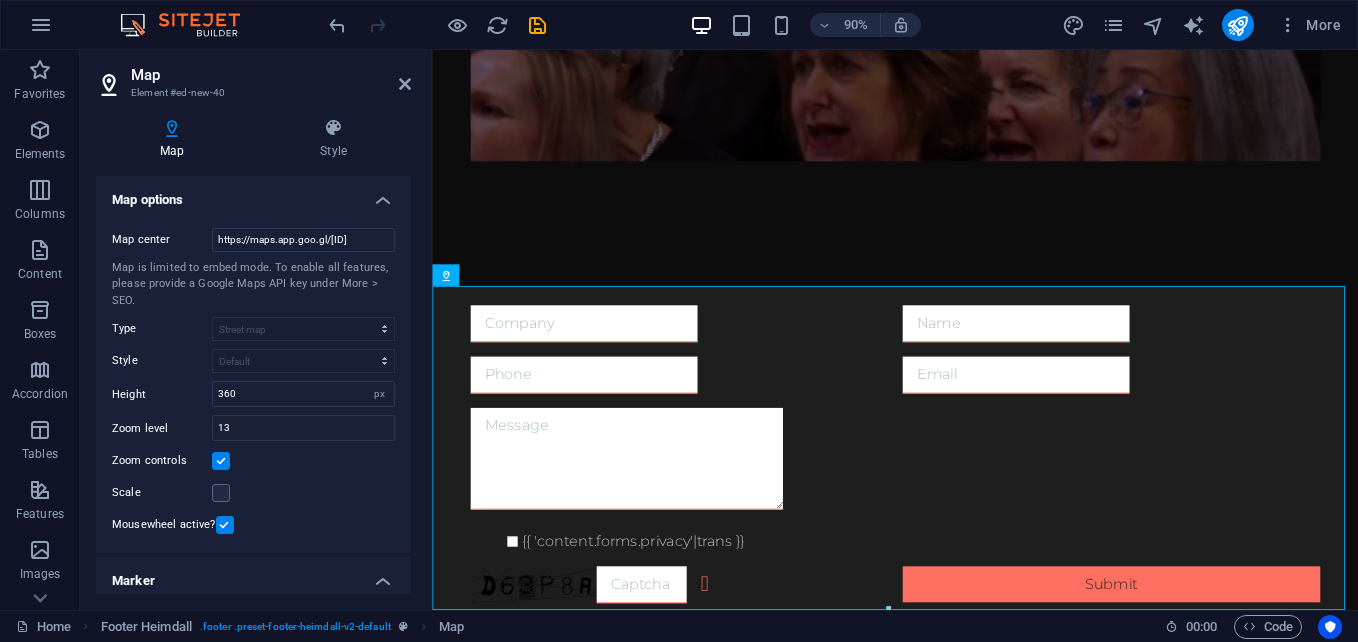 drag, startPoint x: 197, startPoint y: 278, endPoint x: 282, endPoint y: 279, distance: 85.00588 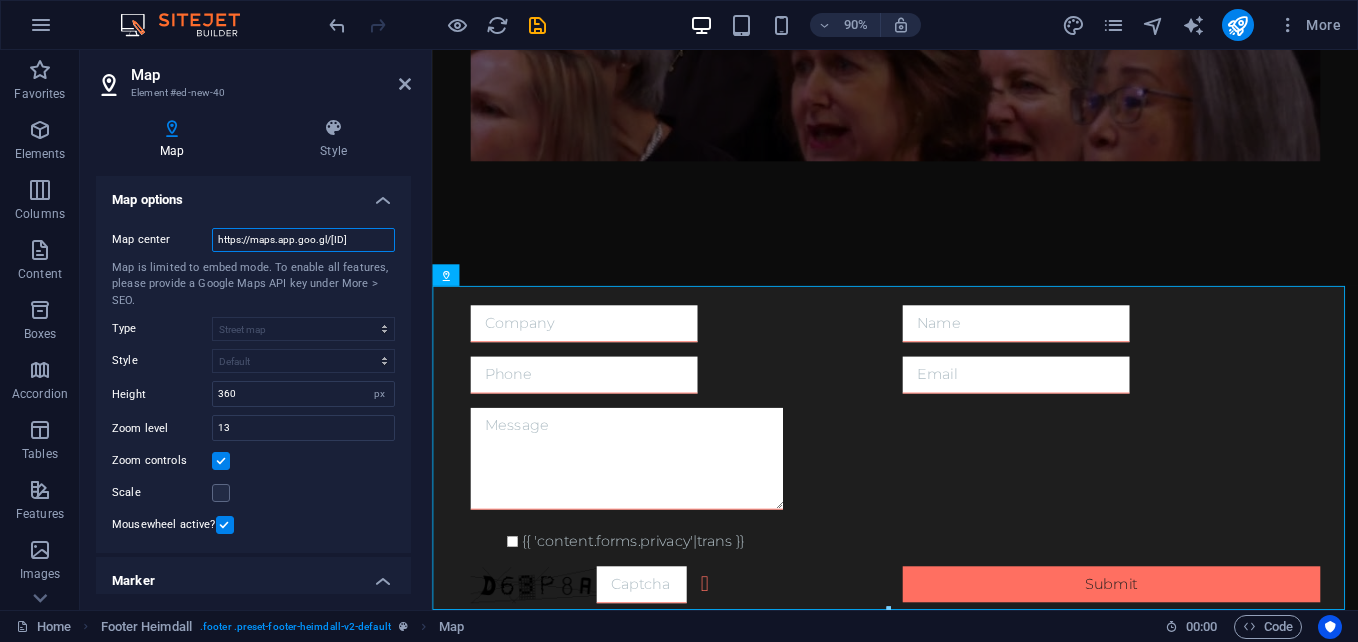 click on "https://maps.app.goo.gl/[ID]" at bounding box center [303, 240] 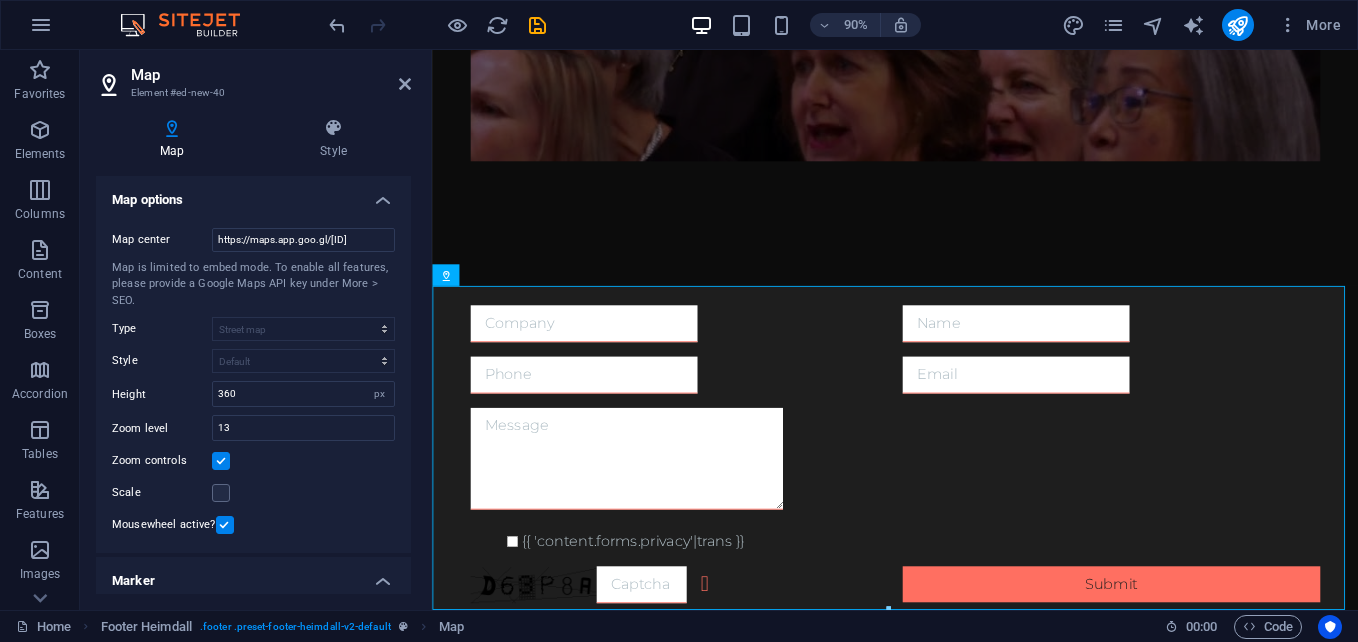 click on "Map" at bounding box center [271, 75] 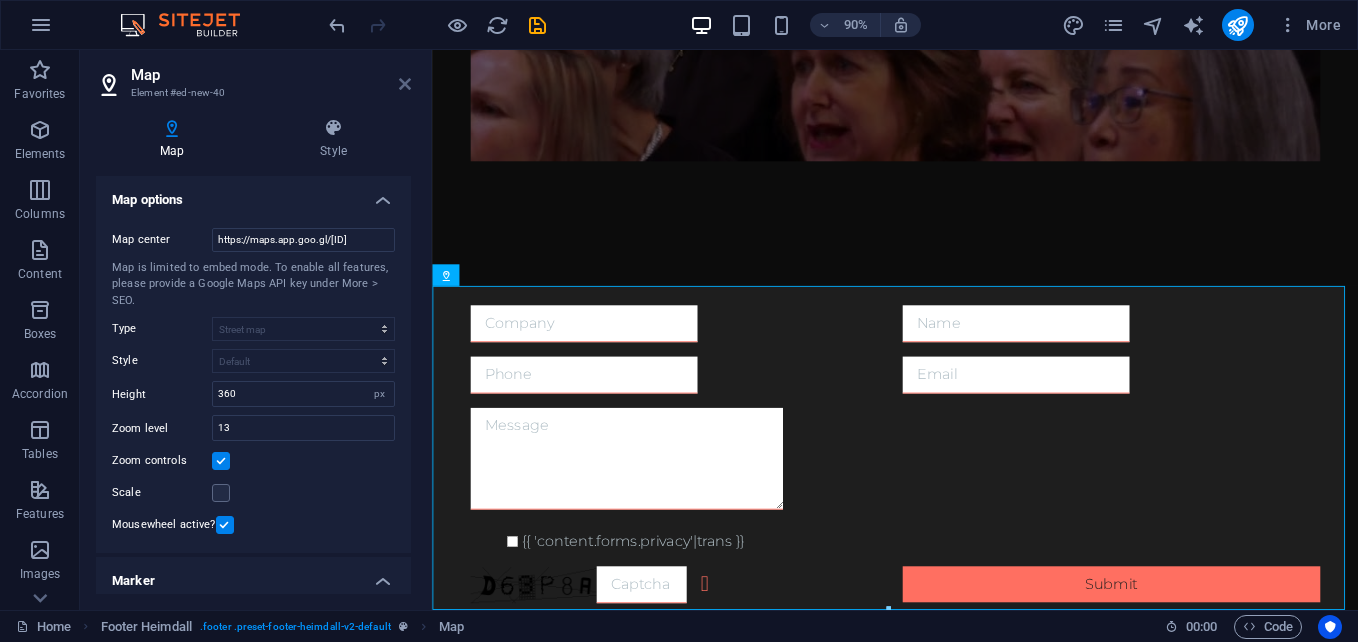 click at bounding box center (405, 84) 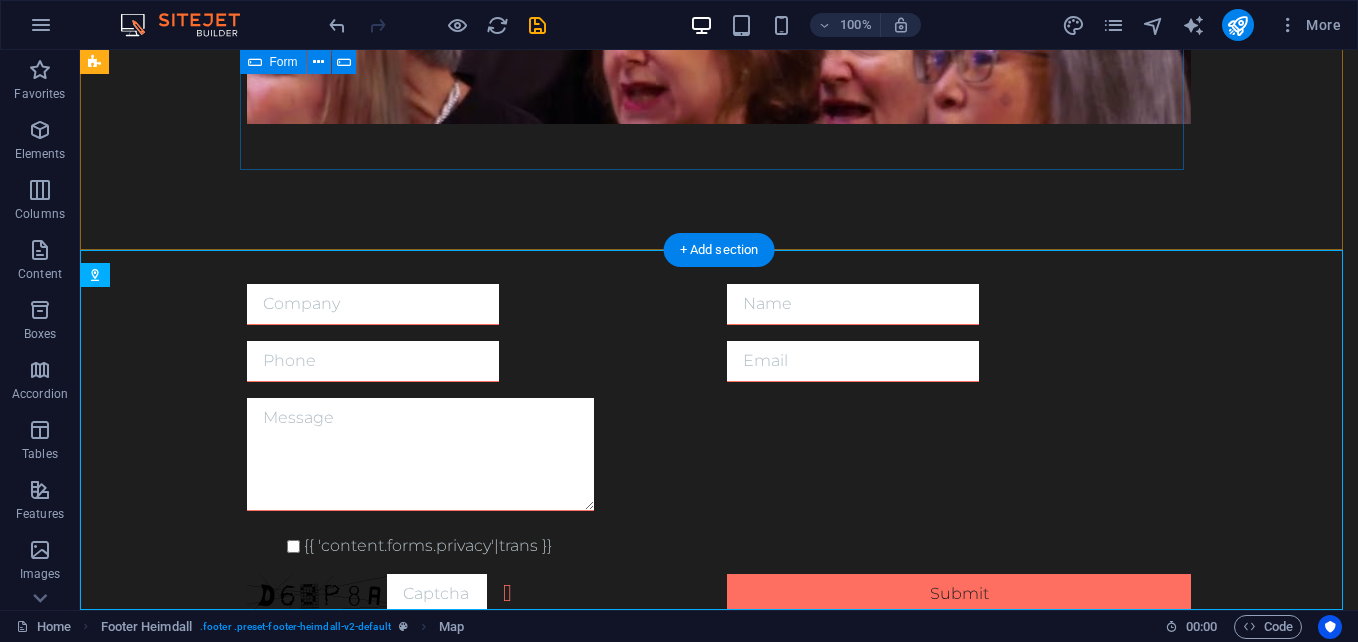 scroll, scrollTop: 1748, scrollLeft: 0, axis: vertical 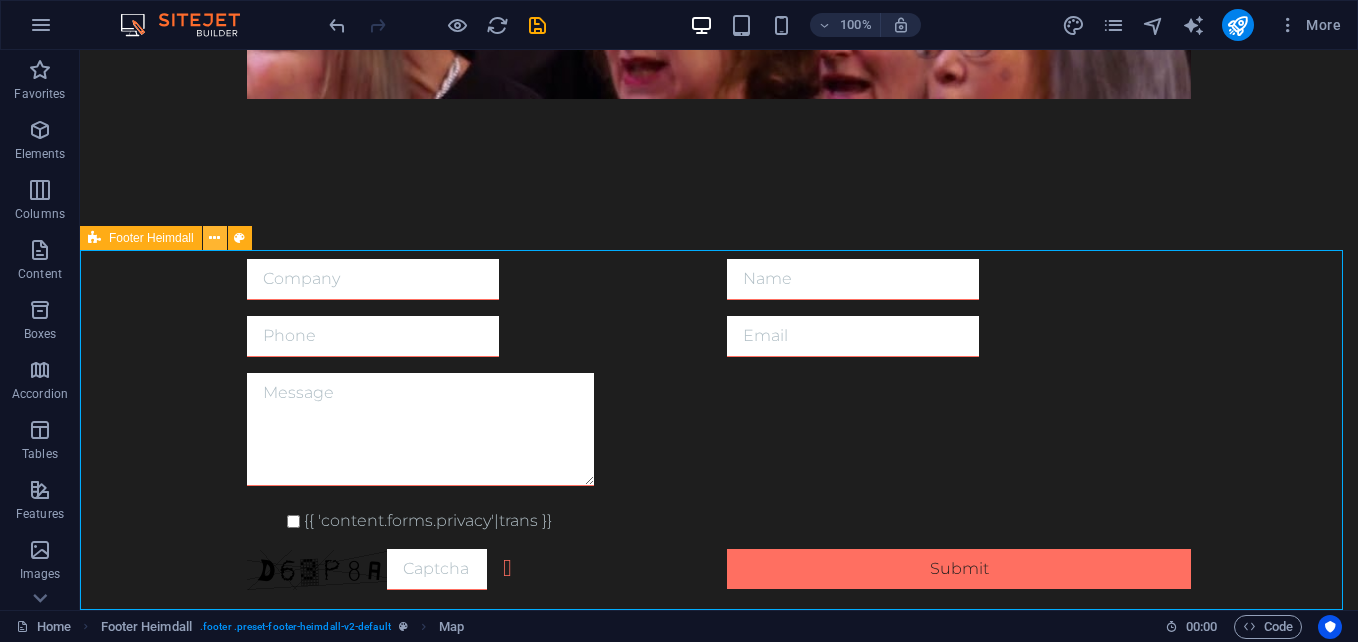 click at bounding box center (214, 238) 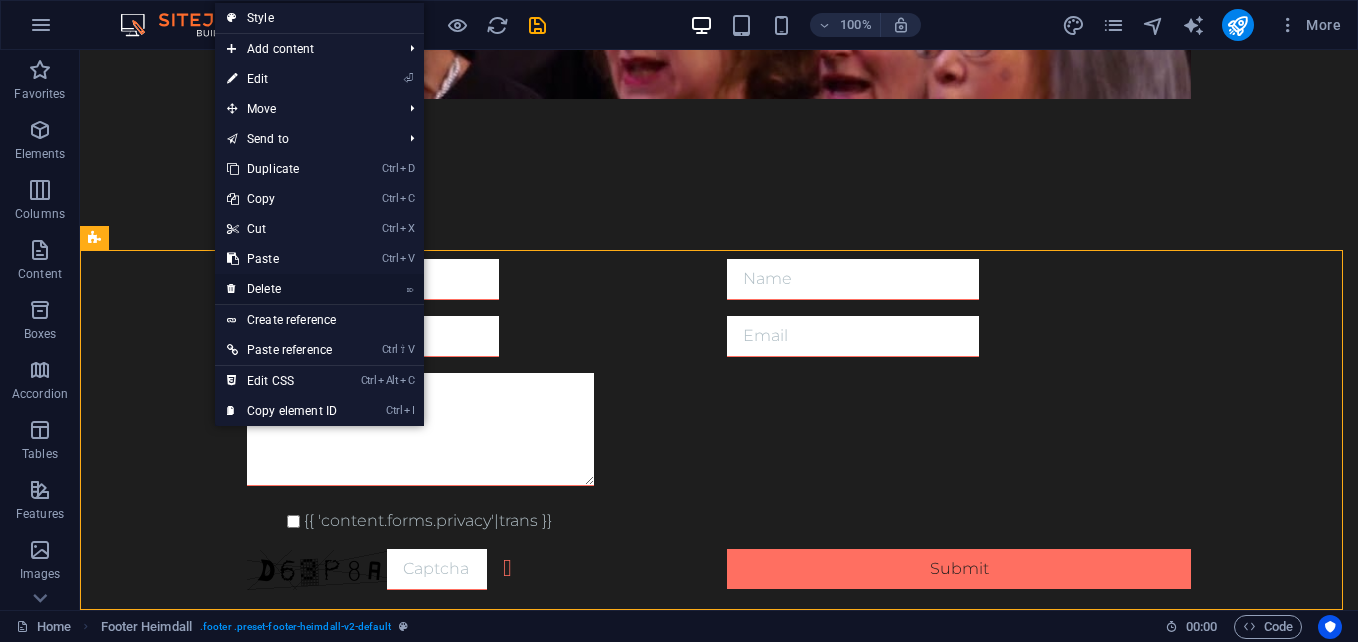 click on "⌦  Delete" at bounding box center (282, 289) 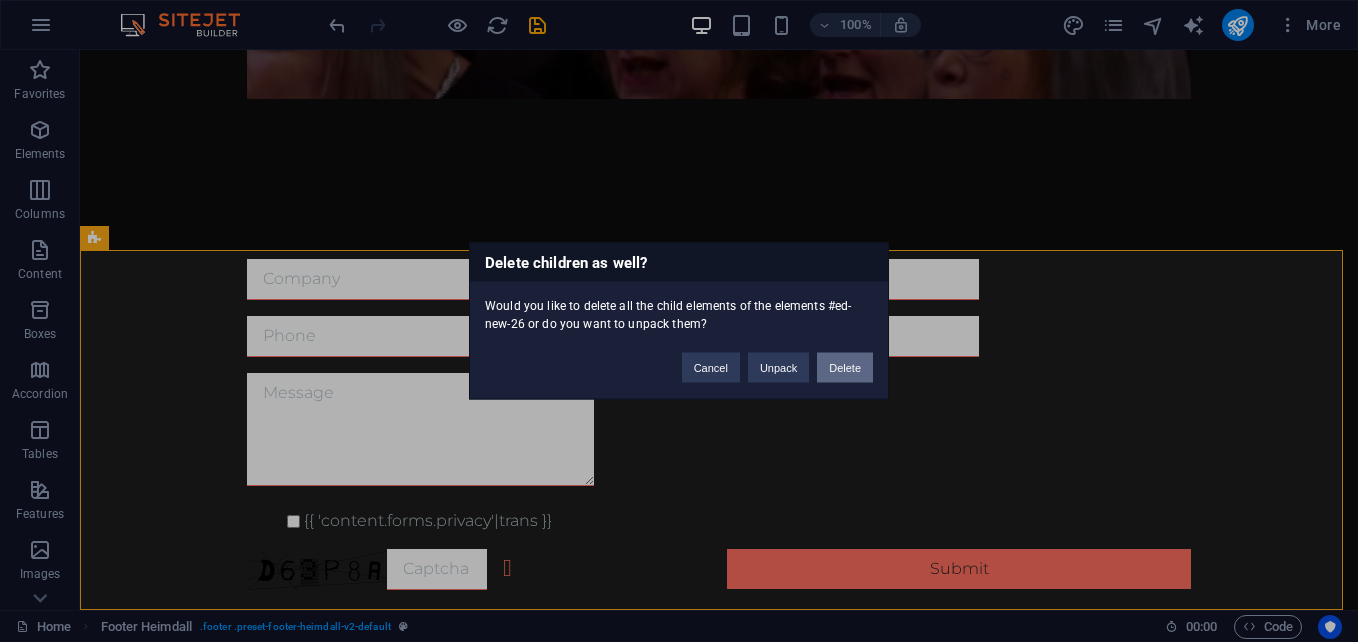 click on "Delete" at bounding box center (845, 368) 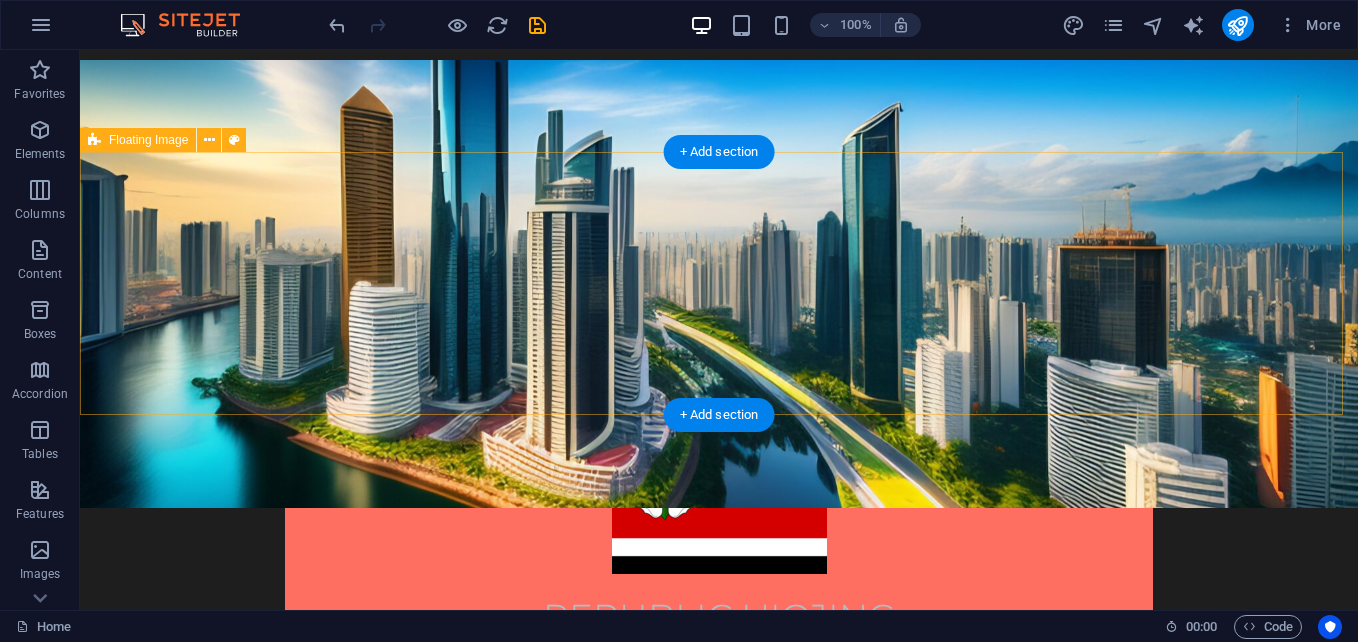 scroll, scrollTop: 315, scrollLeft: 0, axis: vertical 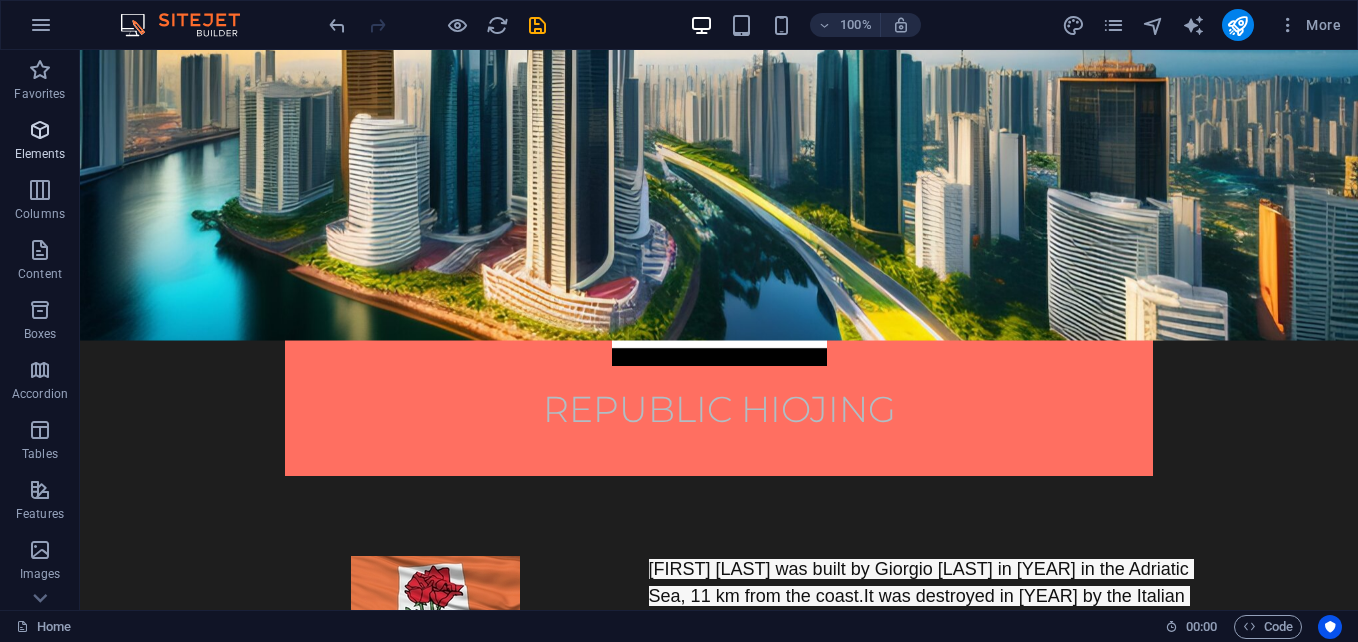 click at bounding box center (40, 130) 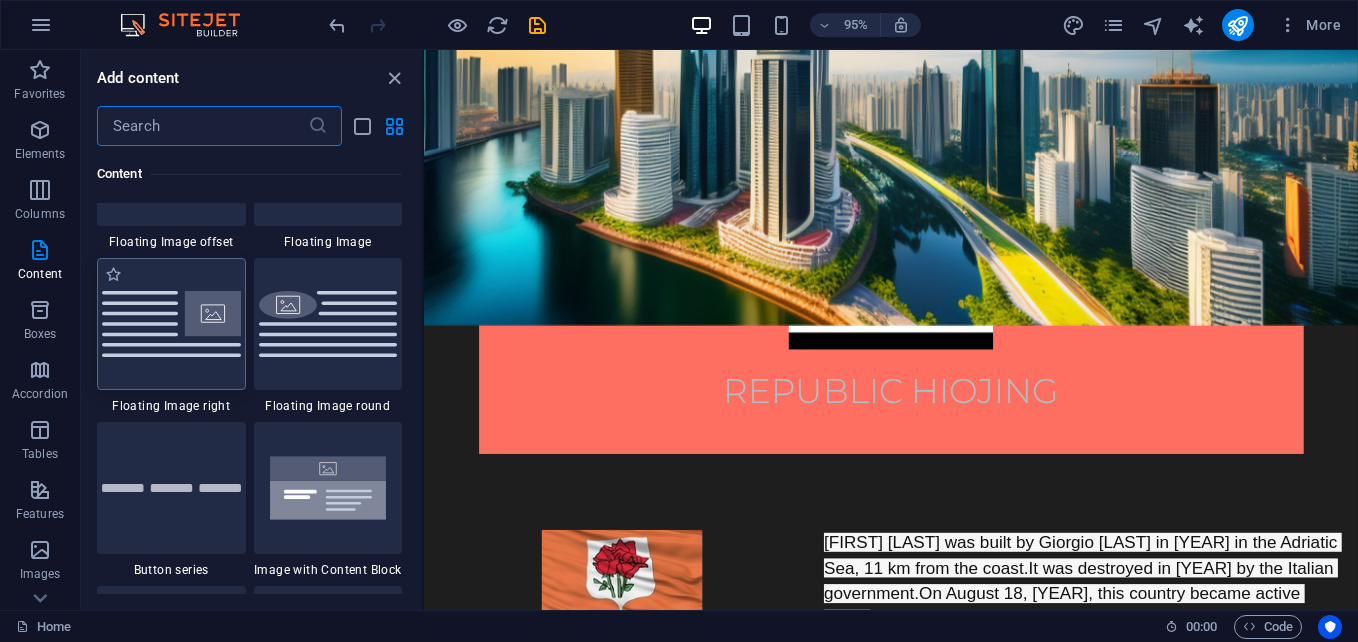 scroll, scrollTop: 4429, scrollLeft: 0, axis: vertical 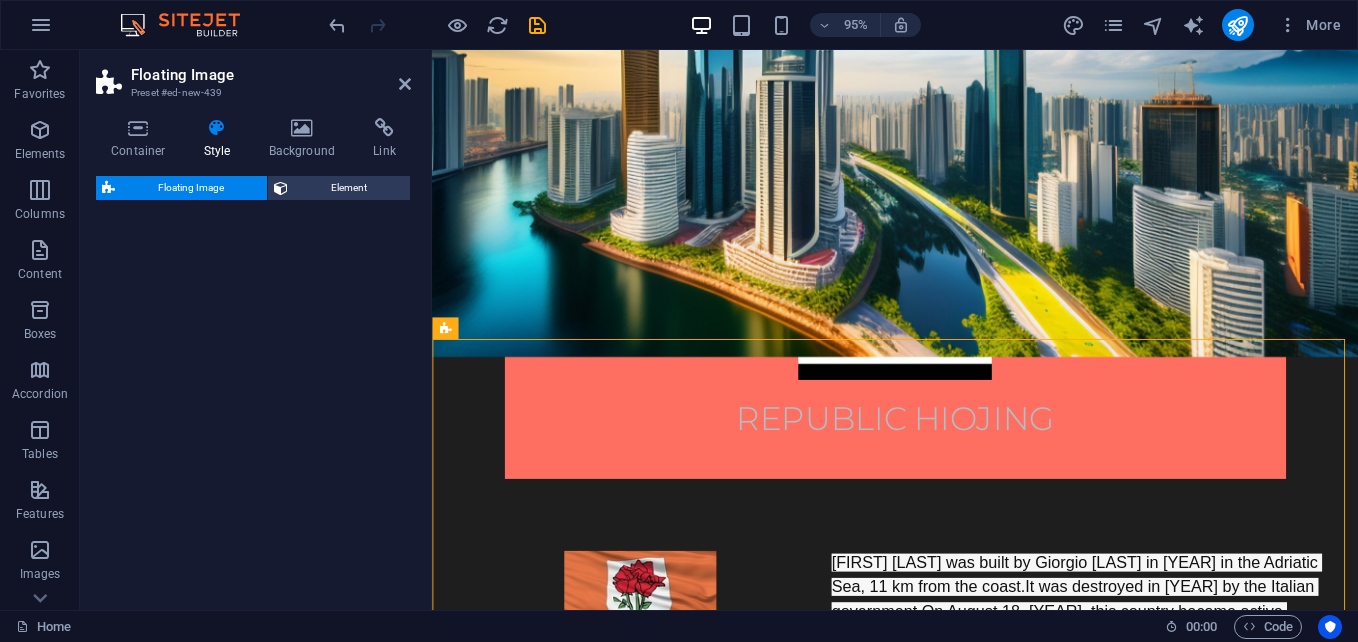 select on "%" 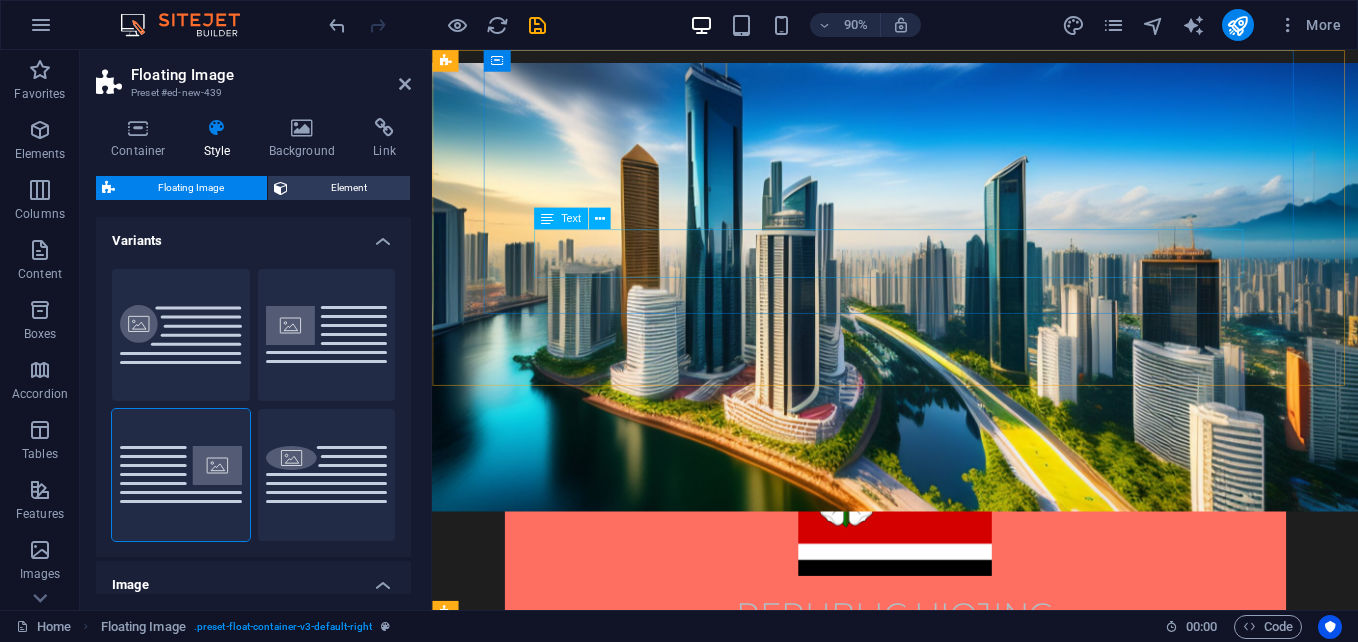 scroll, scrollTop: 0, scrollLeft: 0, axis: both 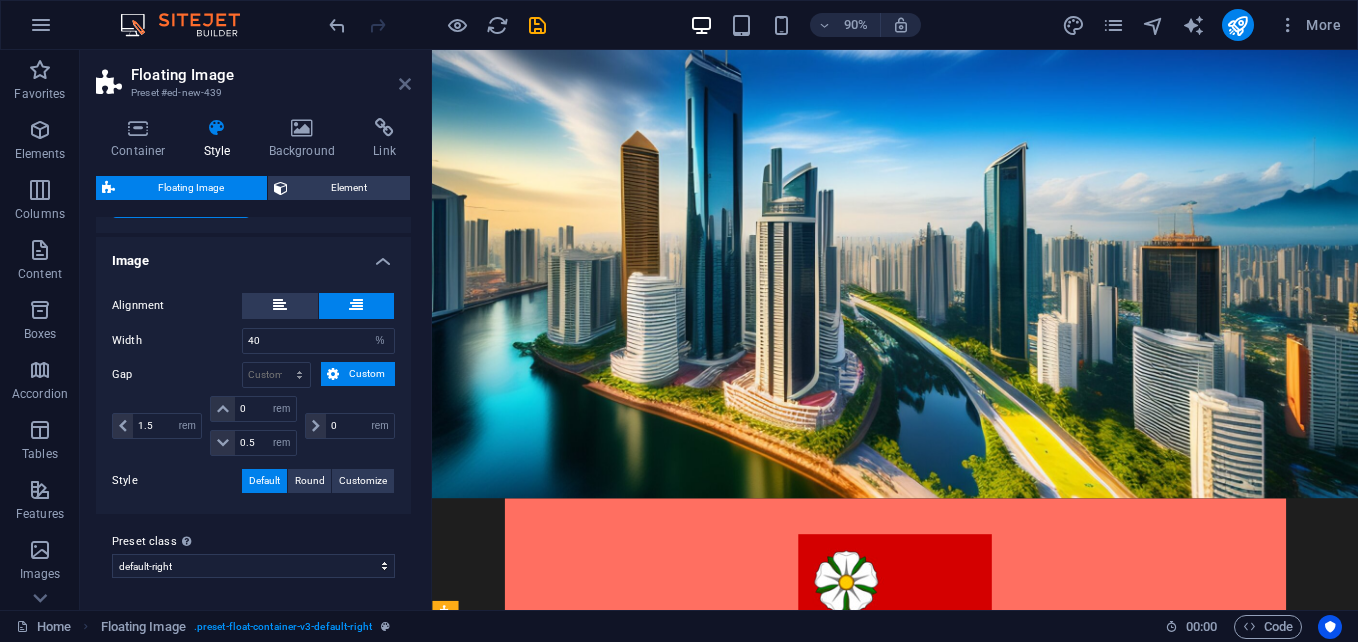 drag, startPoint x: 317, startPoint y: 40, endPoint x: 399, endPoint y: 88, distance: 95.015785 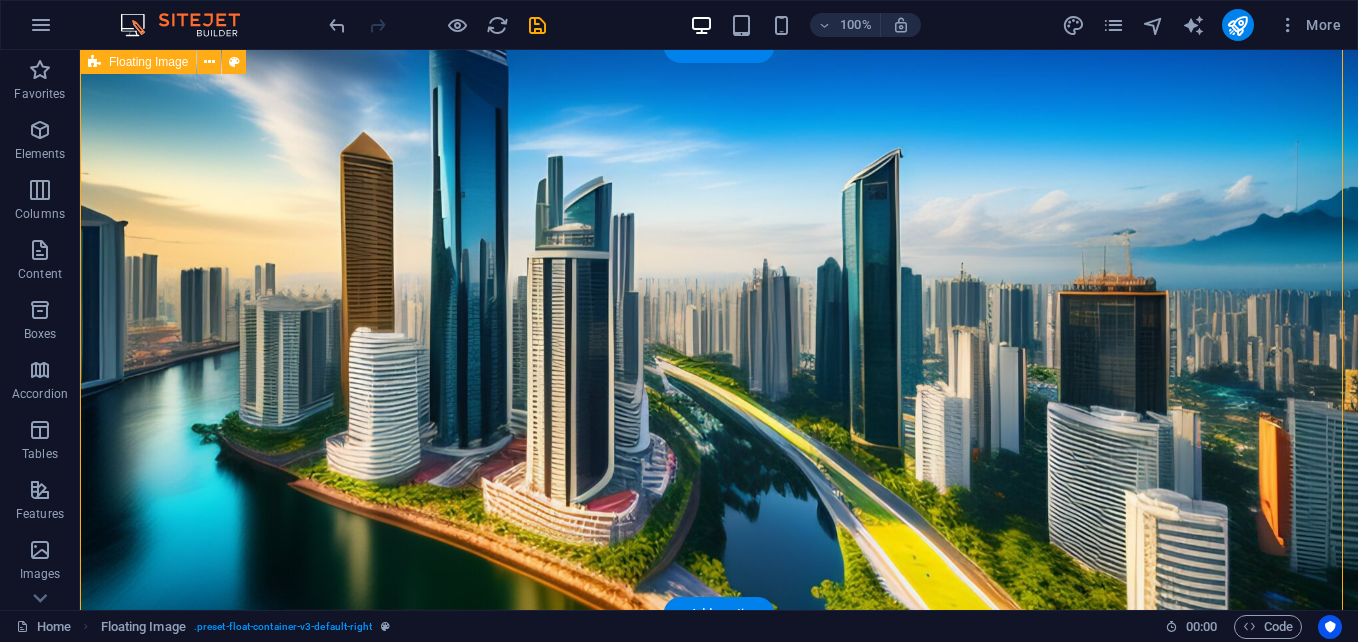 scroll, scrollTop: 603, scrollLeft: 0, axis: vertical 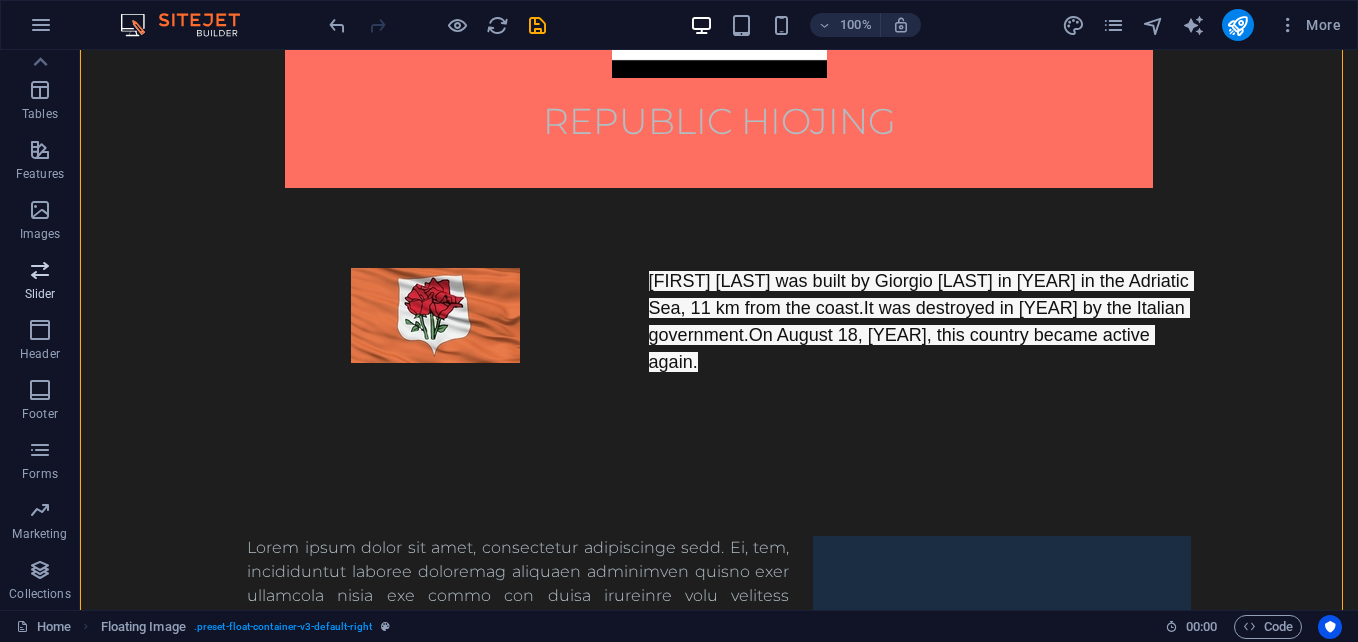 click on "Slider" at bounding box center [40, 294] 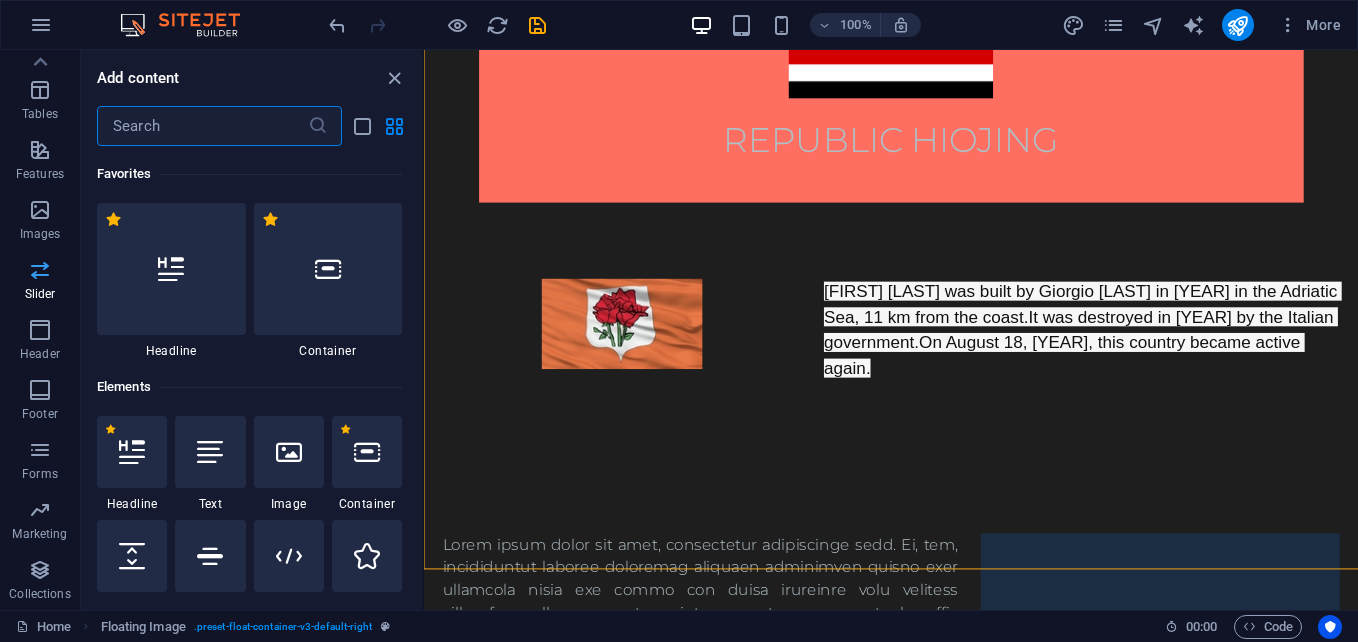 scroll, scrollTop: 620, scrollLeft: 0, axis: vertical 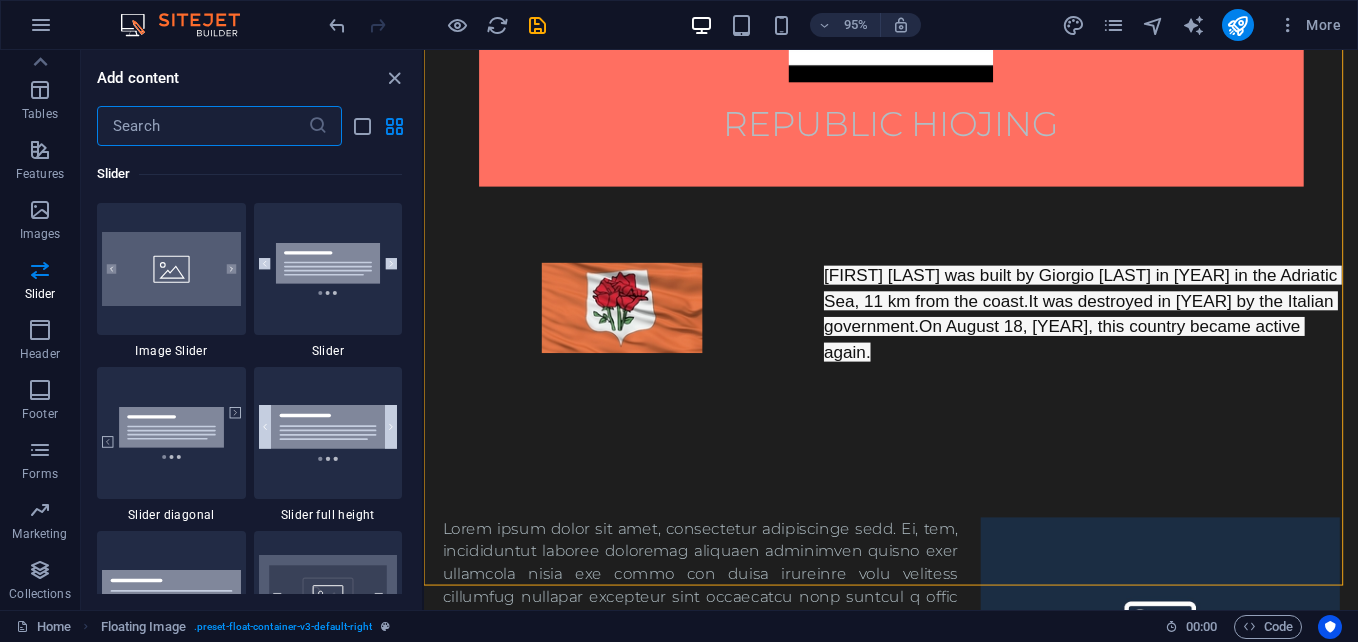 click at bounding box center [202, 126] 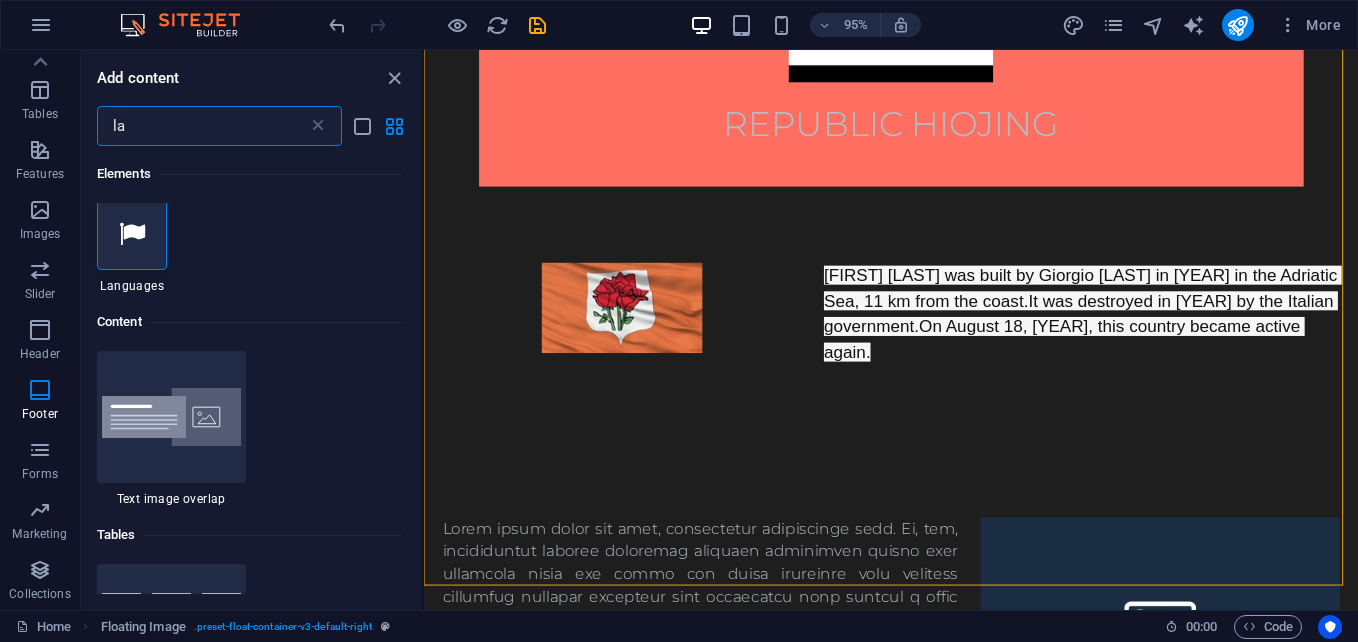 scroll, scrollTop: 0, scrollLeft: 0, axis: both 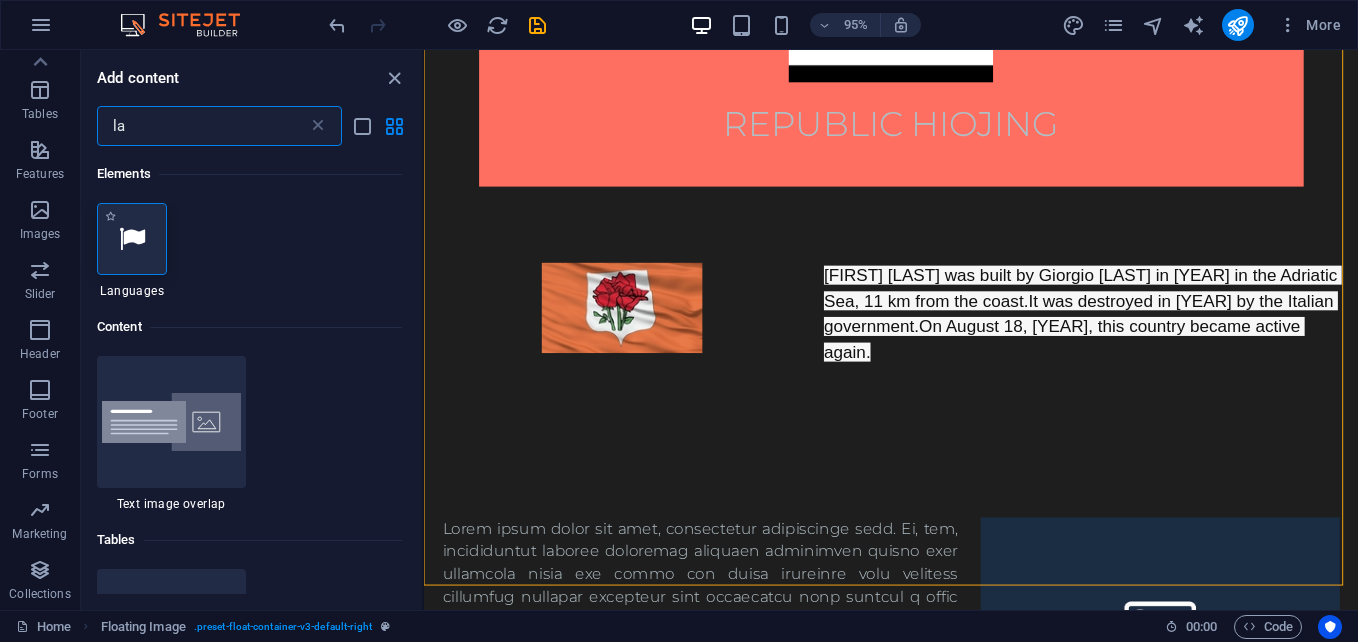 type on "la" 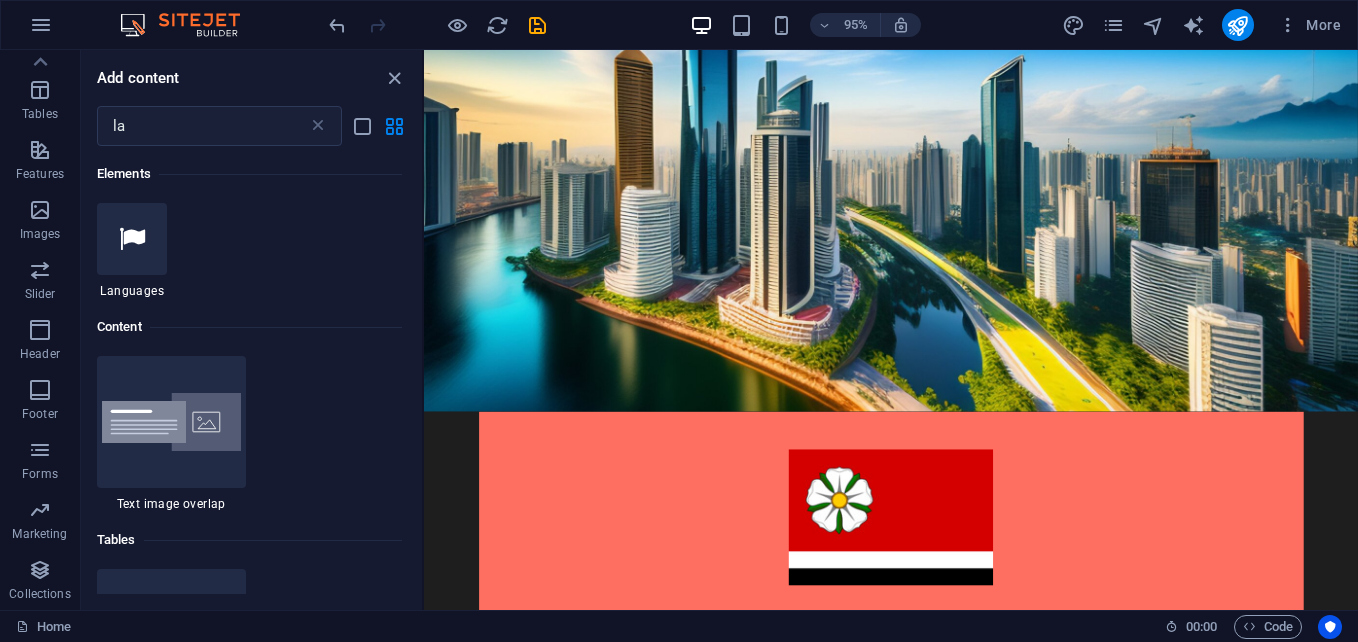 scroll, scrollTop: 0, scrollLeft: 0, axis: both 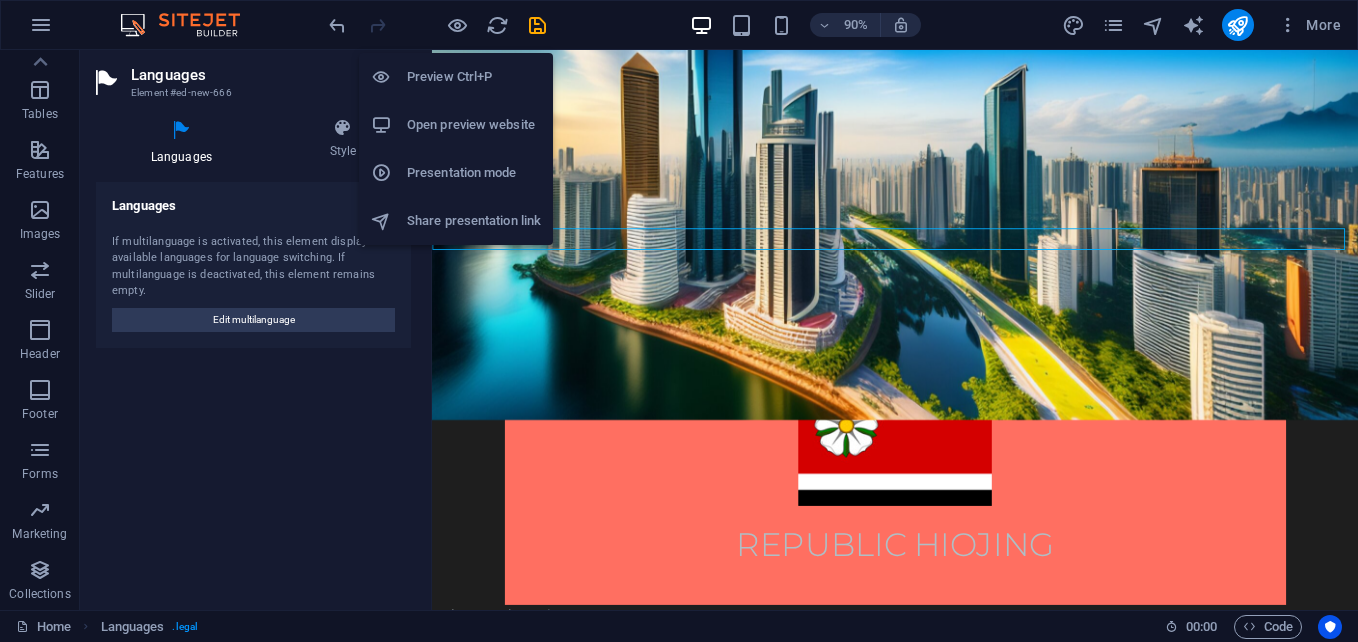 click on "Open preview website" at bounding box center (474, 125) 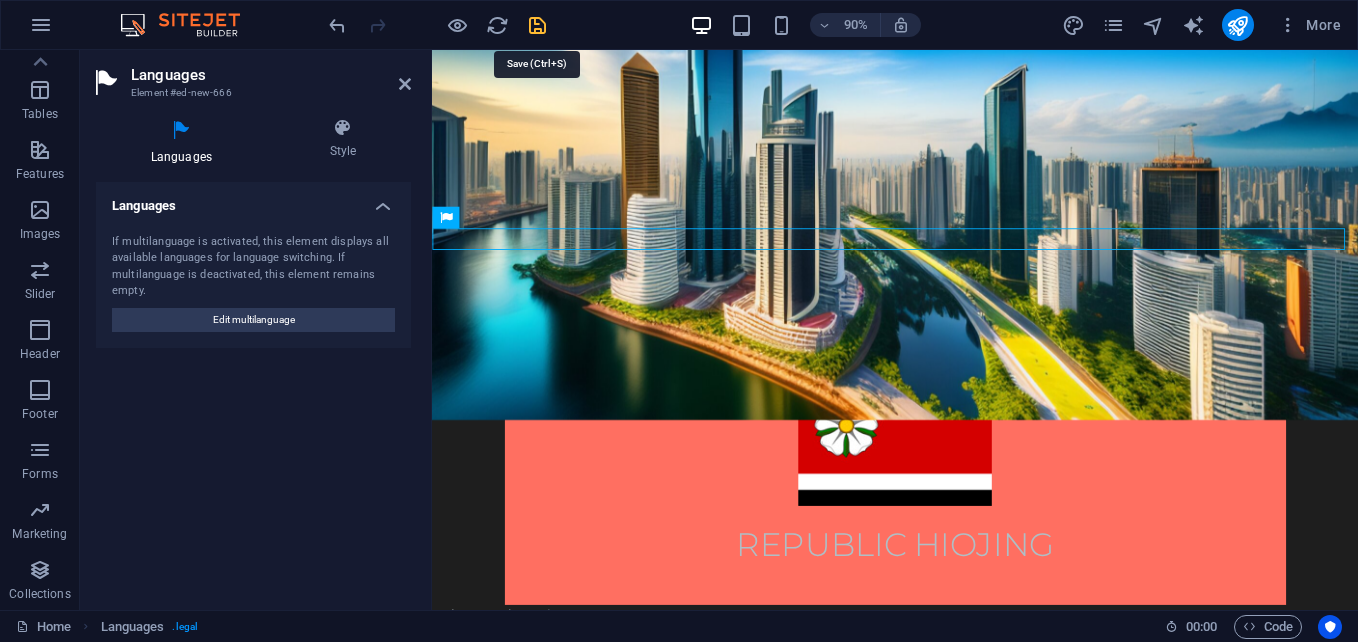 click at bounding box center [537, 25] 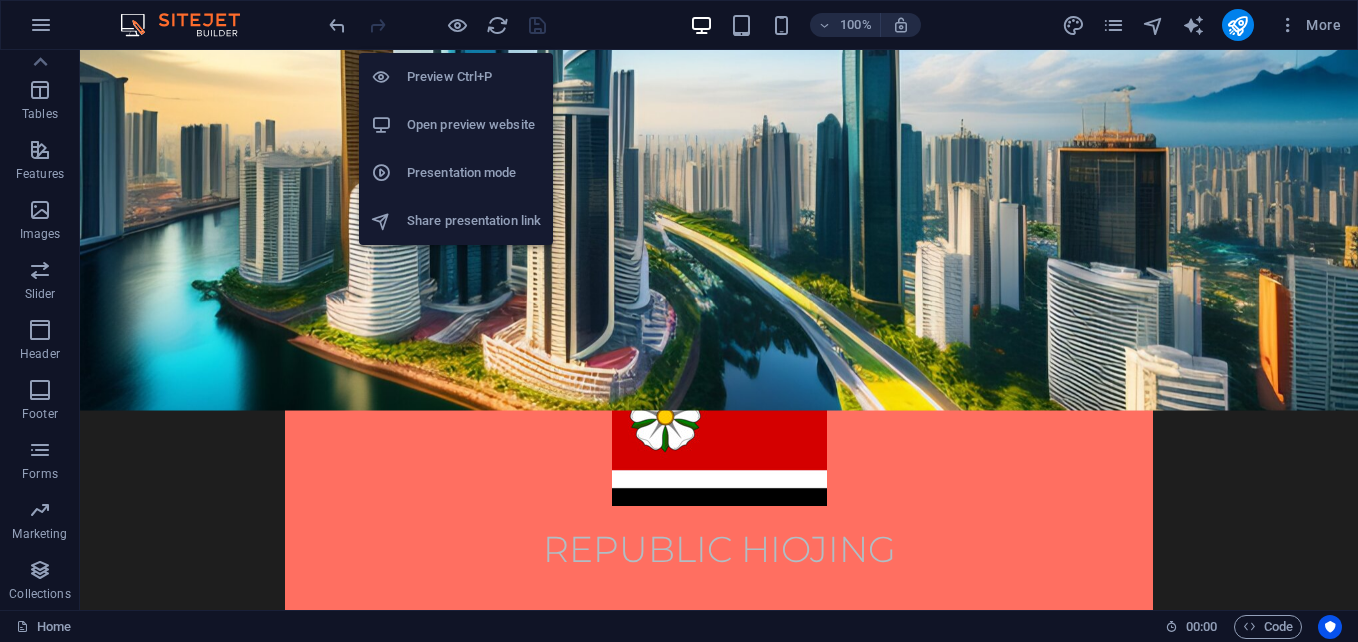 click on "Open preview website" at bounding box center (474, 125) 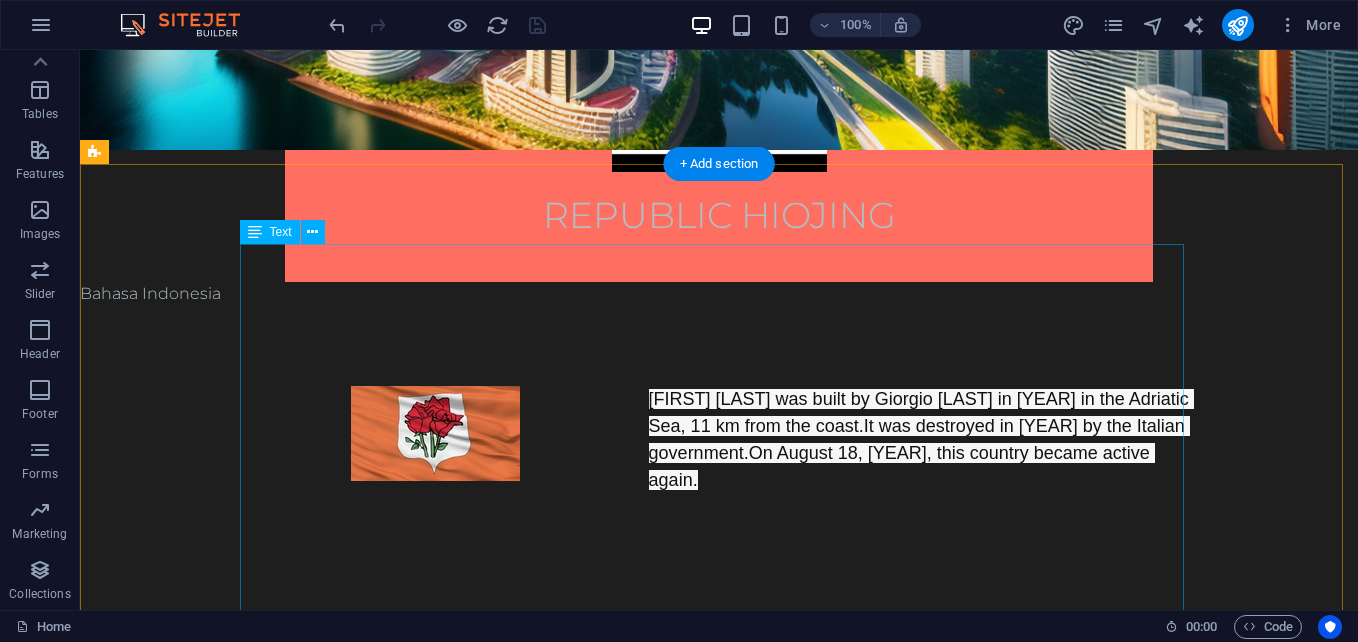 scroll, scrollTop: 556, scrollLeft: 0, axis: vertical 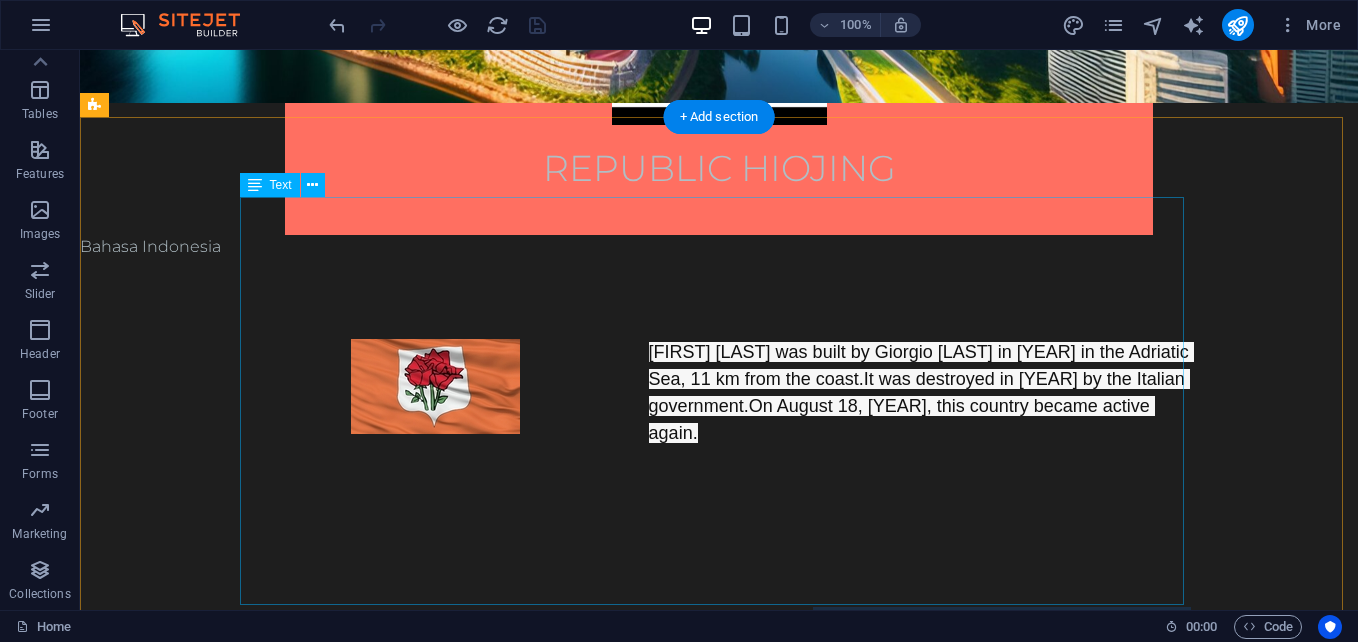 click at bounding box center [719, 811] 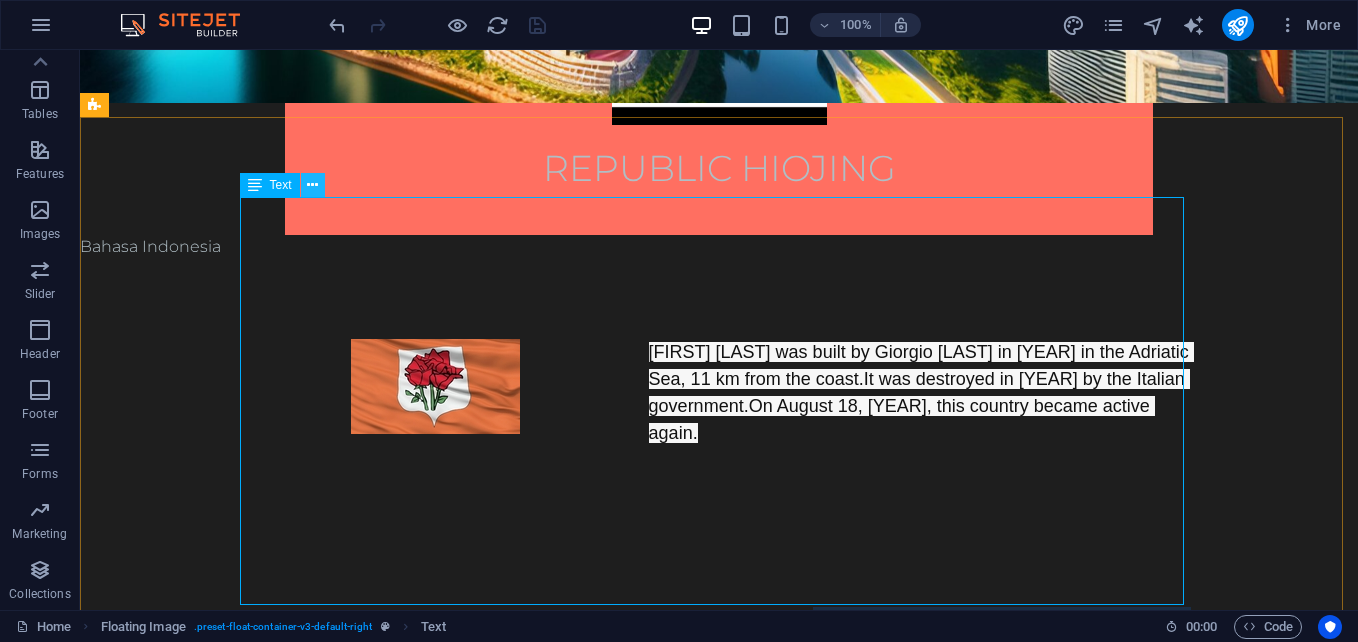 click at bounding box center (312, 185) 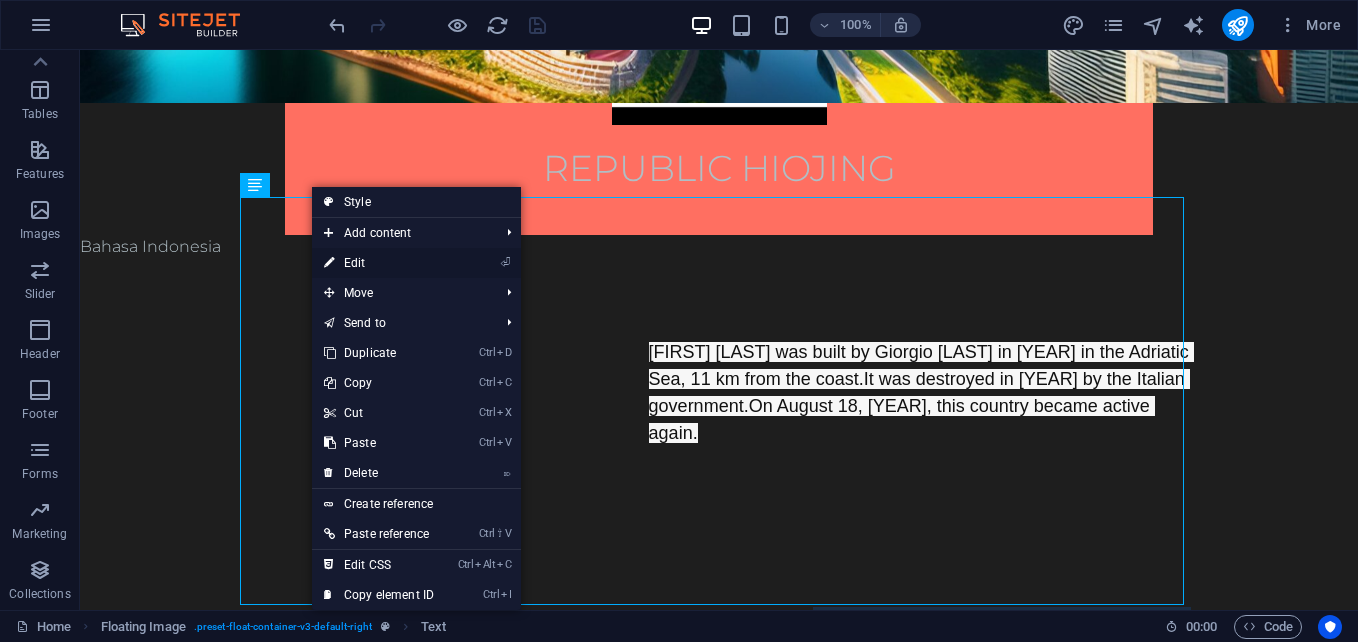 click on "⏎  Edit" at bounding box center (379, 263) 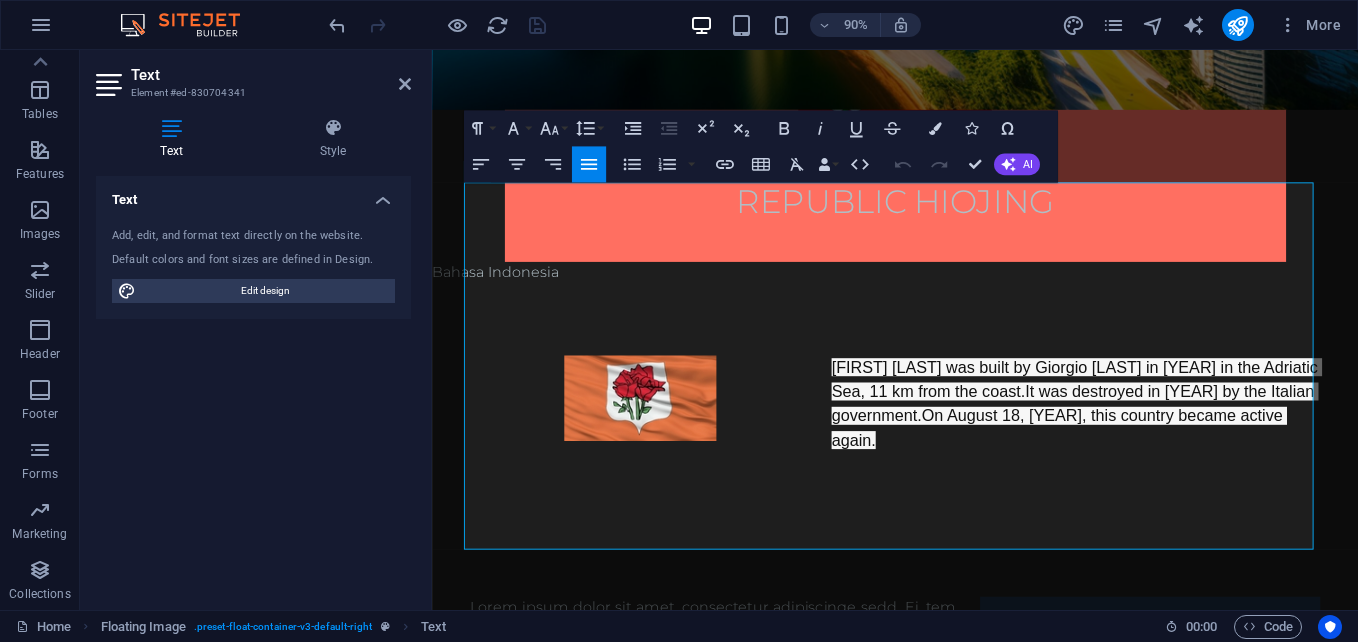 scroll, scrollTop: 593, scrollLeft: 0, axis: vertical 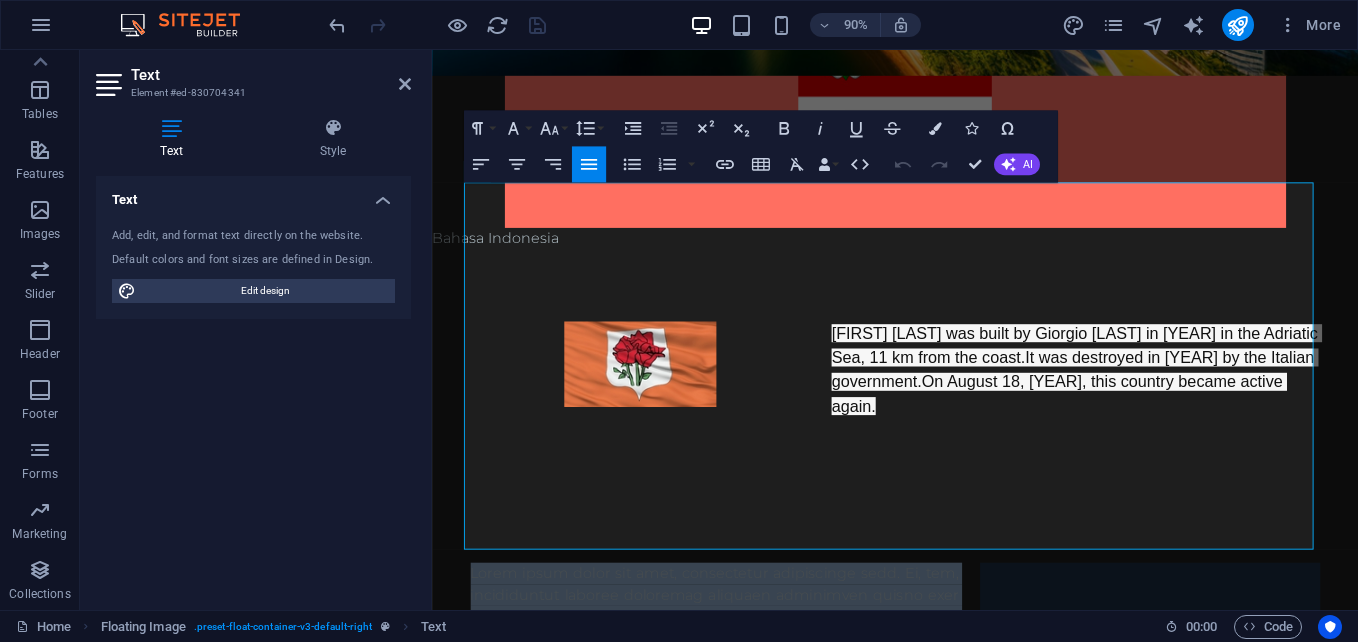 drag, startPoint x: 1251, startPoint y: 589, endPoint x: 846, endPoint y: 237, distance: 536.59015 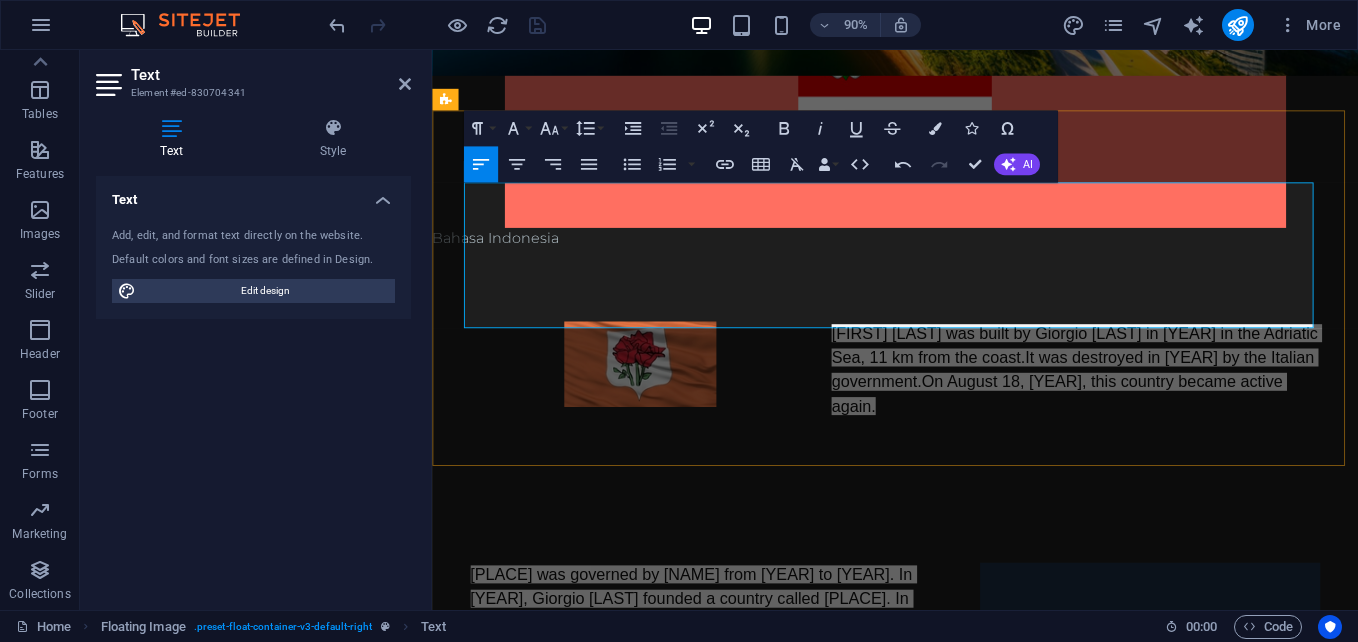 click on "[PLACE] was governed by [NAME] from [YEAR] to [YEAR]. In [YEAR], Giorgio [LAST] founded a country called [PLACE]. In [YEAR], [PLACE] was colonized by Italy. In [YEAR], this country became active again and was named [PLACE] until [YEAR], when it was led by [NAME]. From [YEAR] to [YEAR], this country officially adopted [PLACE] as its international name, with [NAME] [LAST] serving at the age of 21." at bounding box center [947, 714] 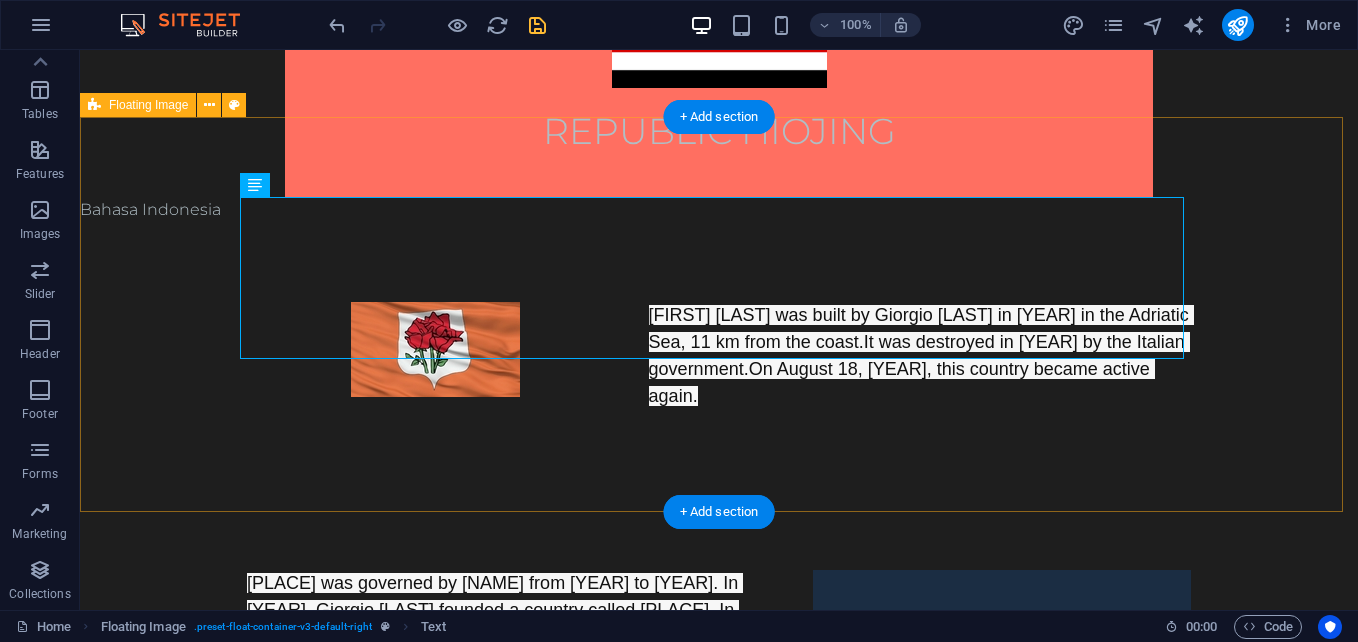 scroll, scrollTop: 556, scrollLeft: 0, axis: vertical 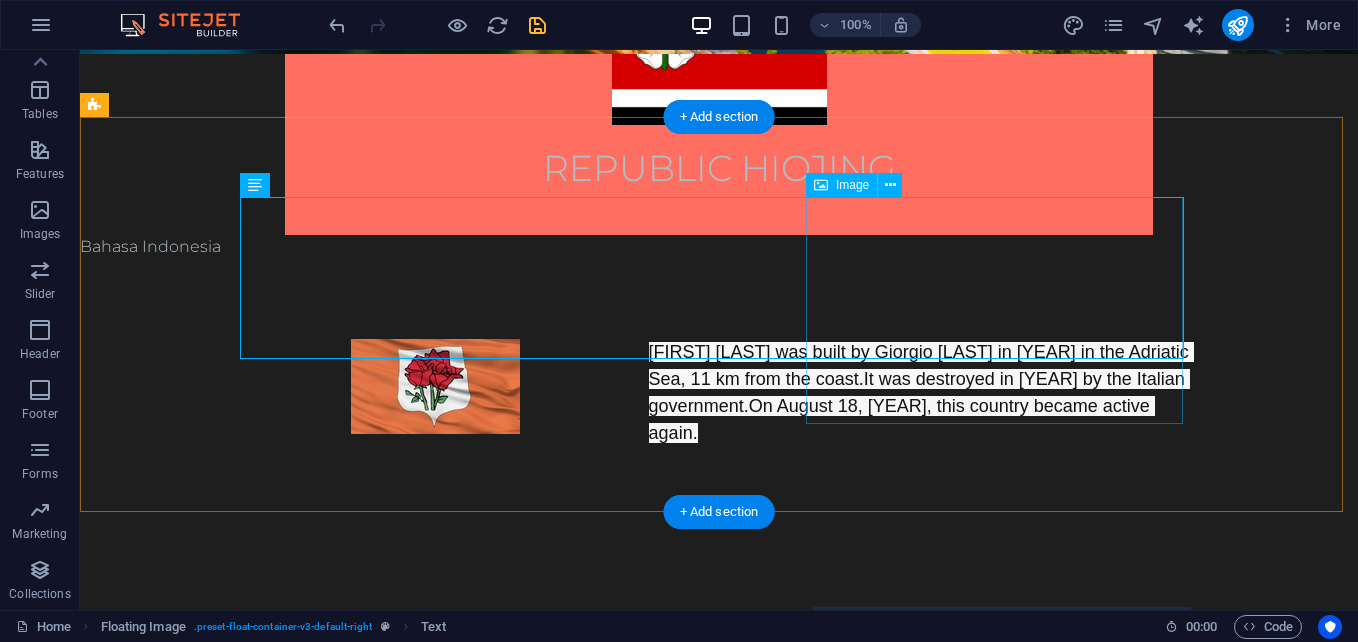 click at bounding box center (1002, 720) 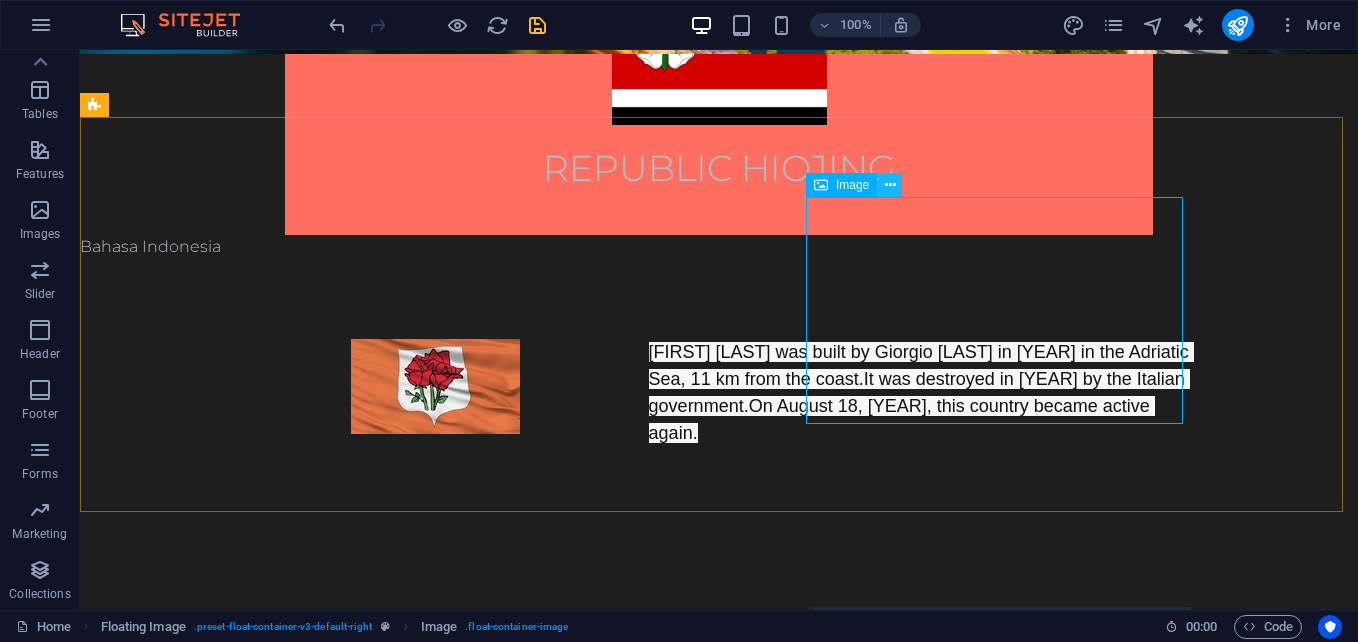 click at bounding box center (890, 185) 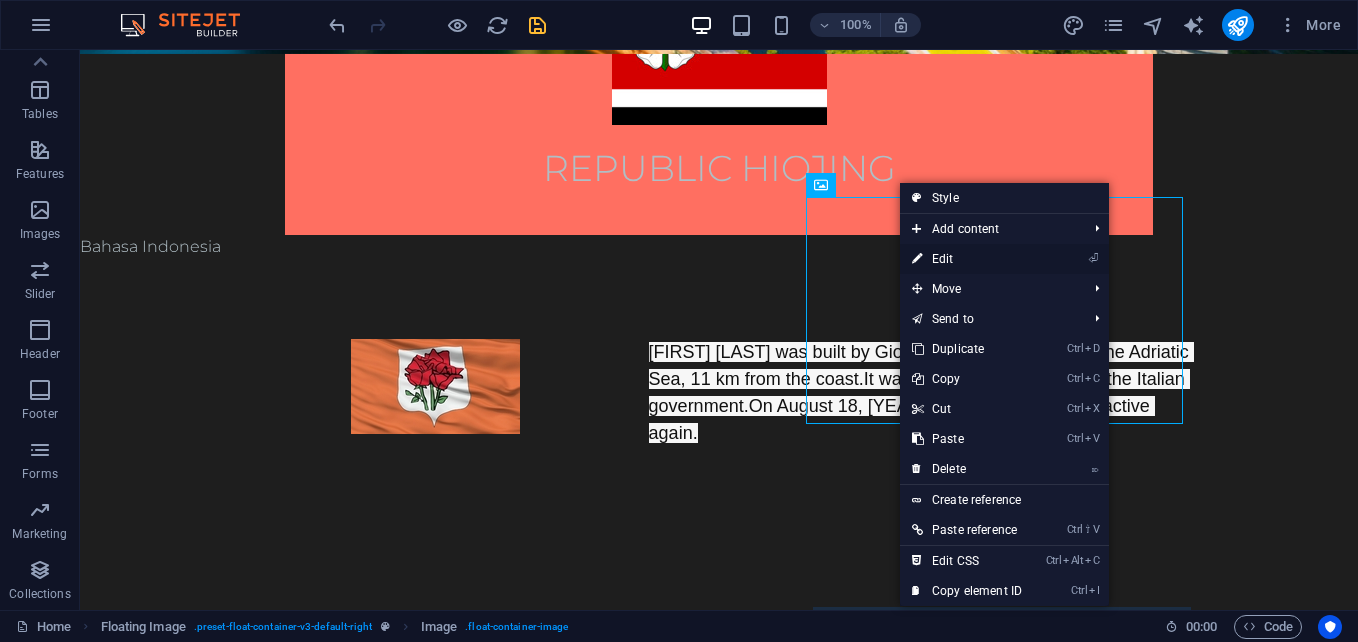 click on "⏎  Edit" at bounding box center (967, 259) 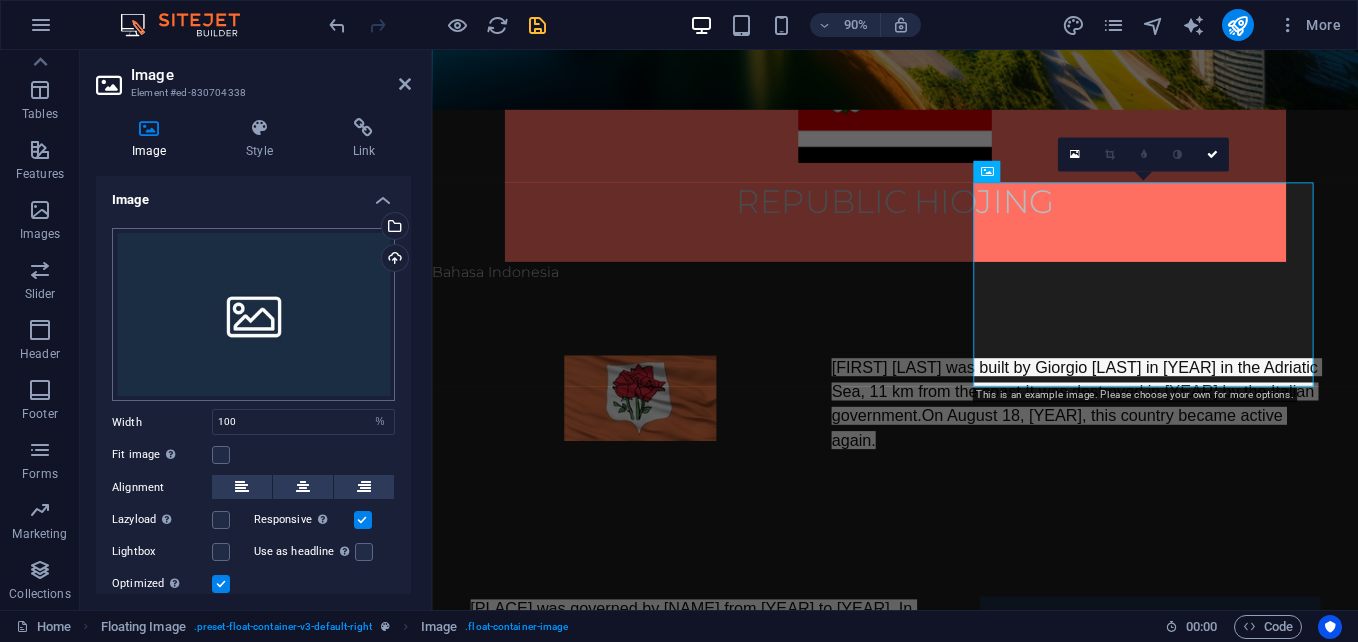 scroll, scrollTop: 593, scrollLeft: 0, axis: vertical 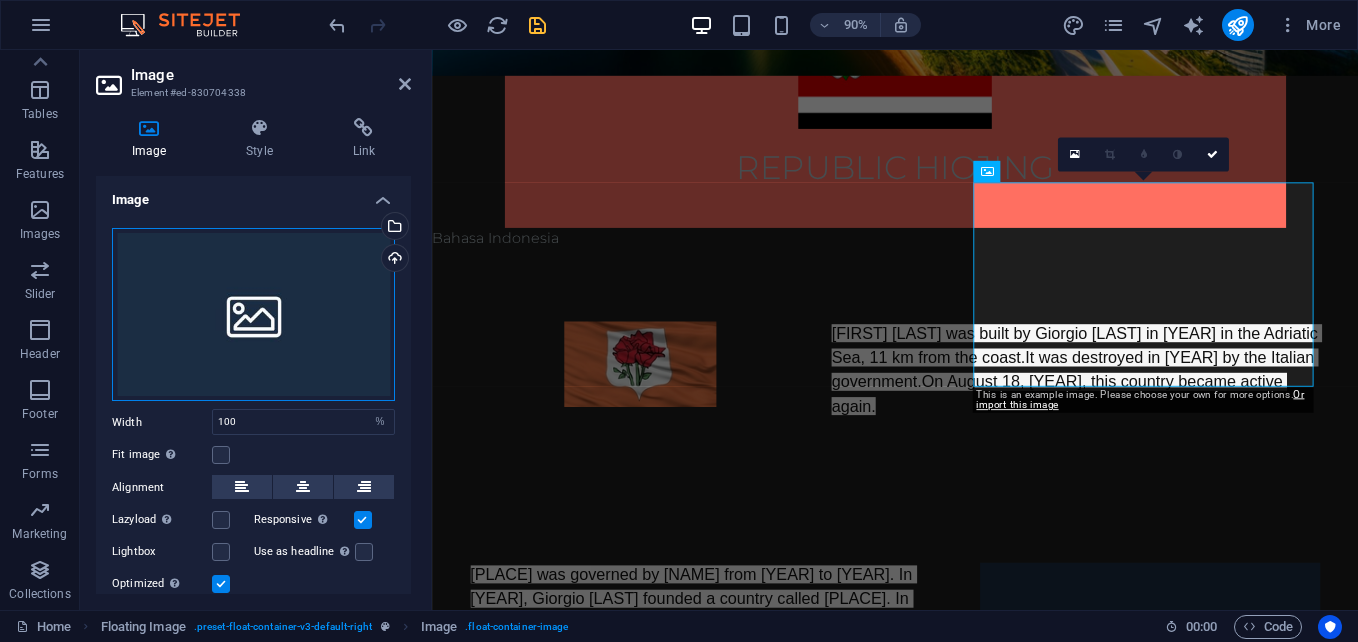 click on "Drag files here, click to choose files or select files from Files or our free stock photos & videos" at bounding box center [253, 315] 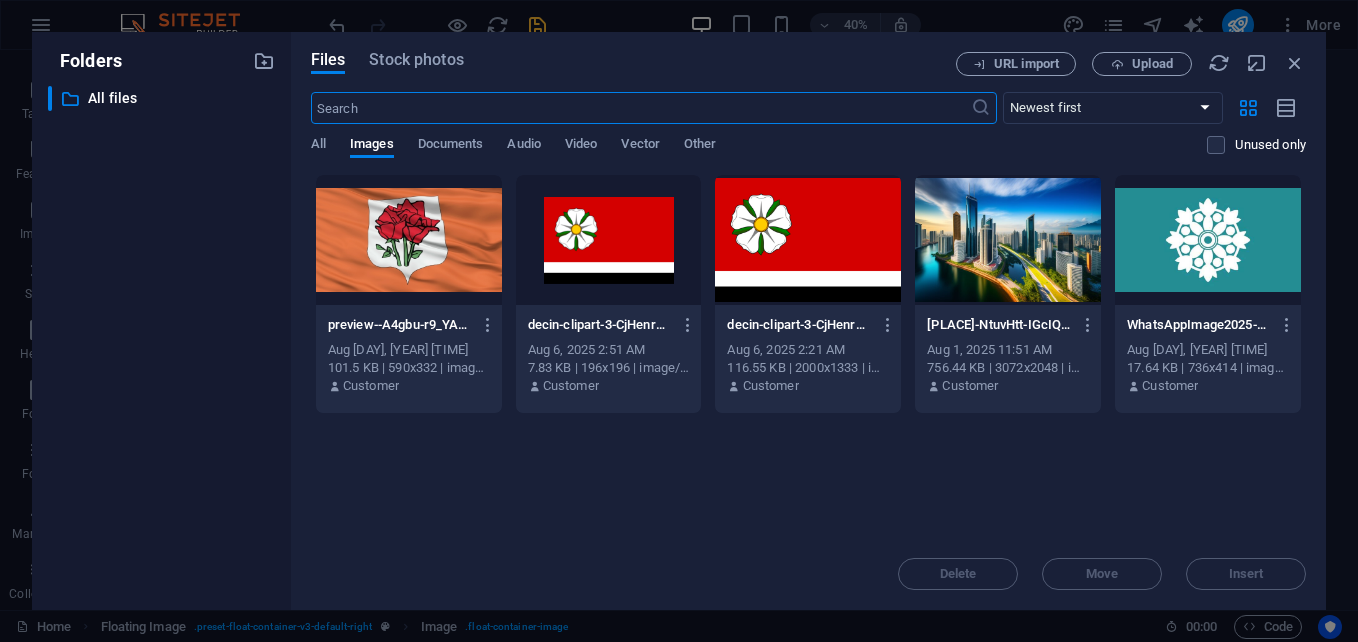 click at bounding box center (609, 240) 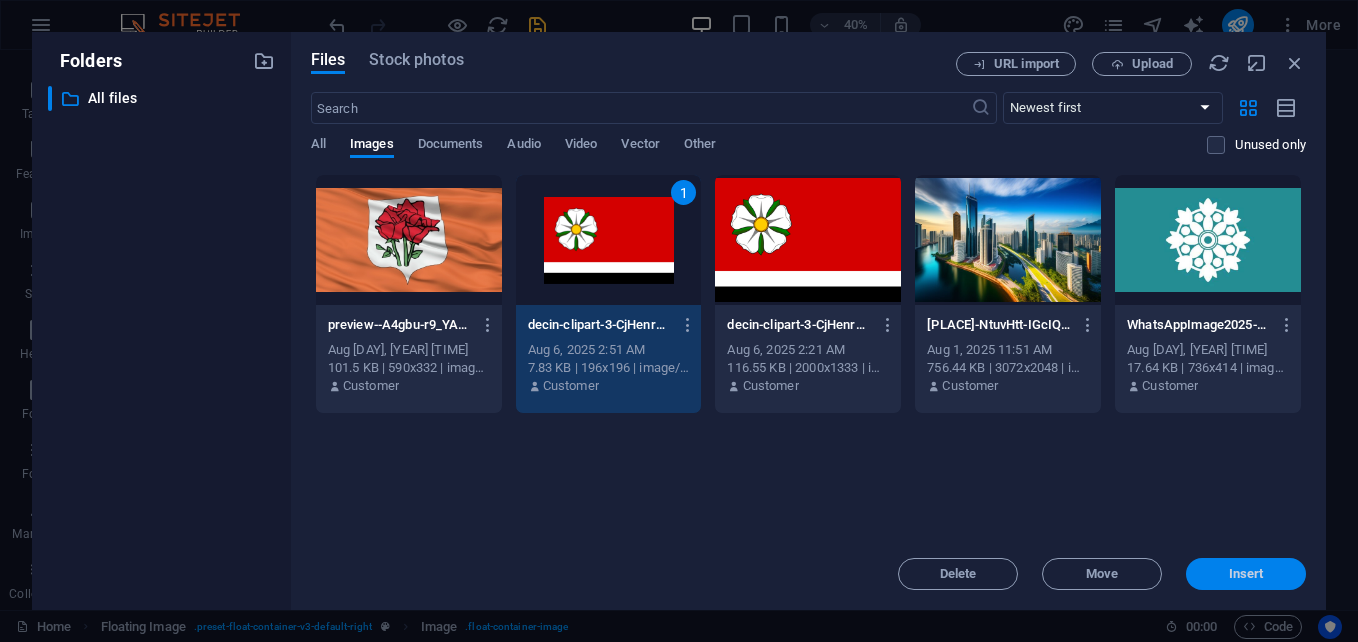 click on "Insert" at bounding box center (1246, 574) 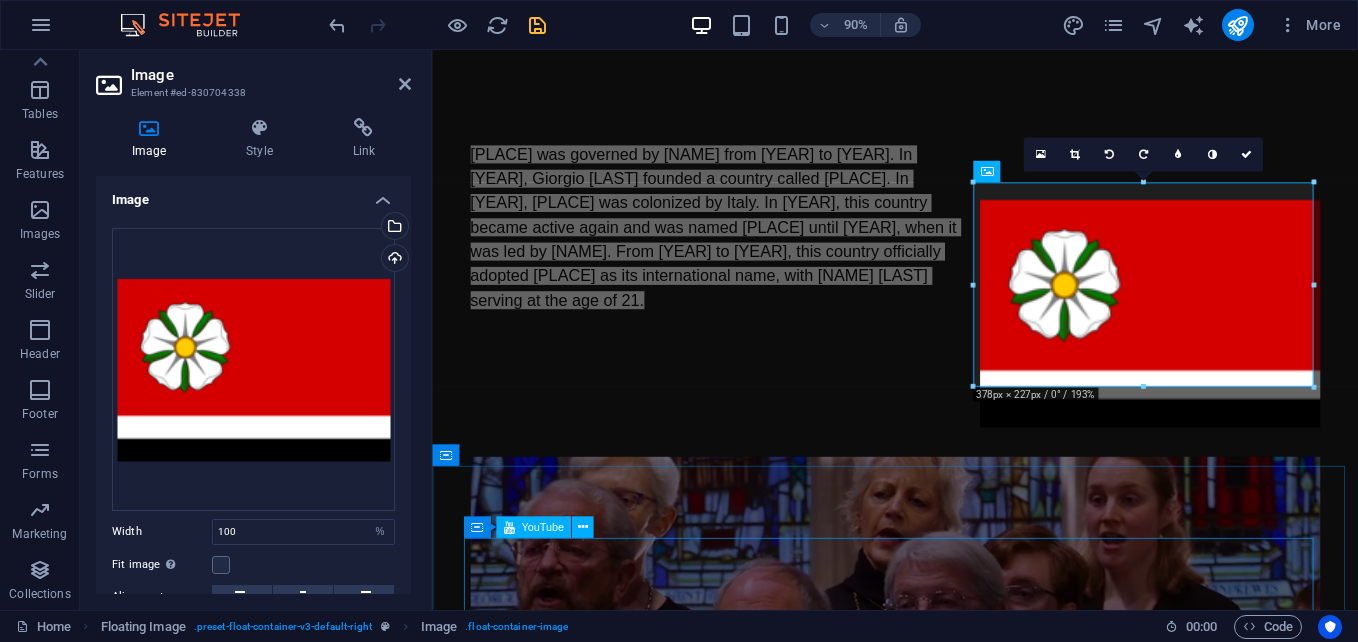 scroll, scrollTop: 593, scrollLeft: 0, axis: vertical 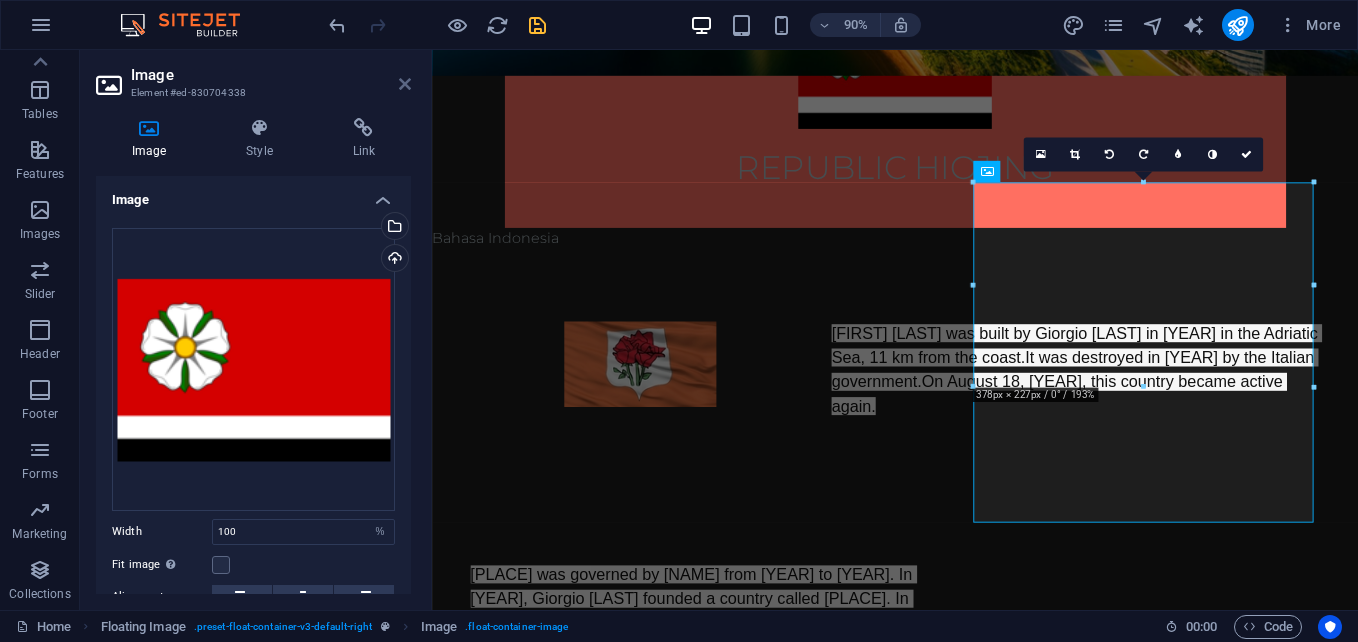 click at bounding box center (405, 84) 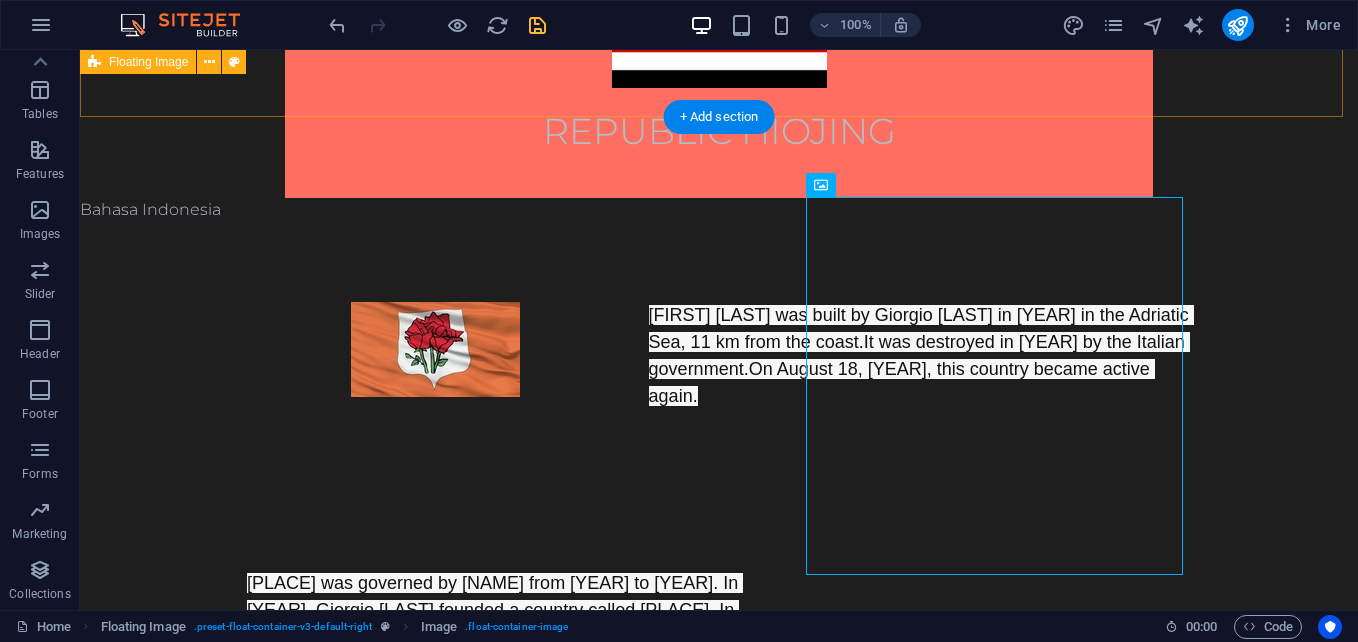 scroll, scrollTop: 556, scrollLeft: 0, axis: vertical 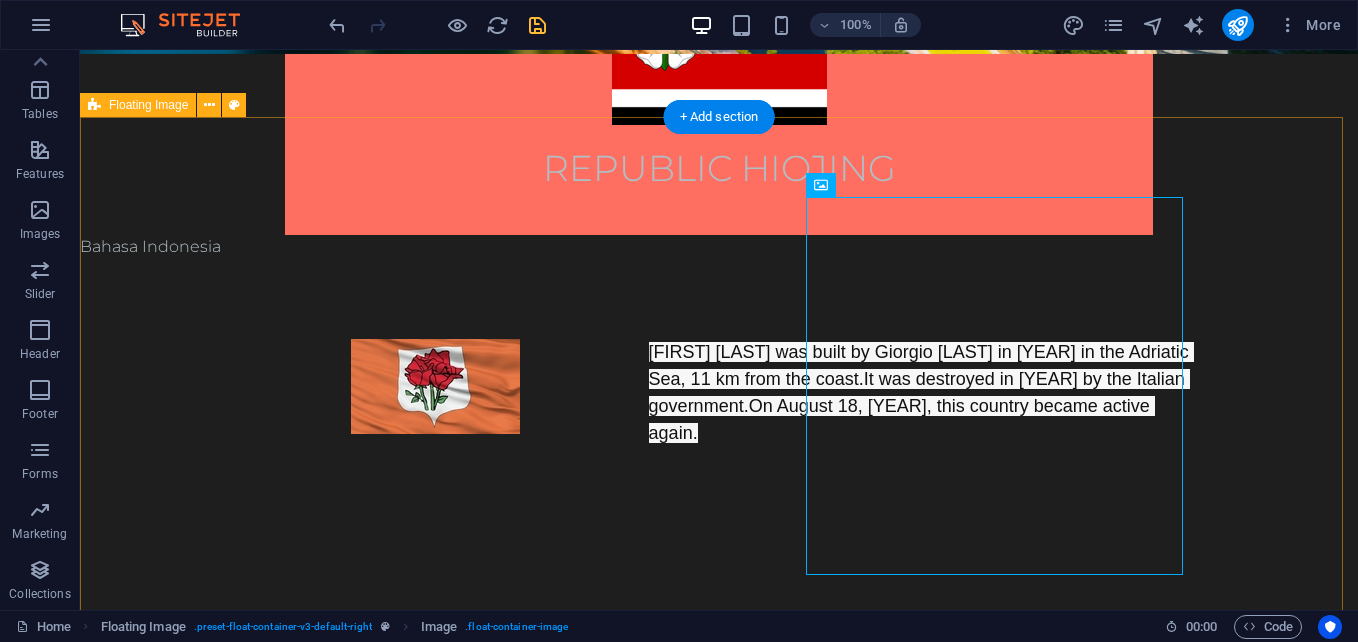 click on "[PLACE] was governed by [NAME] from [YEAR] to [YEAR]. In [YEAR], Giorgio [LAST] founded a country called [PLACE]. In [YEAR], [PLACE] was colonized by Italy. In [YEAR], this country became active again and was named [PLACE] until [YEAR], when it was led by [NAME]. From [YEAR] to [YEAR], this country officially adopted [PLACE] as its international name, with [NAME] [LAST] serving at the age of 21." at bounding box center [719, 701] 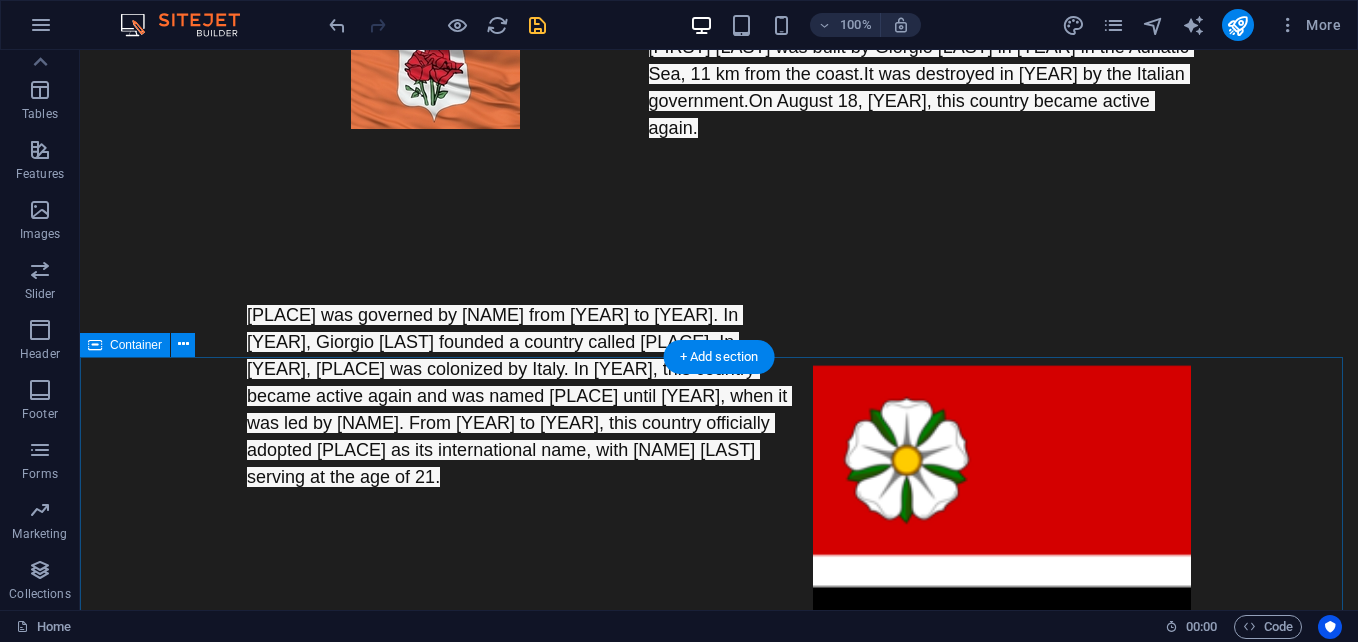 scroll, scrollTop: 862, scrollLeft: 0, axis: vertical 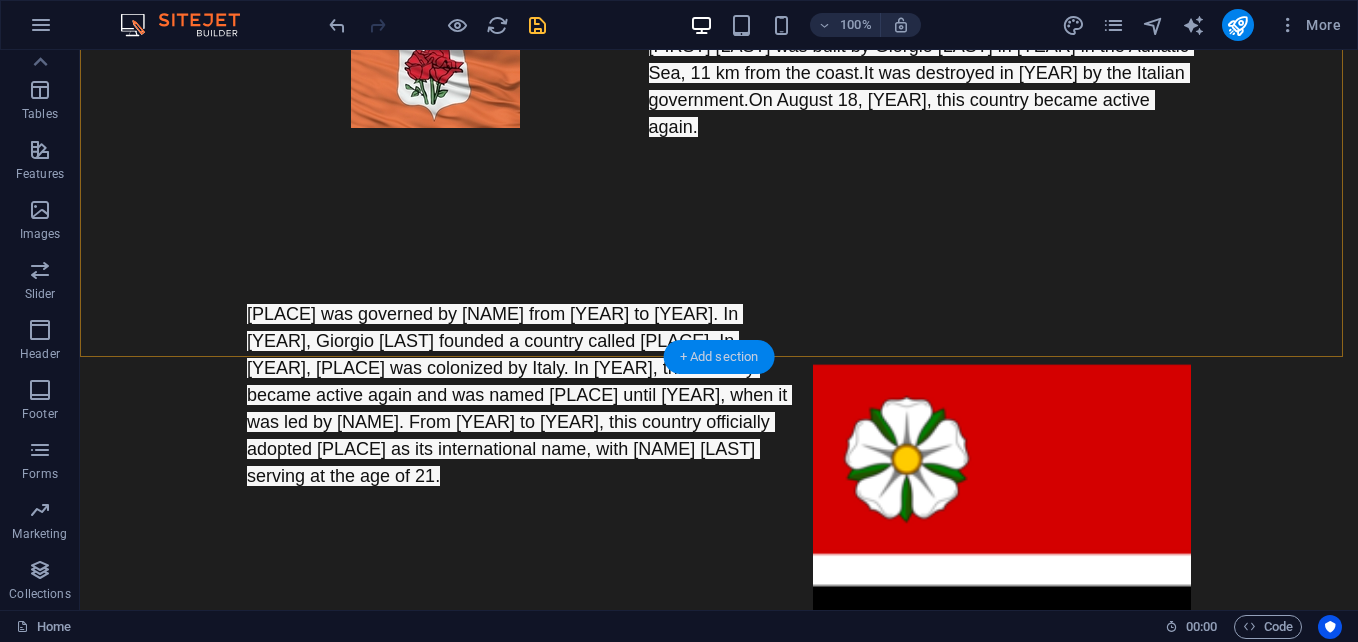 click on "+ Add section" at bounding box center [719, 357] 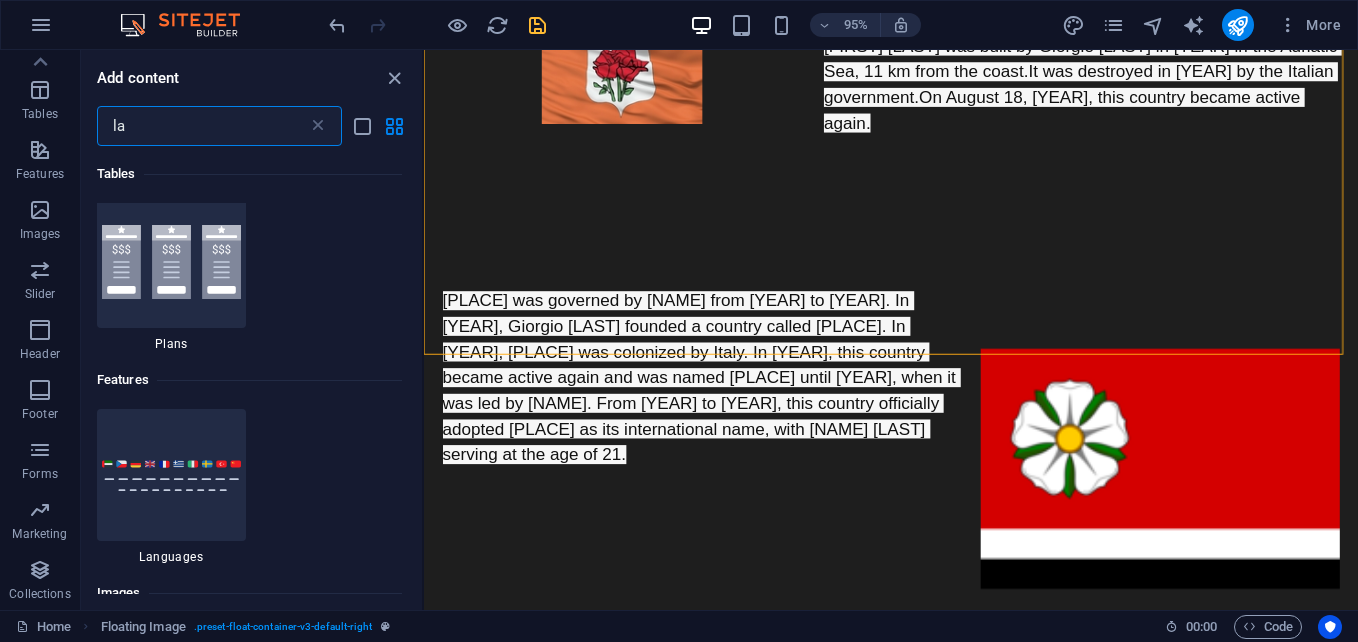 scroll, scrollTop: 378, scrollLeft: 0, axis: vertical 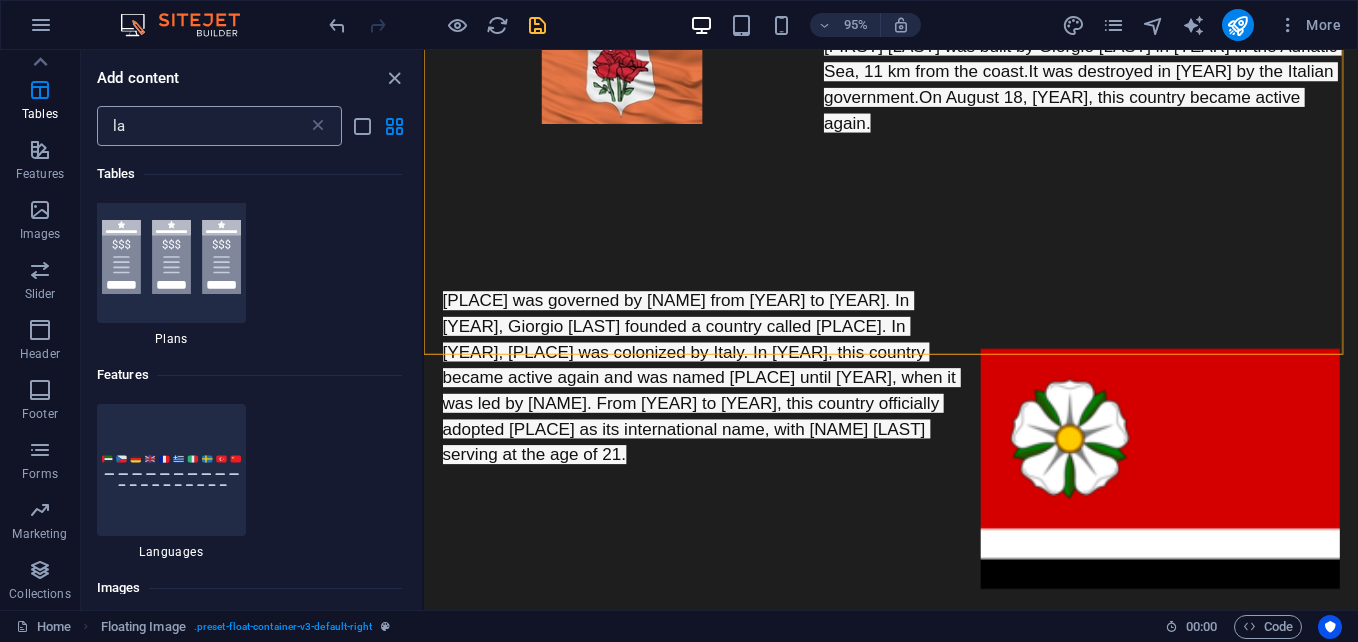drag, startPoint x: 315, startPoint y: 114, endPoint x: 320, endPoint y: 138, distance: 24.5153 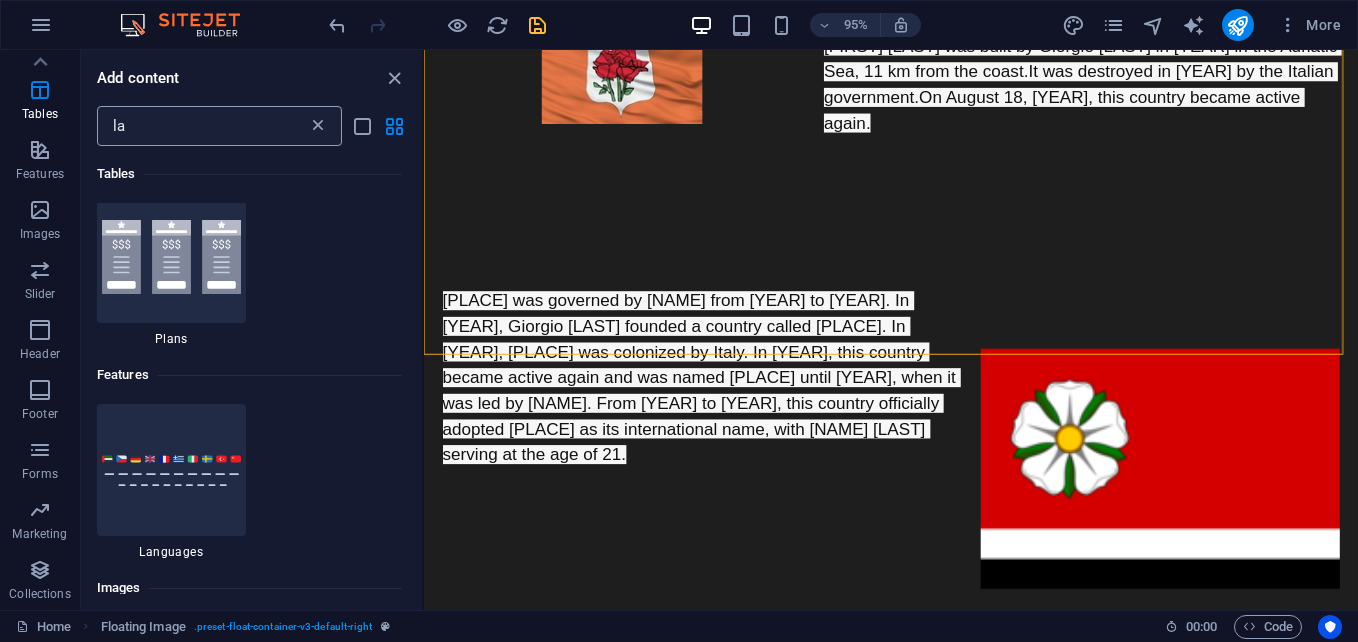 click on "la ​" at bounding box center (219, 126) 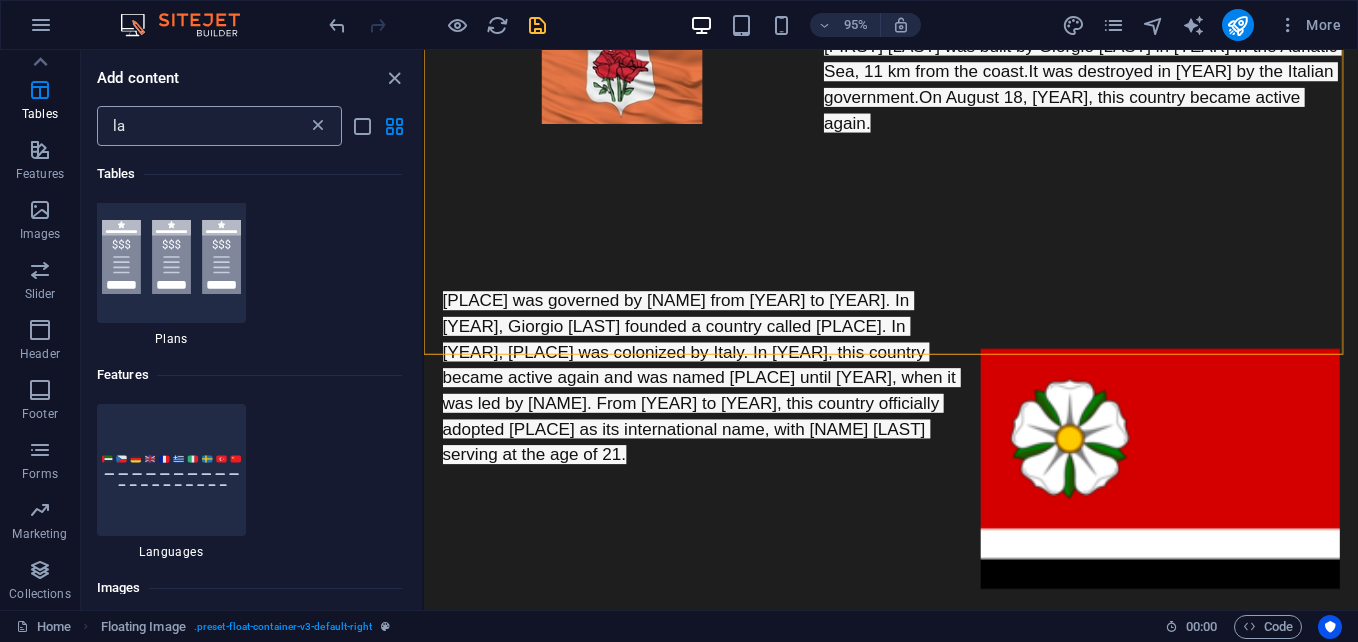 click at bounding box center (318, 126) 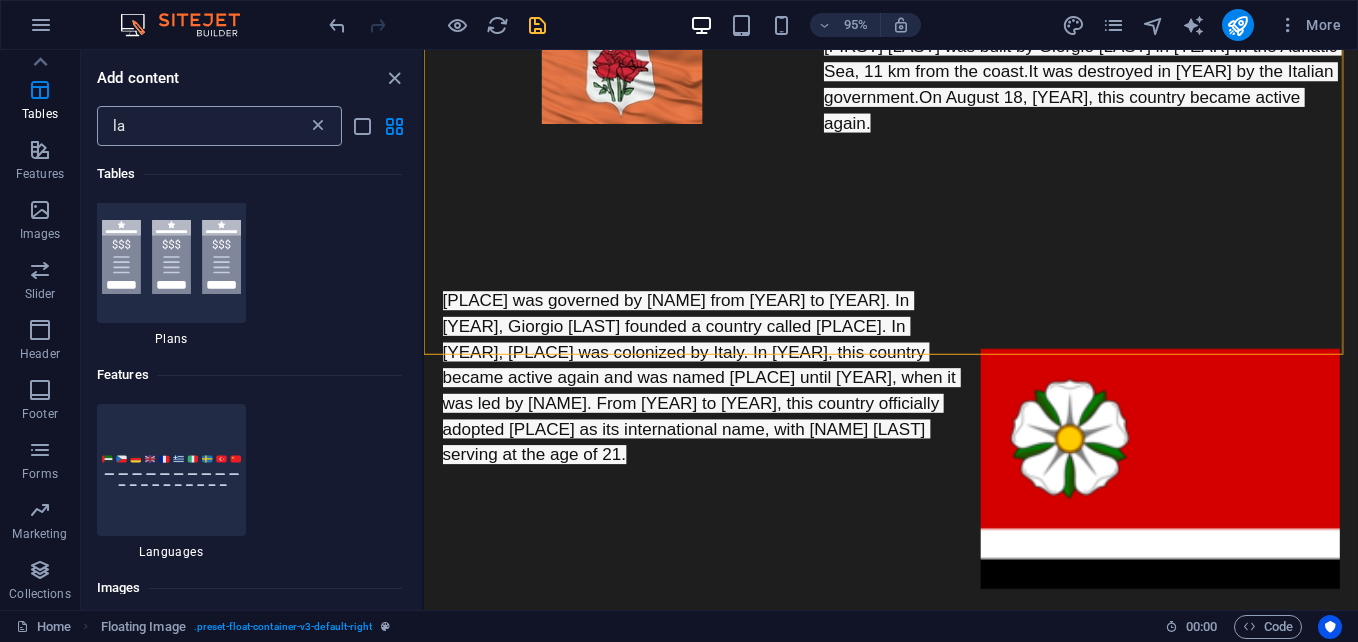 type 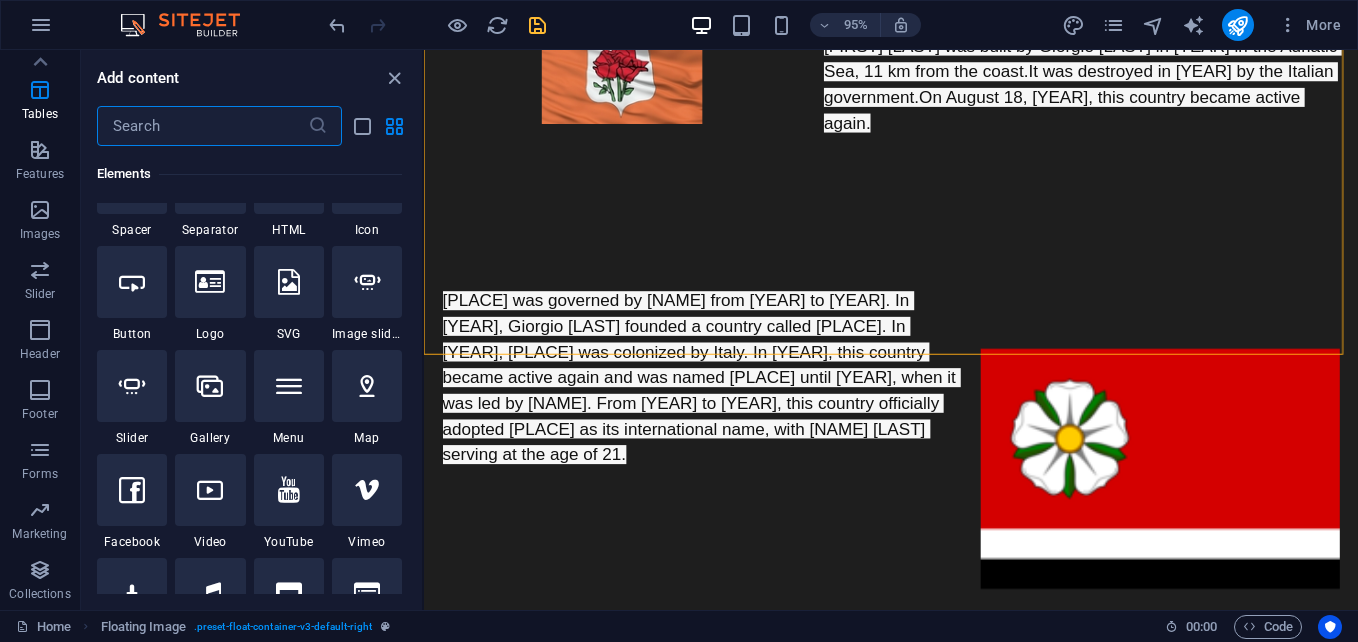 scroll, scrollTop: 6938, scrollLeft: 0, axis: vertical 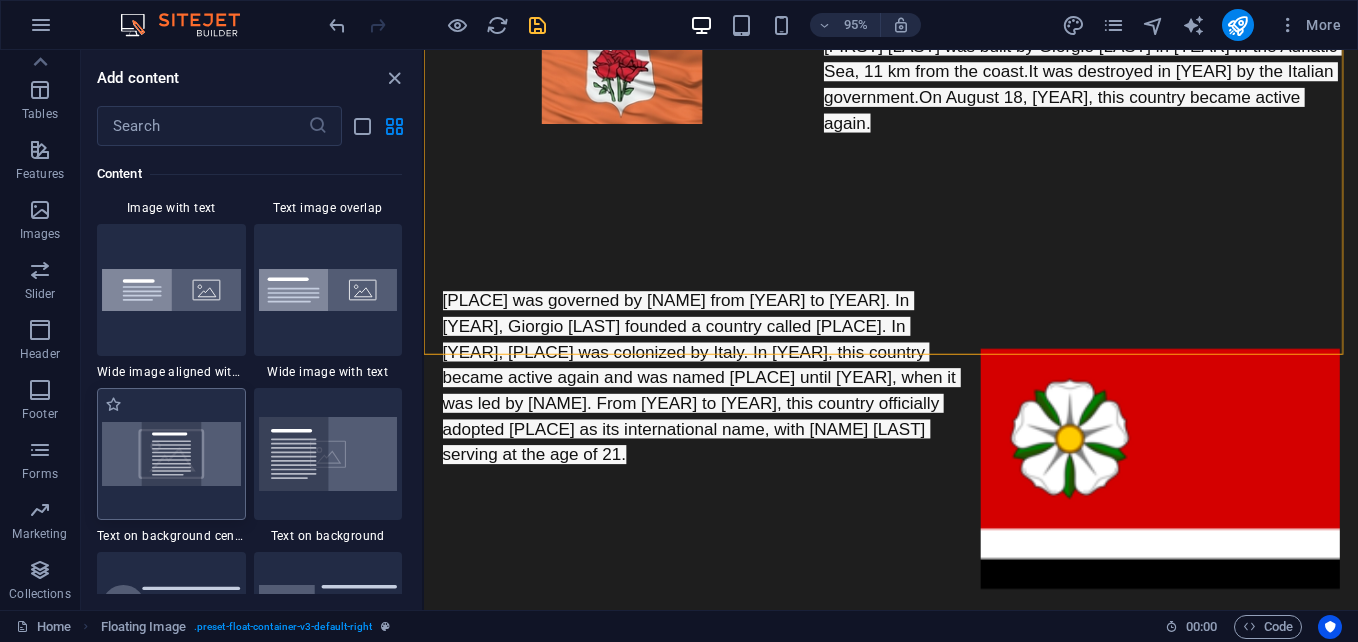 click at bounding box center [171, 453] 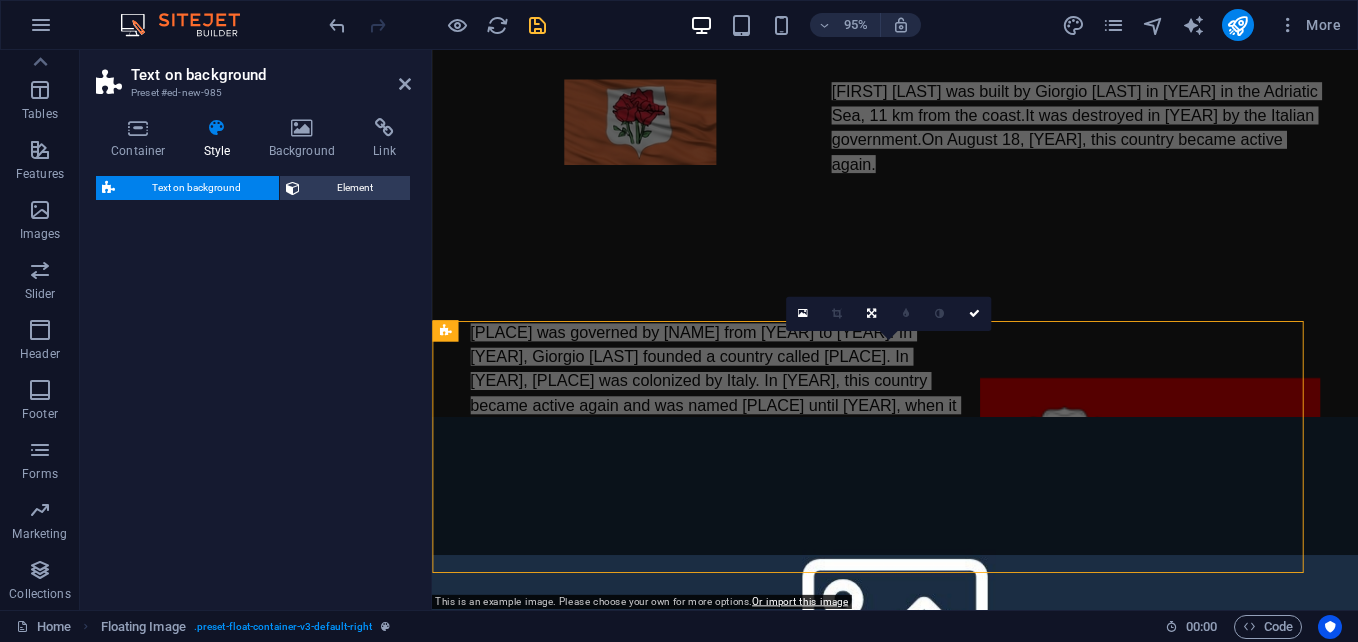 select on "%" 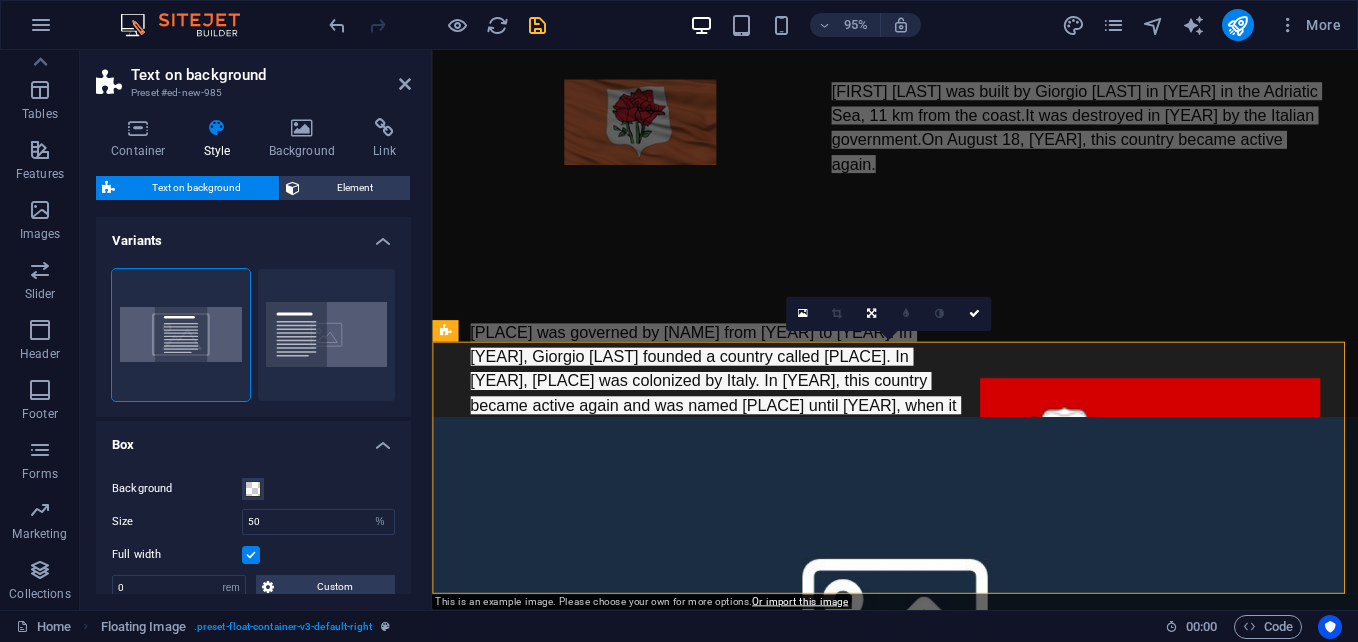 scroll, scrollTop: 882, scrollLeft: 0, axis: vertical 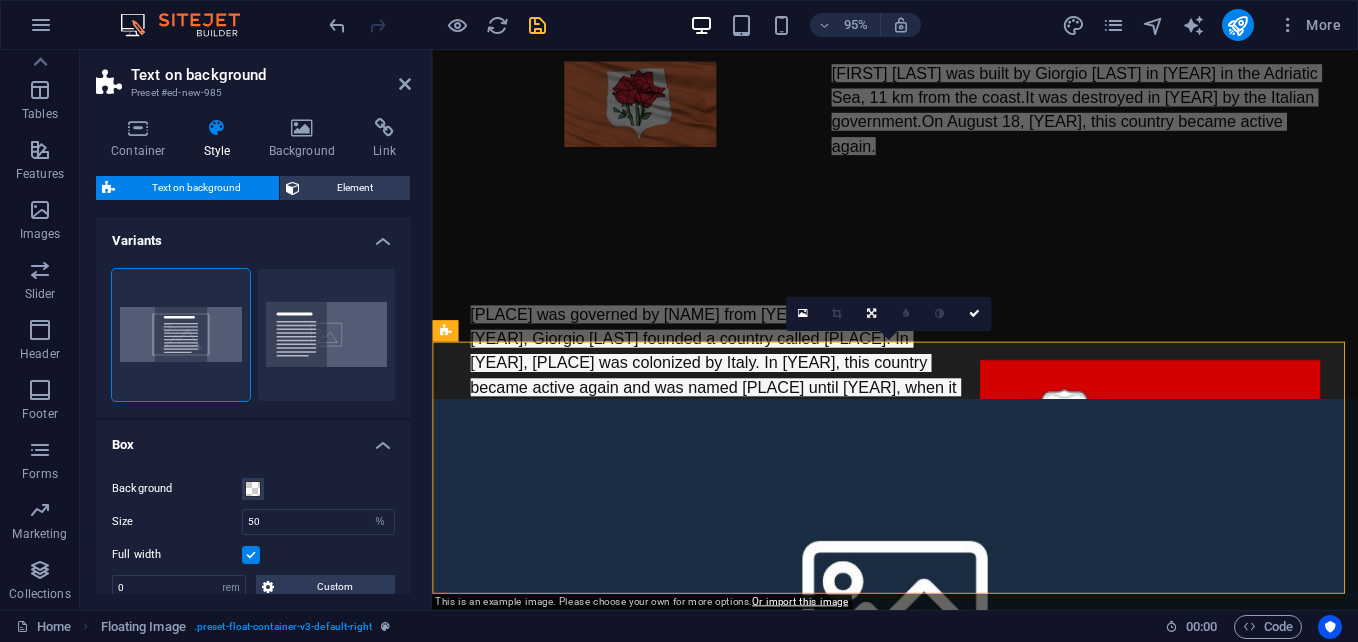 click on "Text on background" at bounding box center [271, 75] 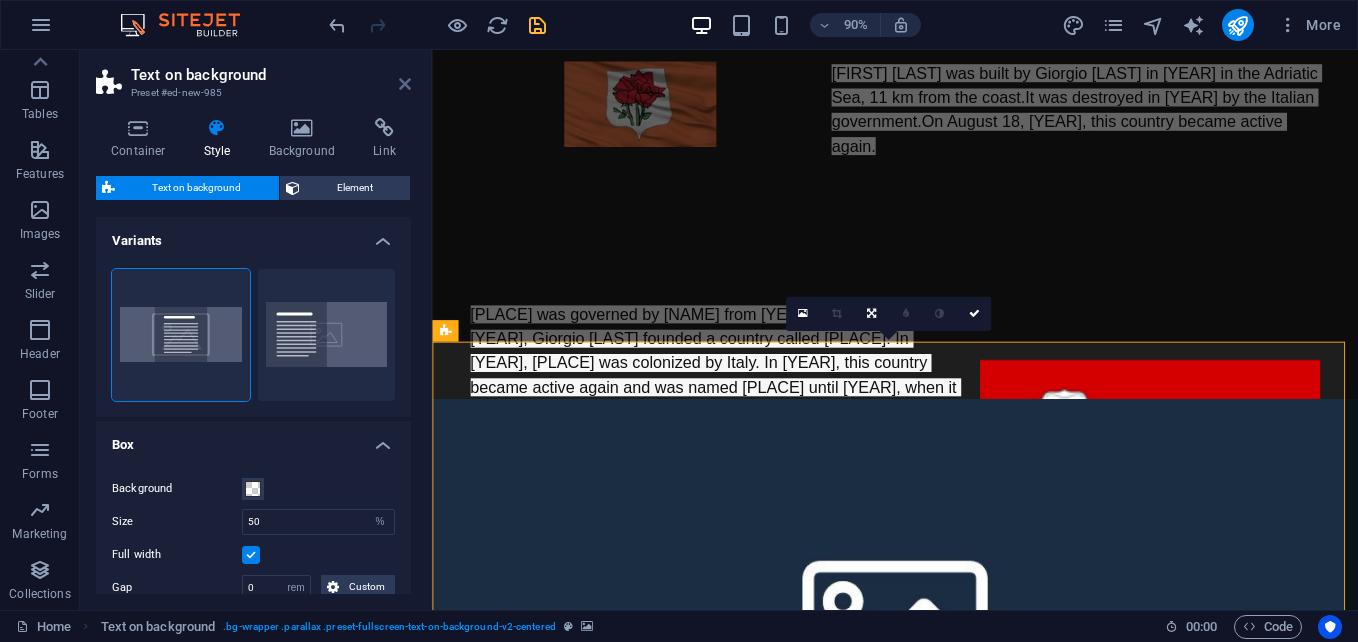 click at bounding box center (405, 84) 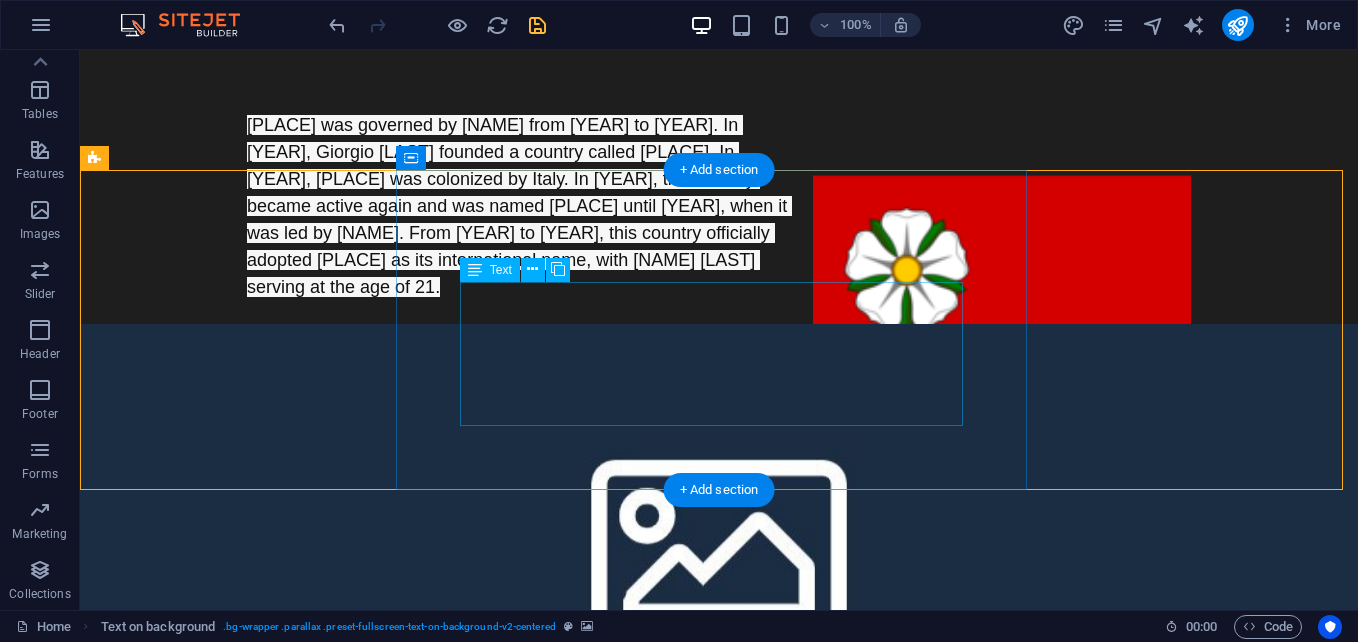 scroll, scrollTop: 1056, scrollLeft: 0, axis: vertical 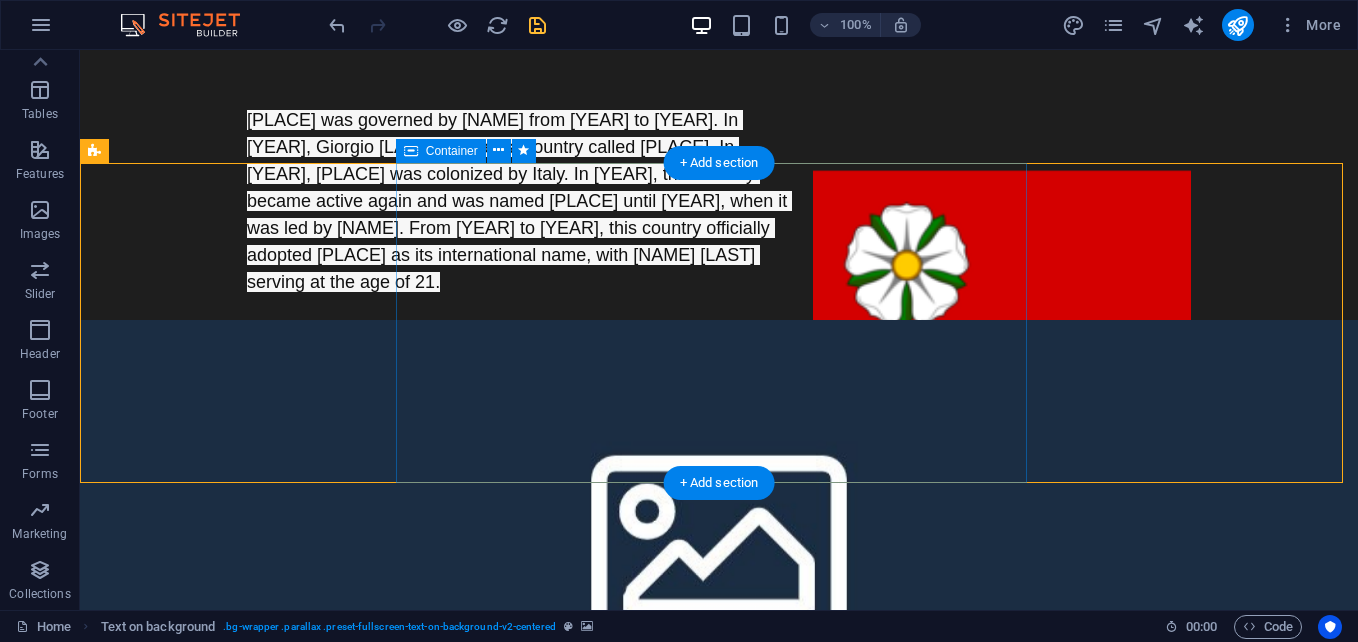 click on "Headline Lorem ipsum dolor sit amet, consectetuer adipiscing elit. Aenean commodo ligula eget dolor. Lorem ipsum dolor sit amet, consectetuer adipiscing elit leget dolor. Lorem ipsum dolor sit amet, consectetuer adipiscing elit. Aenean commodo ligula eget dolor. Lorem ipsum dolor sit amet, consectetuer adipiscing elit dolor." at bounding box center (719, 940) 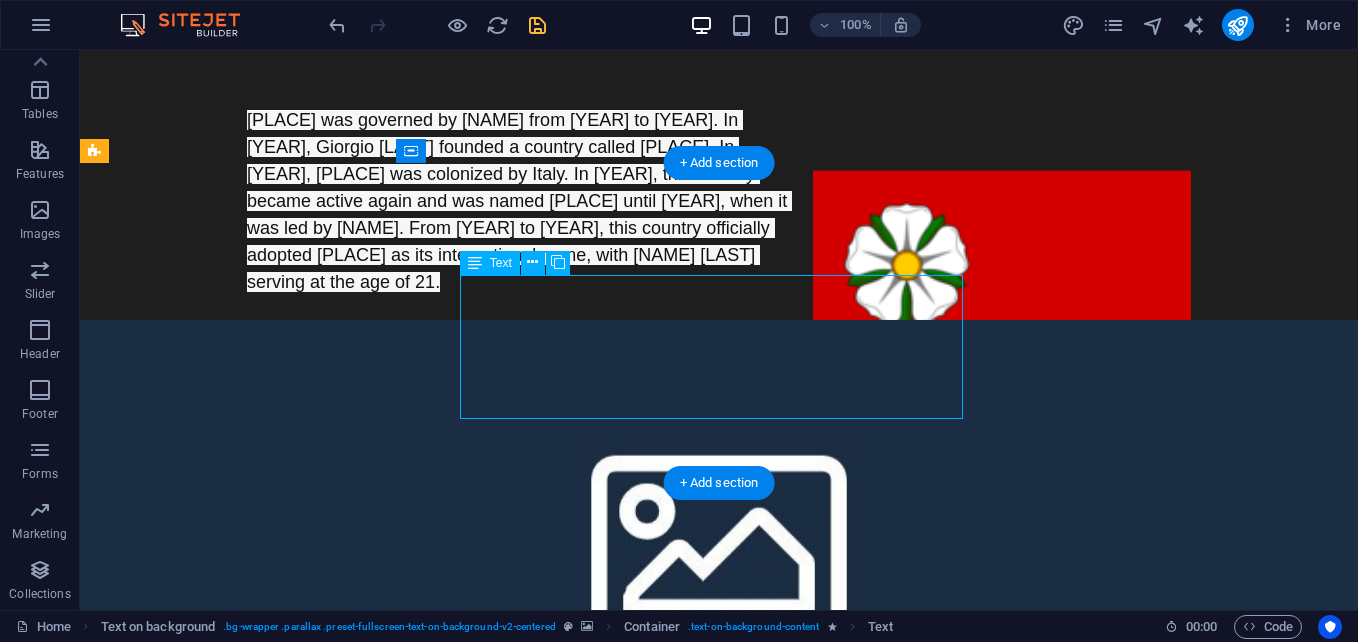 drag, startPoint x: 775, startPoint y: 405, endPoint x: 470, endPoint y: 291, distance: 325.60867 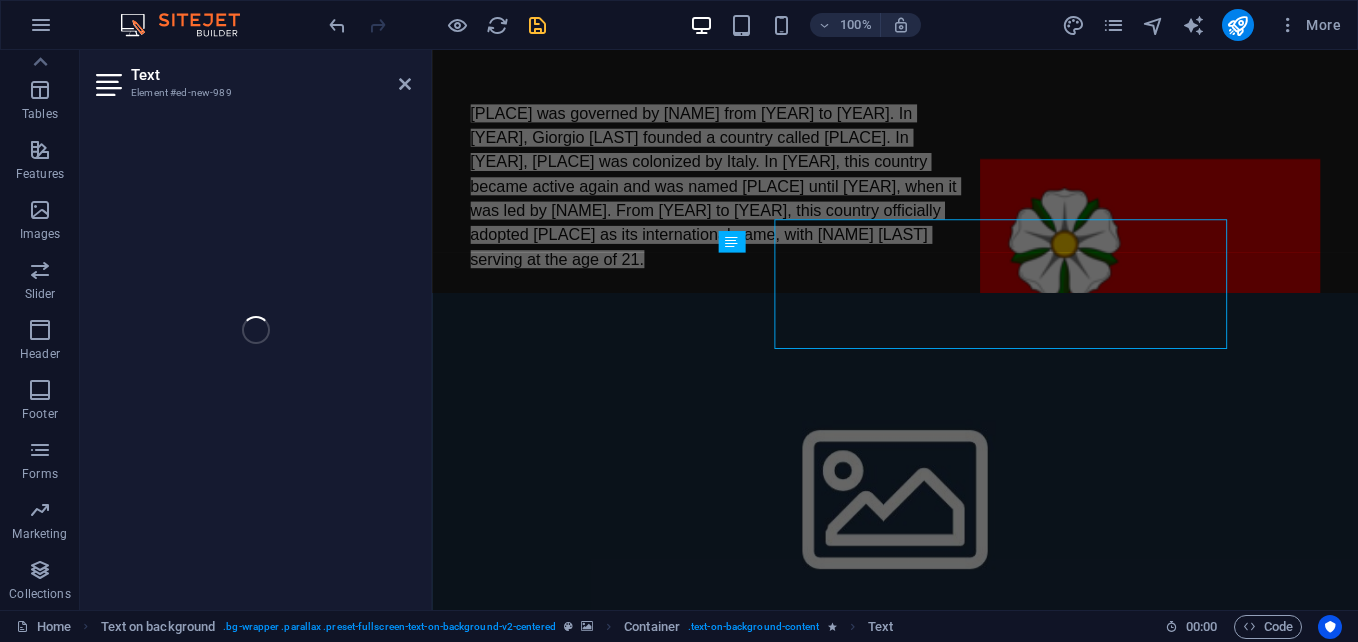 click at bounding box center (946, 540) 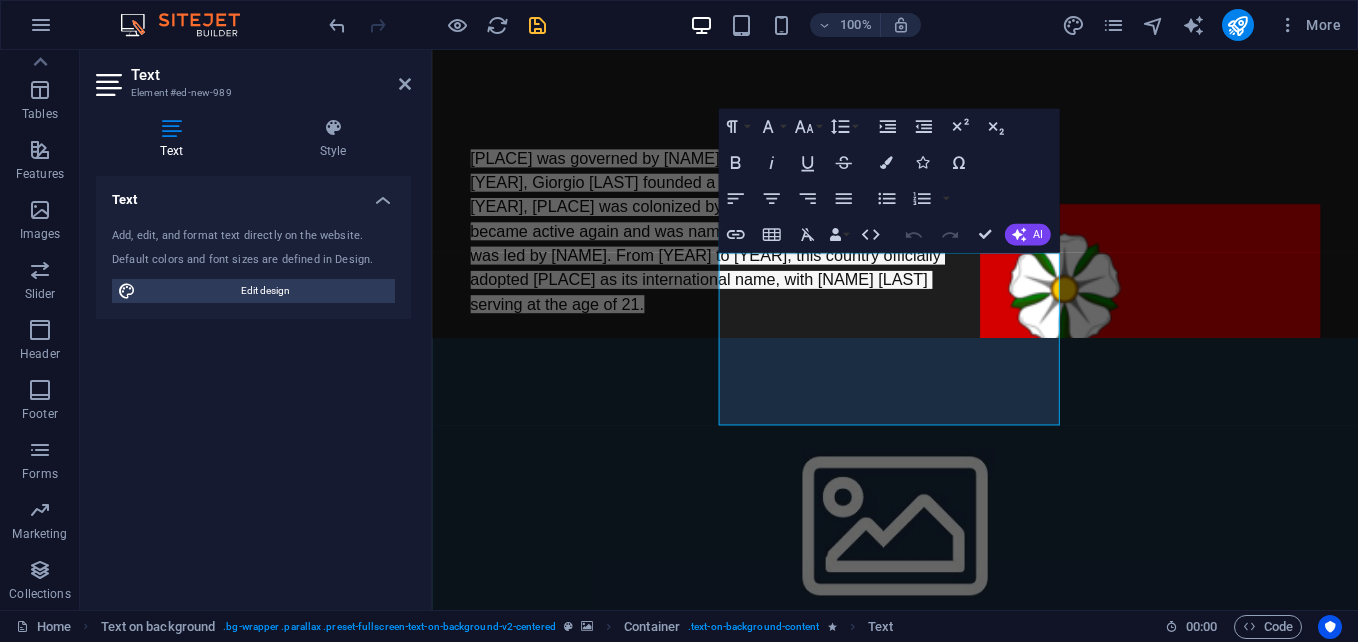 scroll, scrollTop: 1093, scrollLeft: 0, axis: vertical 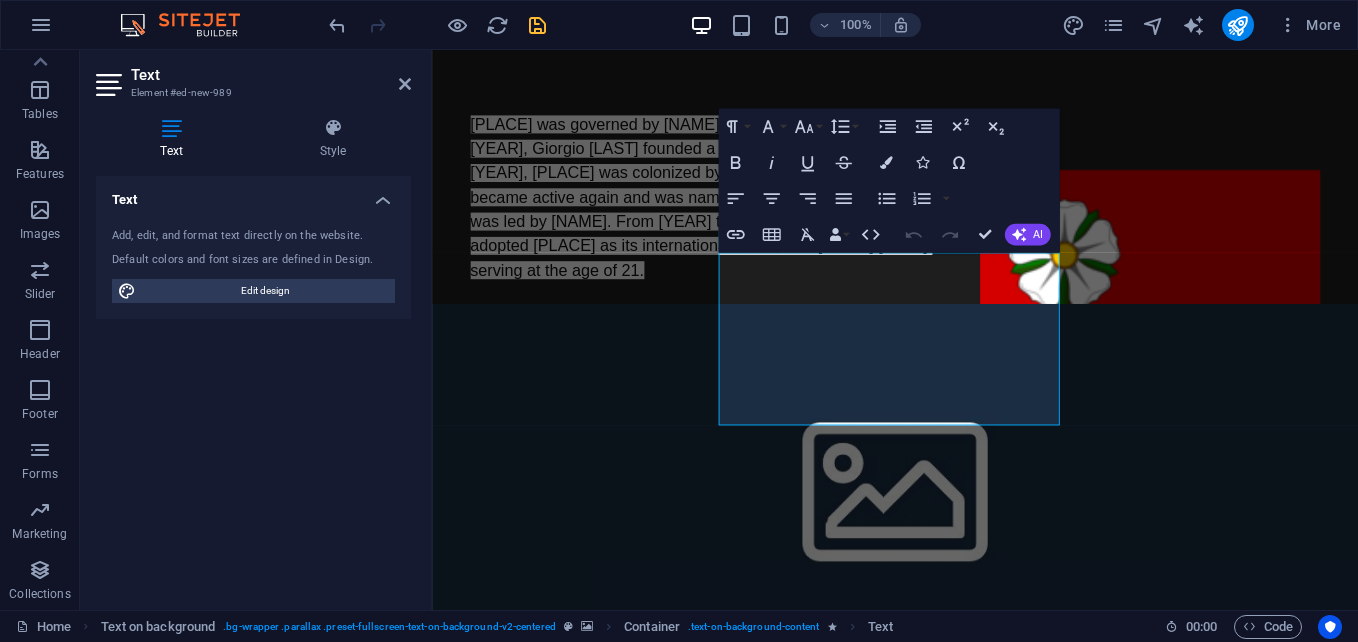 drag, startPoint x: 765, startPoint y: 438, endPoint x: 699, endPoint y: 436, distance: 66.0303 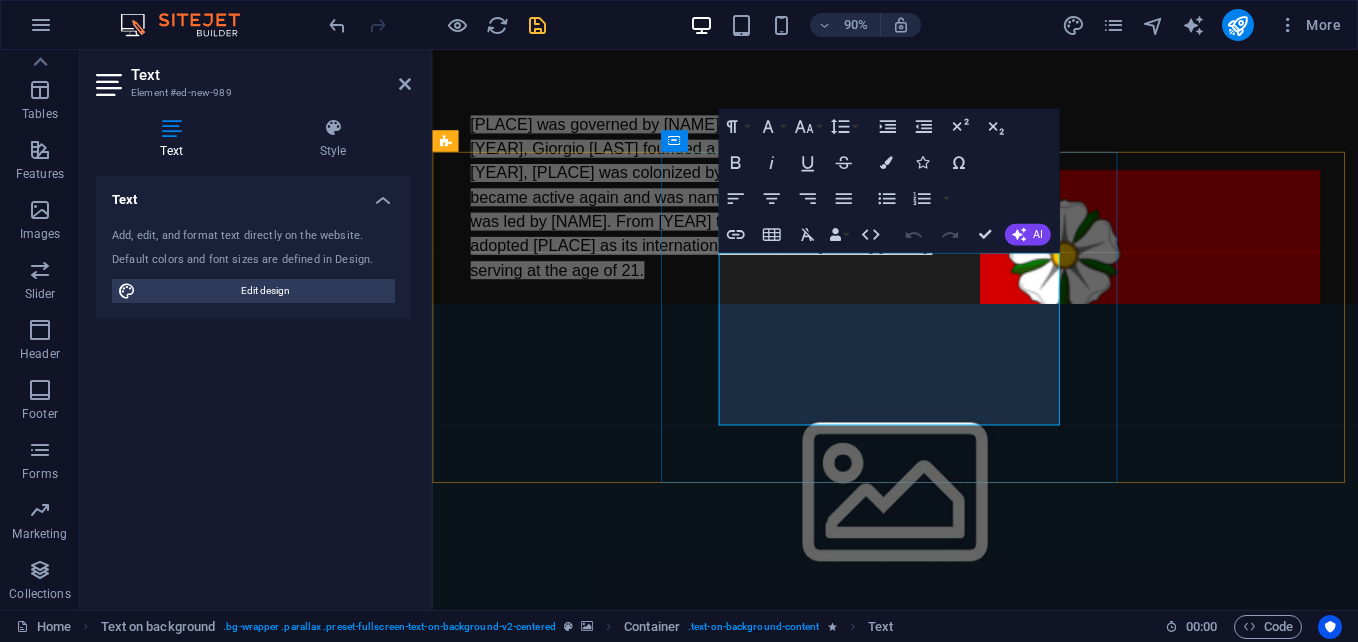 drag, startPoint x: 699, startPoint y: 436, endPoint x: 806, endPoint y: 249, distance: 215.44836 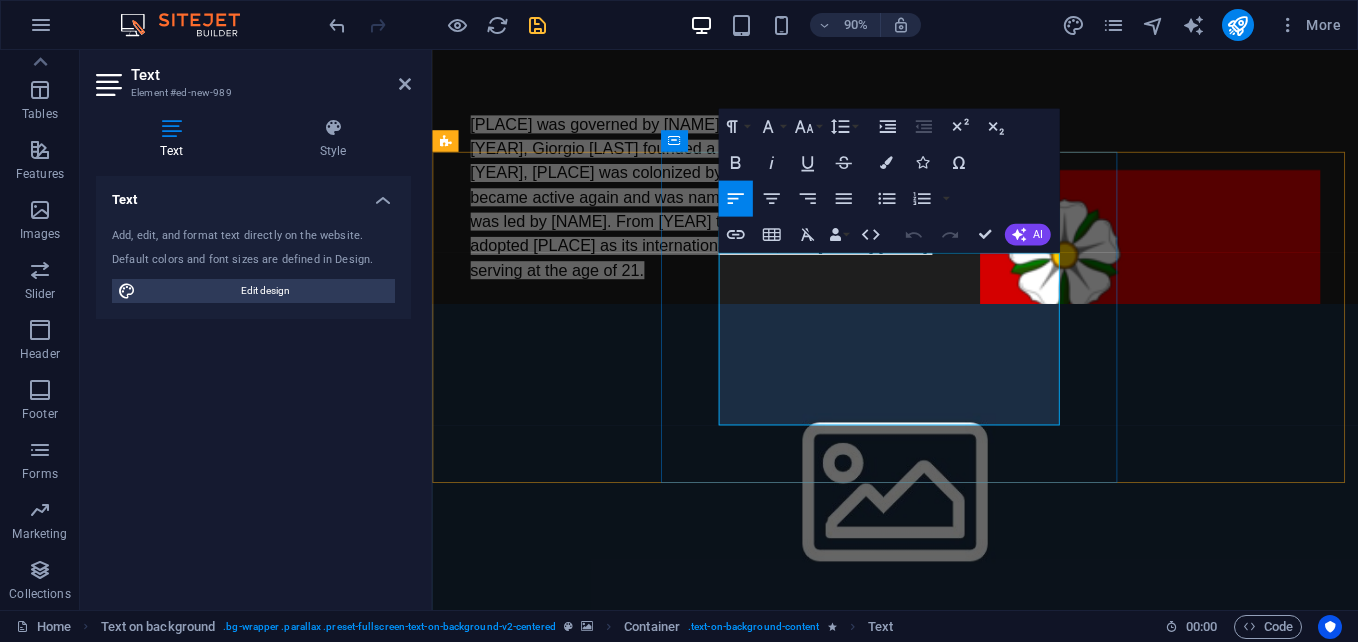 click on "Lorem ipsum dolor sit amet, consectetuer adipiscing elit. Aenean commodo ligula eget dolor. Lorem ipsum dolor sit amet, consectetuer adipiscing elit leget dolor. Lorem ipsum dolor sit amet, consectetuer adipiscing elit. Aenean commodo ligula eget dolor. Lorem ipsum dolor sit amet, consectetuer adipiscing elit dolor." at bounding box center [946, 936] 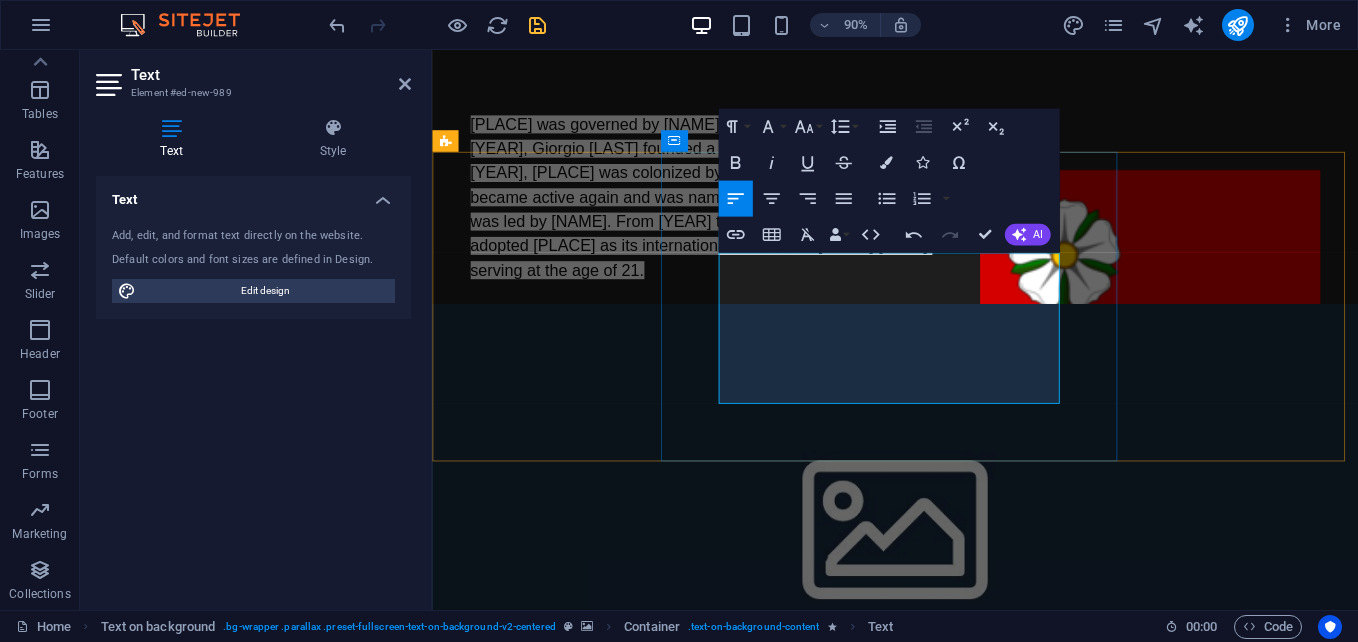 drag, startPoint x: 1015, startPoint y: 434, endPoint x: 755, endPoint y: 295, distance: 294.82367 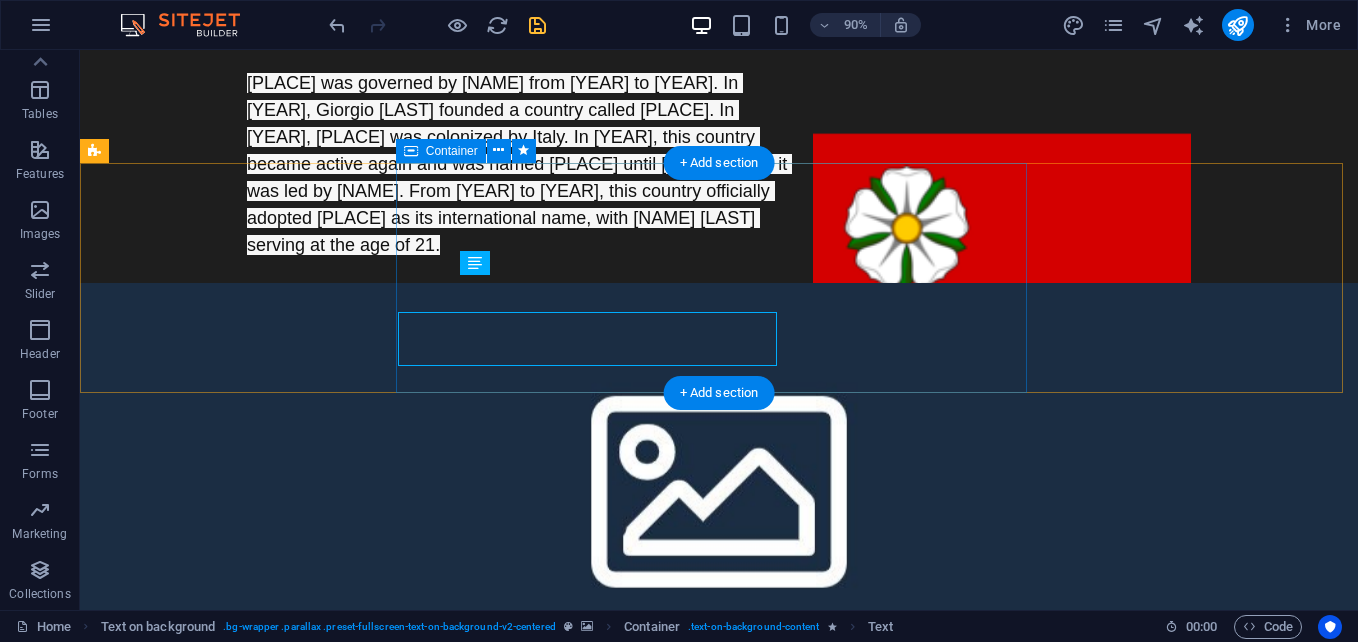scroll, scrollTop: 1056, scrollLeft: 0, axis: vertical 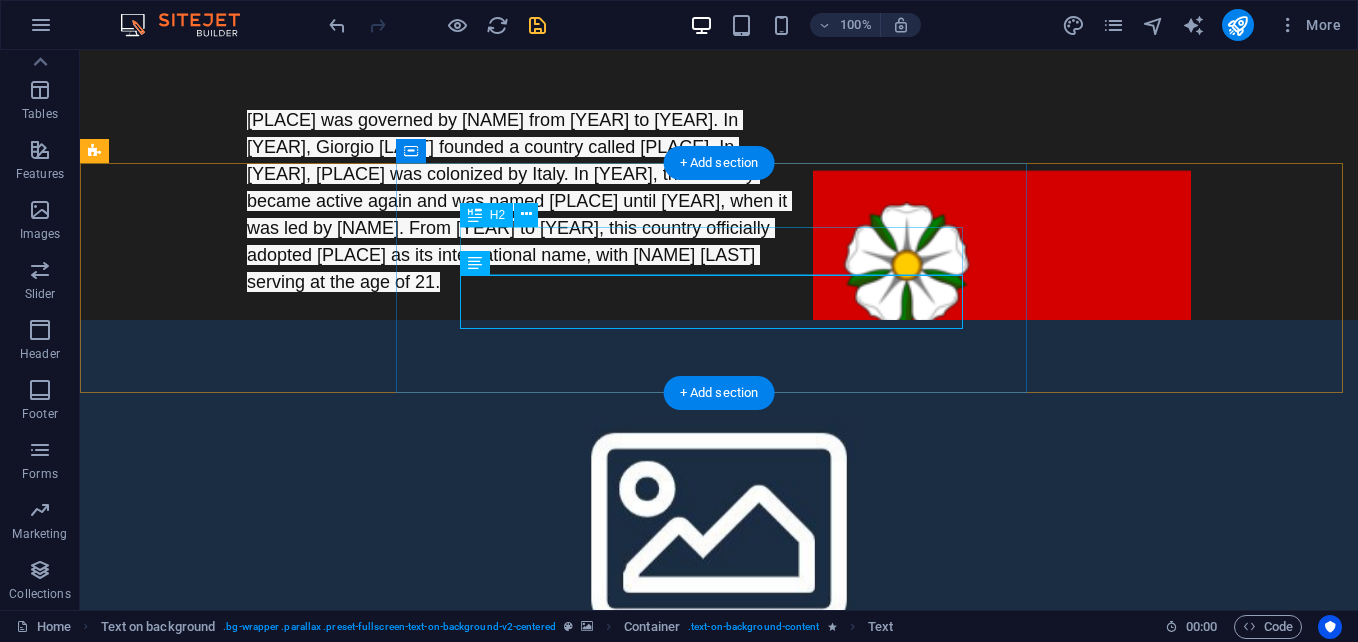 click on "Headline" at bounding box center [719, 859] 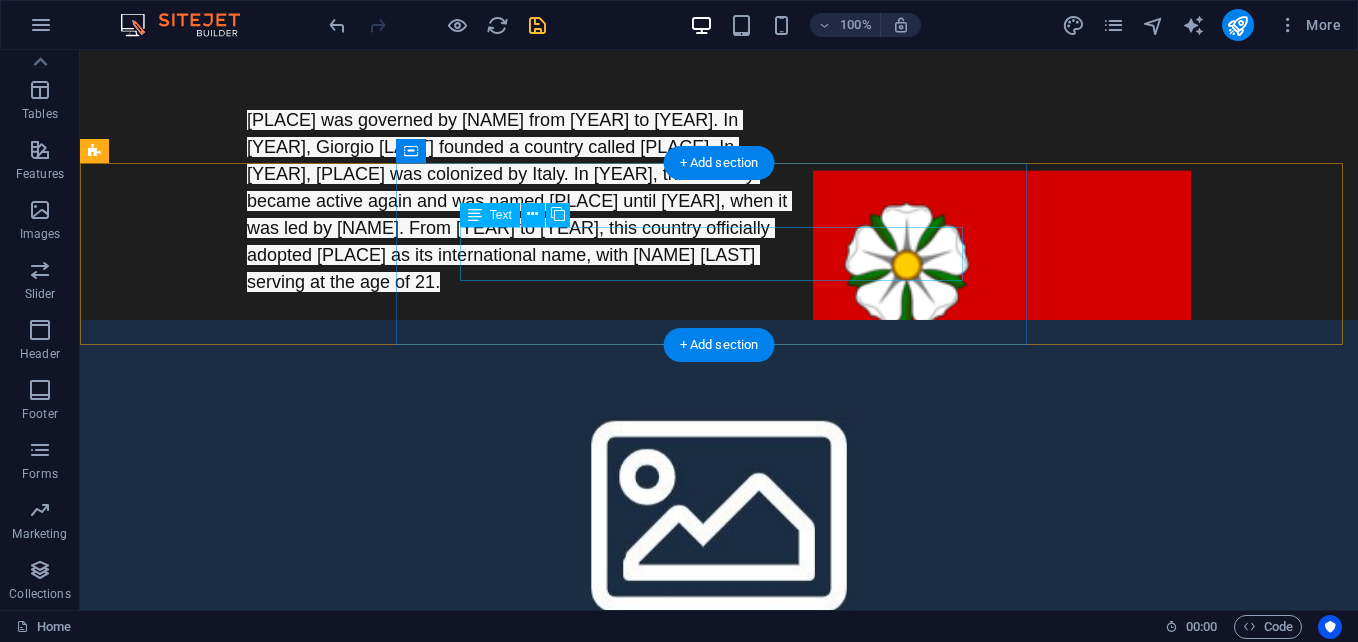 click on "The currency of Hiojing is Kion, 1 Kion is equal to 1 US dollar, and its smaller unit is 0.1 Kin." at bounding box center [719, 824] 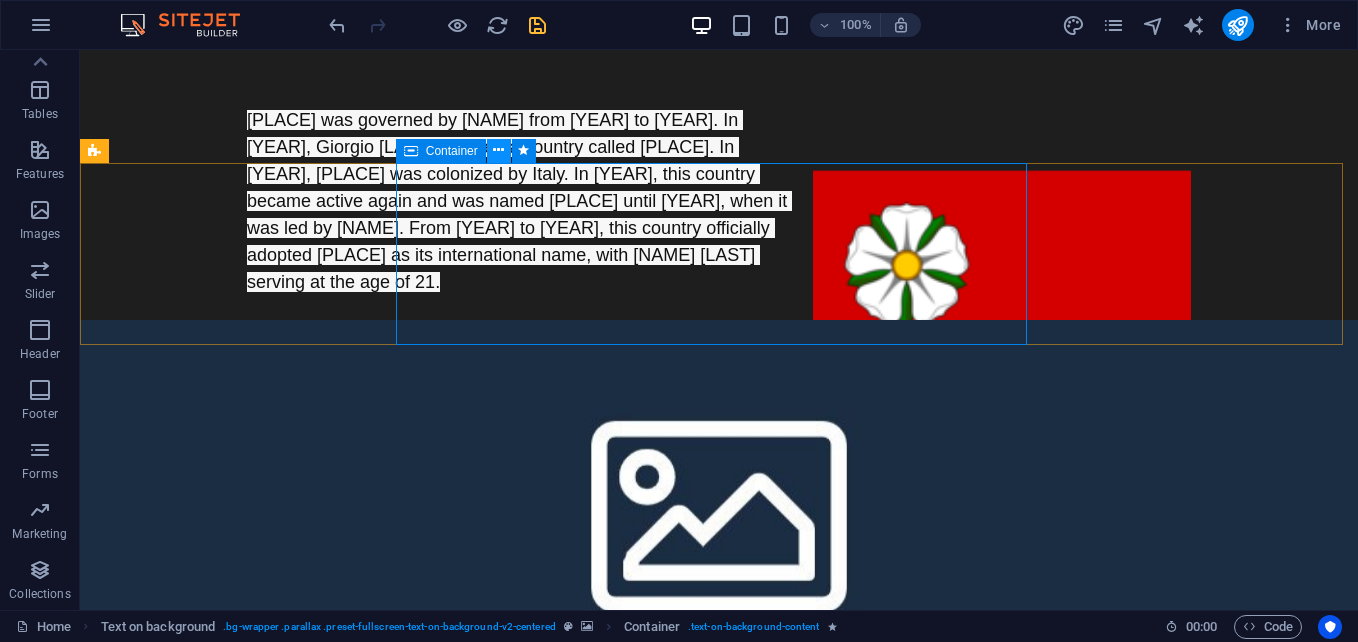 click at bounding box center [498, 150] 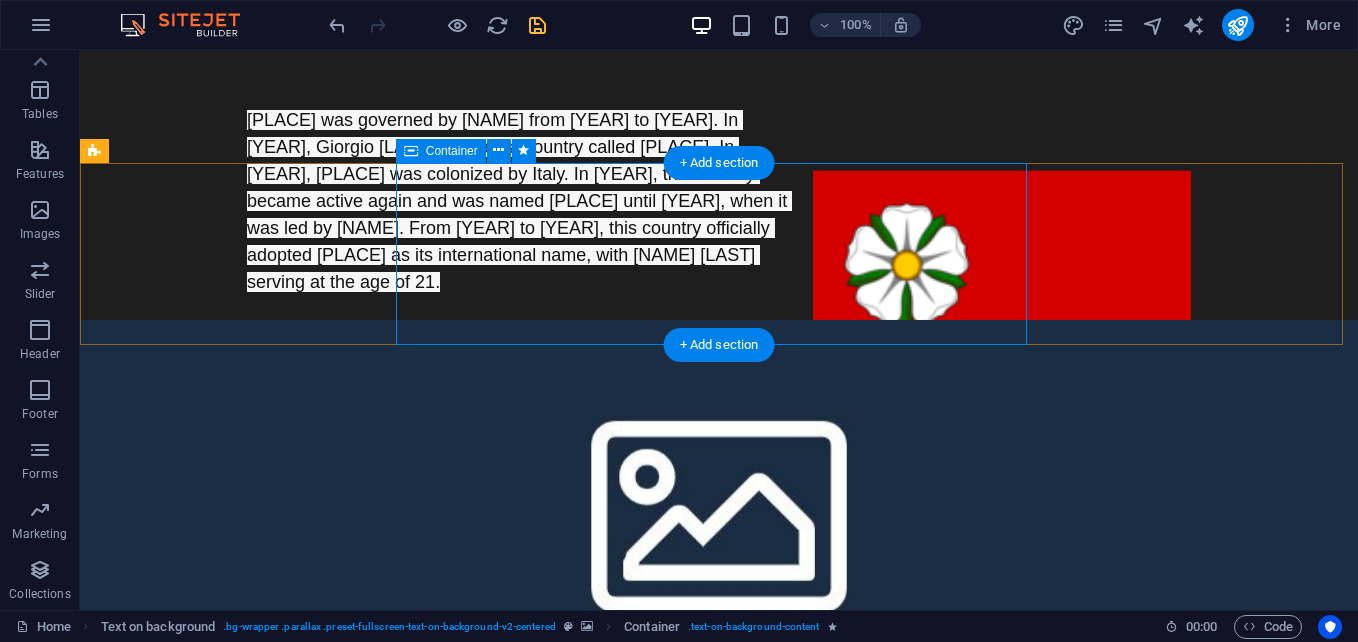 click on "The currency of Hiojing is Kion, 1 Kion is equal to 1 US dollar, and its smaller unit is 0.1 Kin." at bounding box center [719, 824] 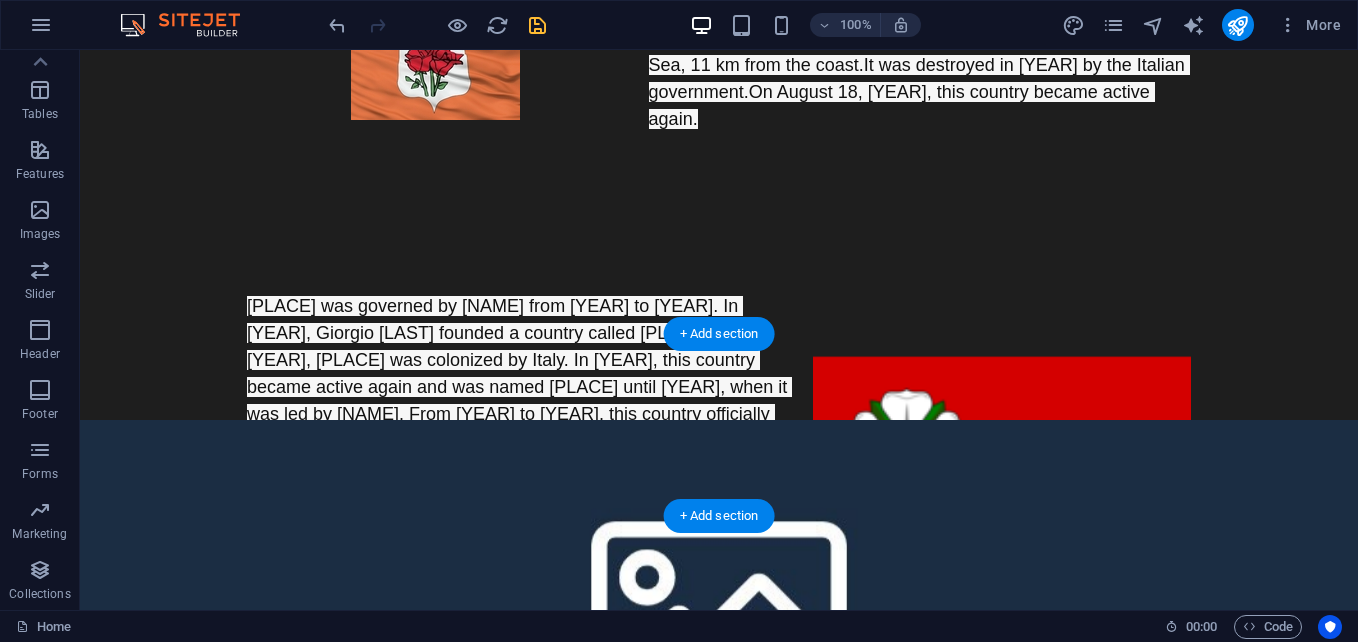 scroll, scrollTop: 885, scrollLeft: 0, axis: vertical 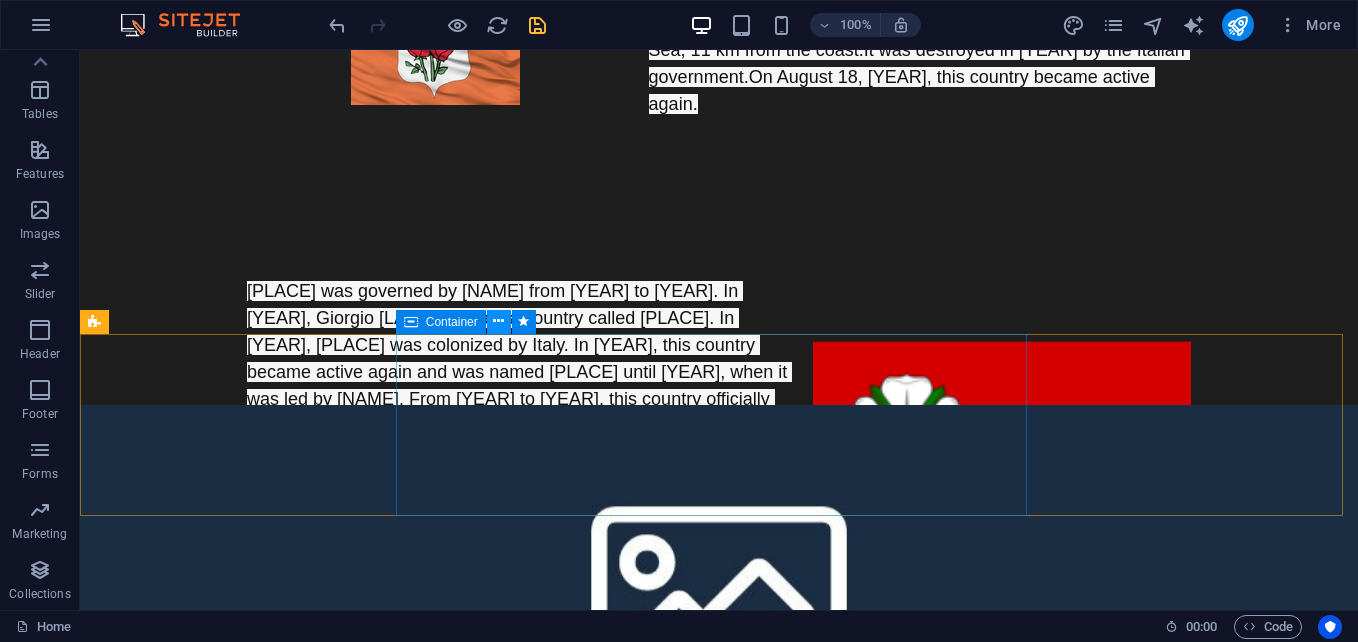 click at bounding box center [498, 321] 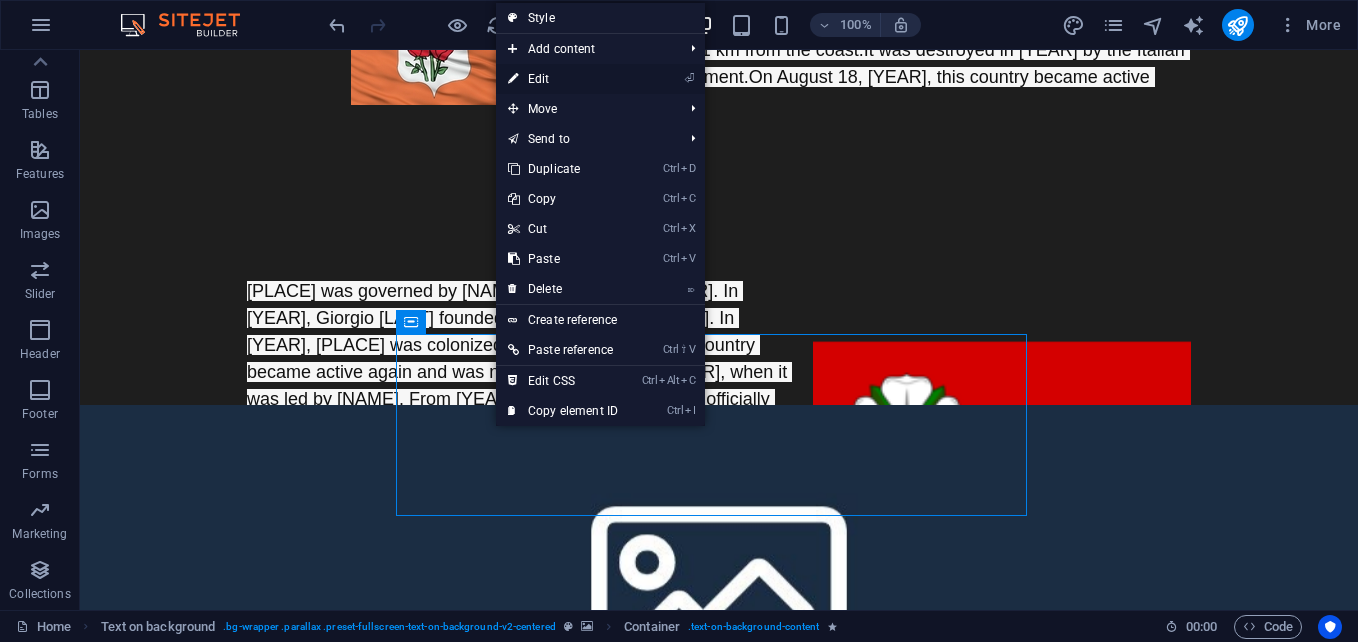 click on "⏎  Edit" at bounding box center (563, 79) 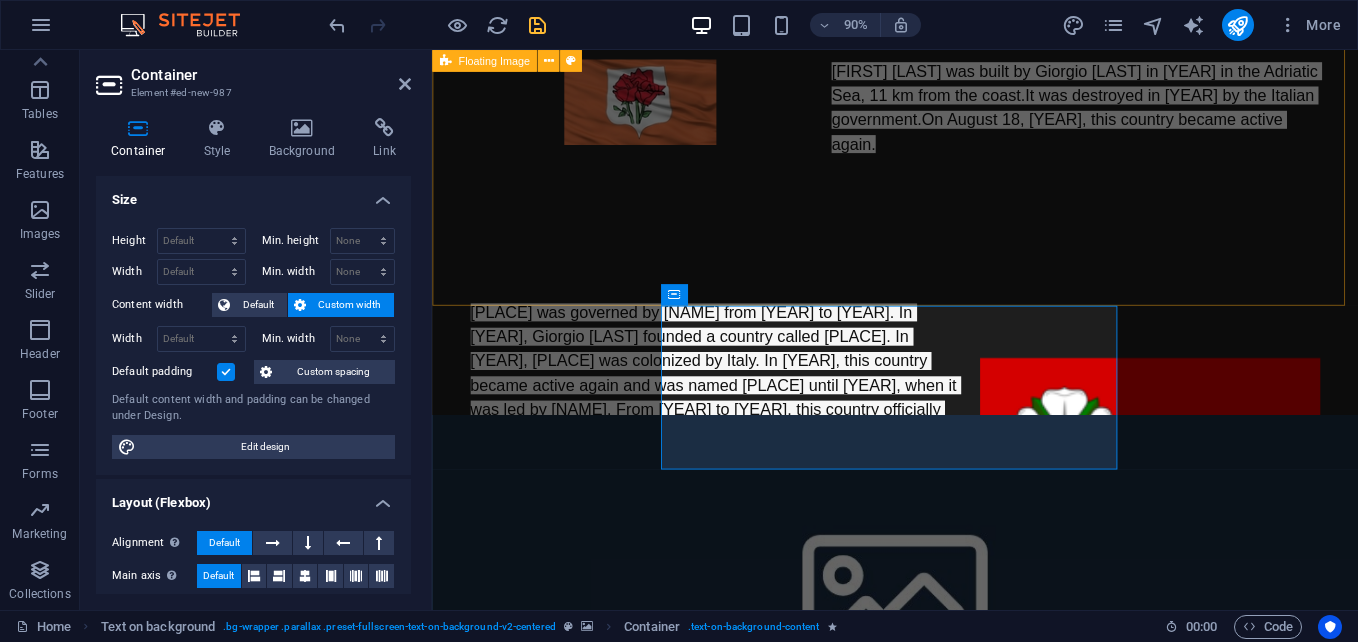scroll, scrollTop: 922, scrollLeft: 0, axis: vertical 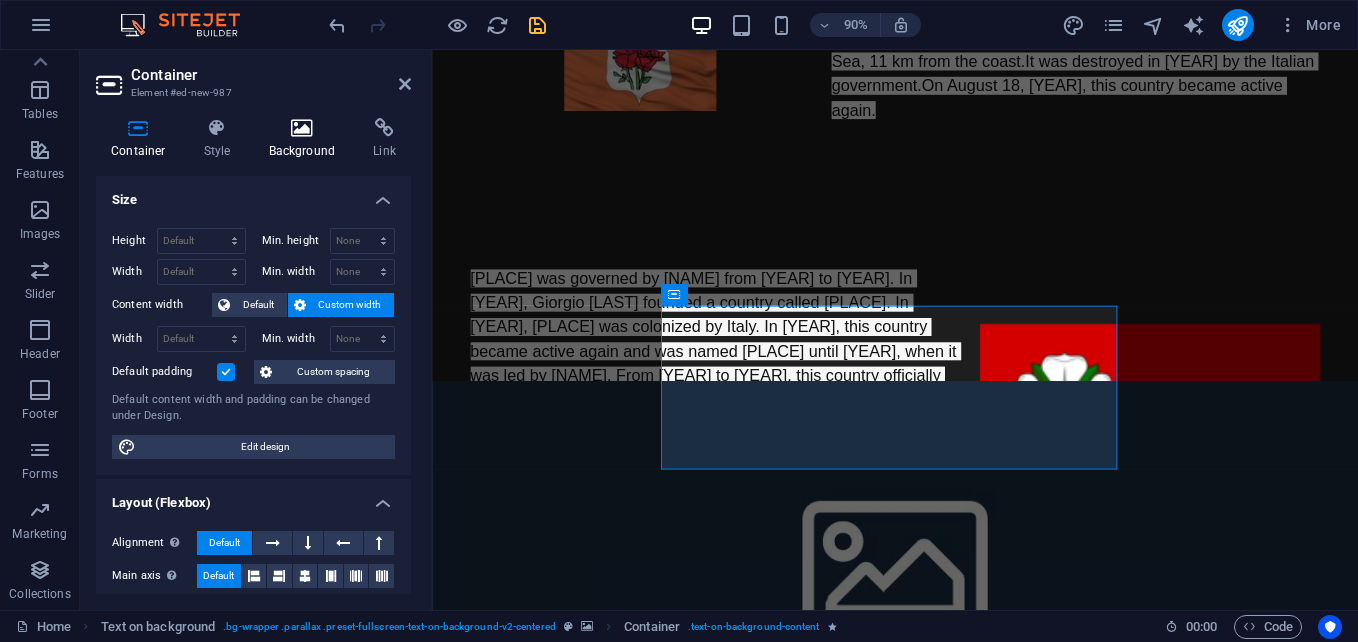click at bounding box center [302, 128] 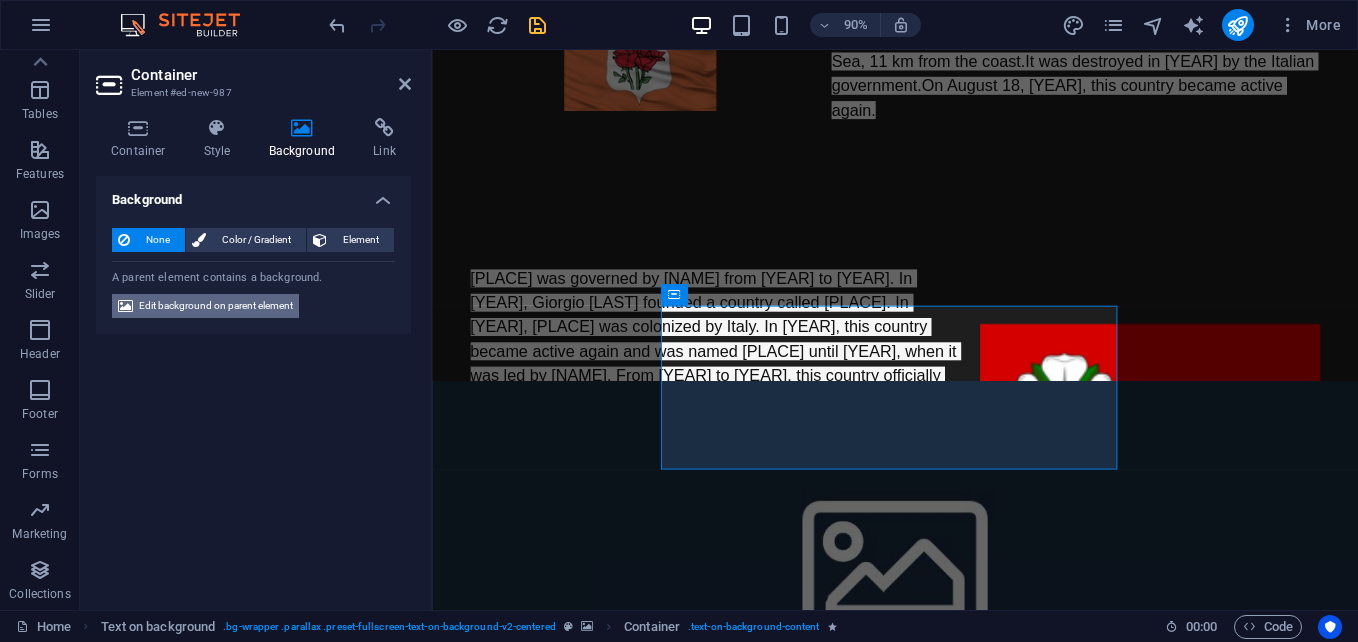click on "Edit background on parent element" at bounding box center [216, 306] 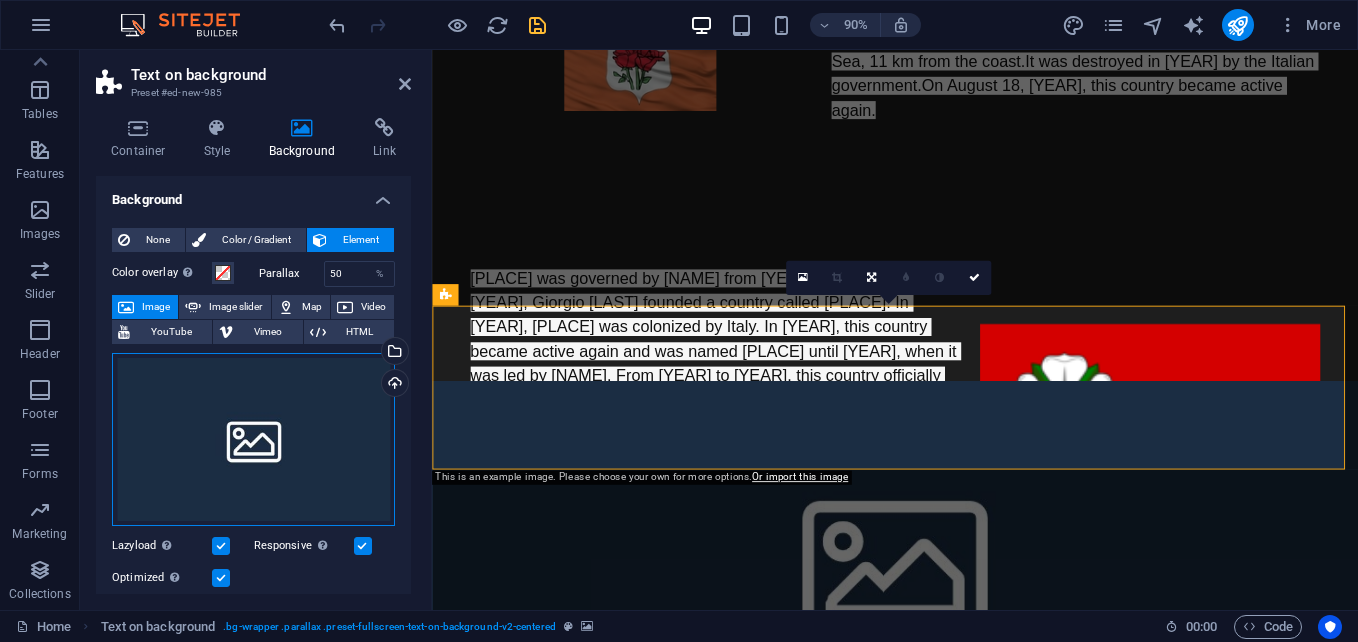 click on "Drag files here, click to choose files or select files from Files or our free stock photos & videos" at bounding box center (253, 440) 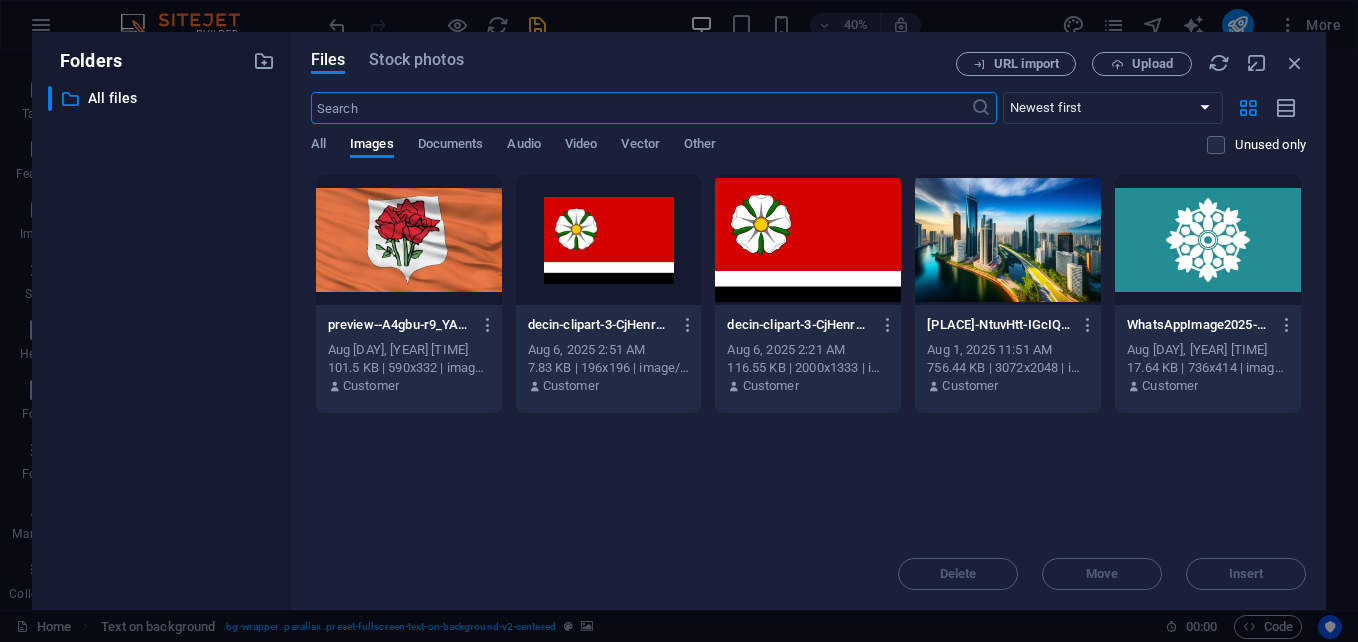 scroll, scrollTop: 1389, scrollLeft: 0, axis: vertical 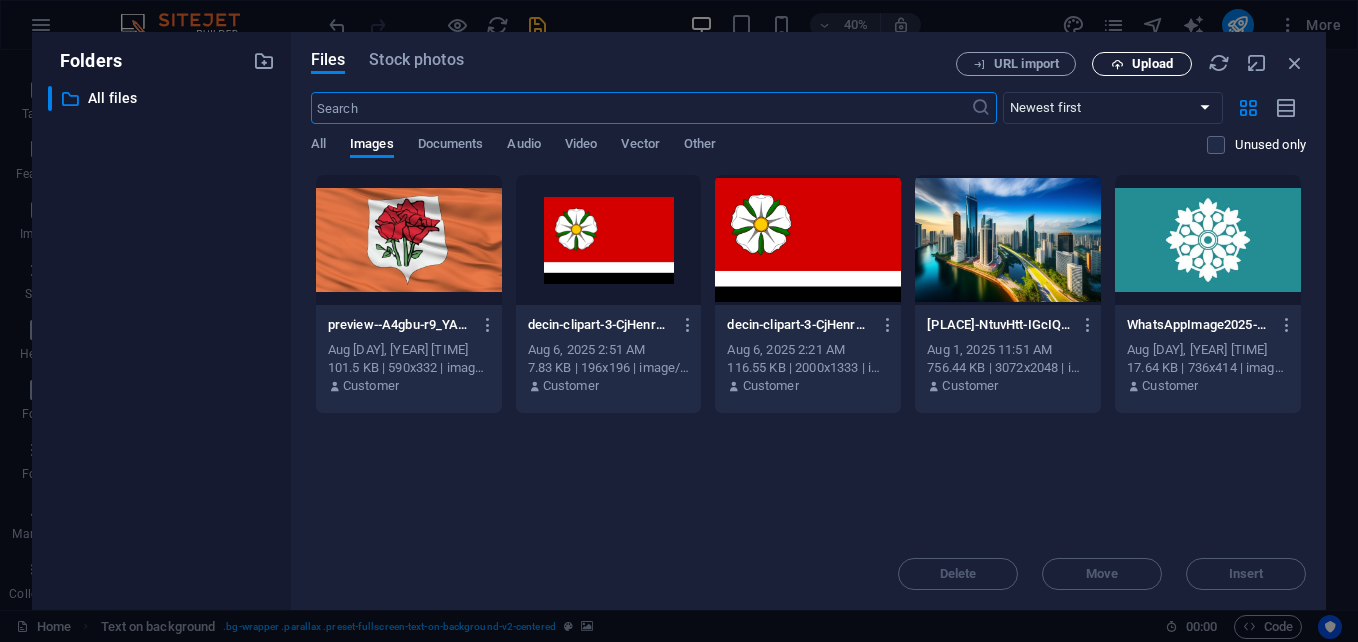 click on "Upload" at bounding box center (1152, 64) 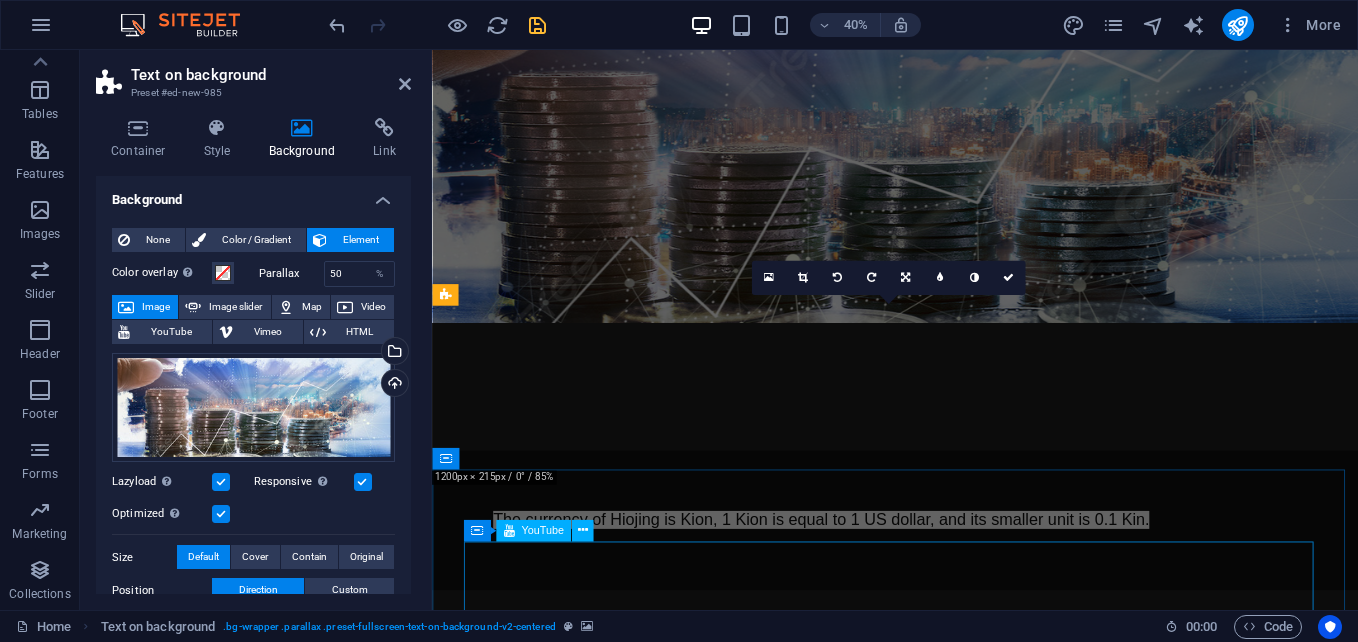scroll, scrollTop: 922, scrollLeft: 0, axis: vertical 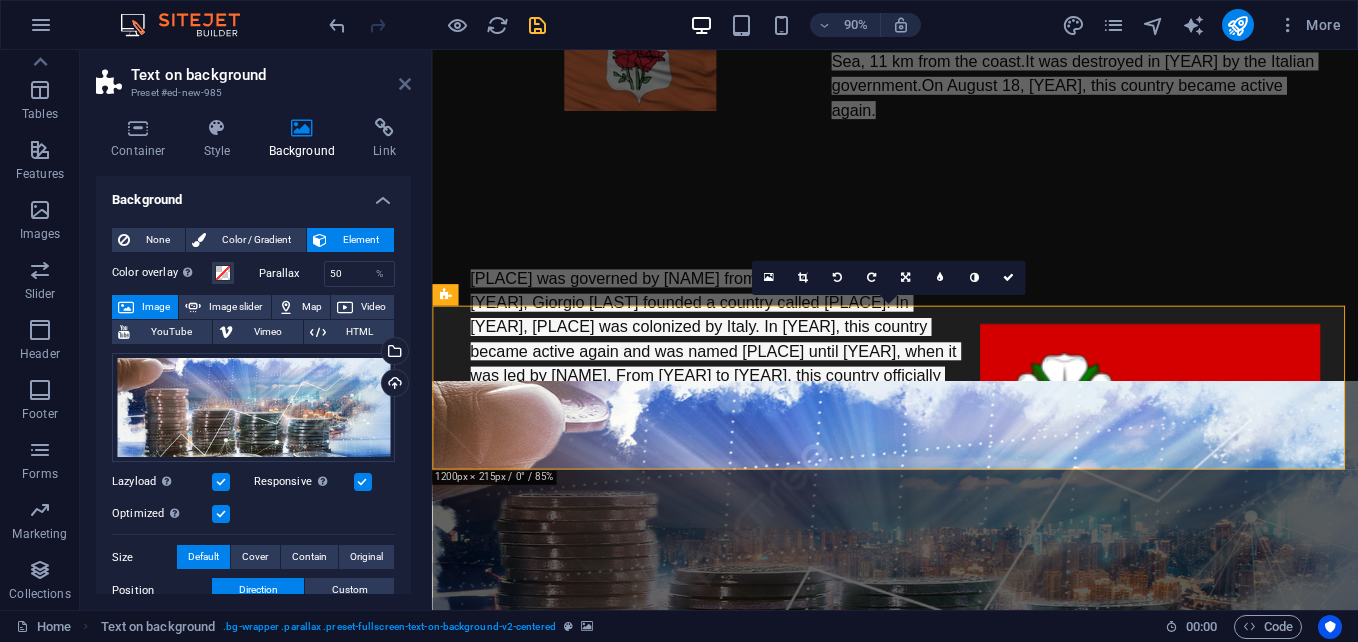click at bounding box center (405, 84) 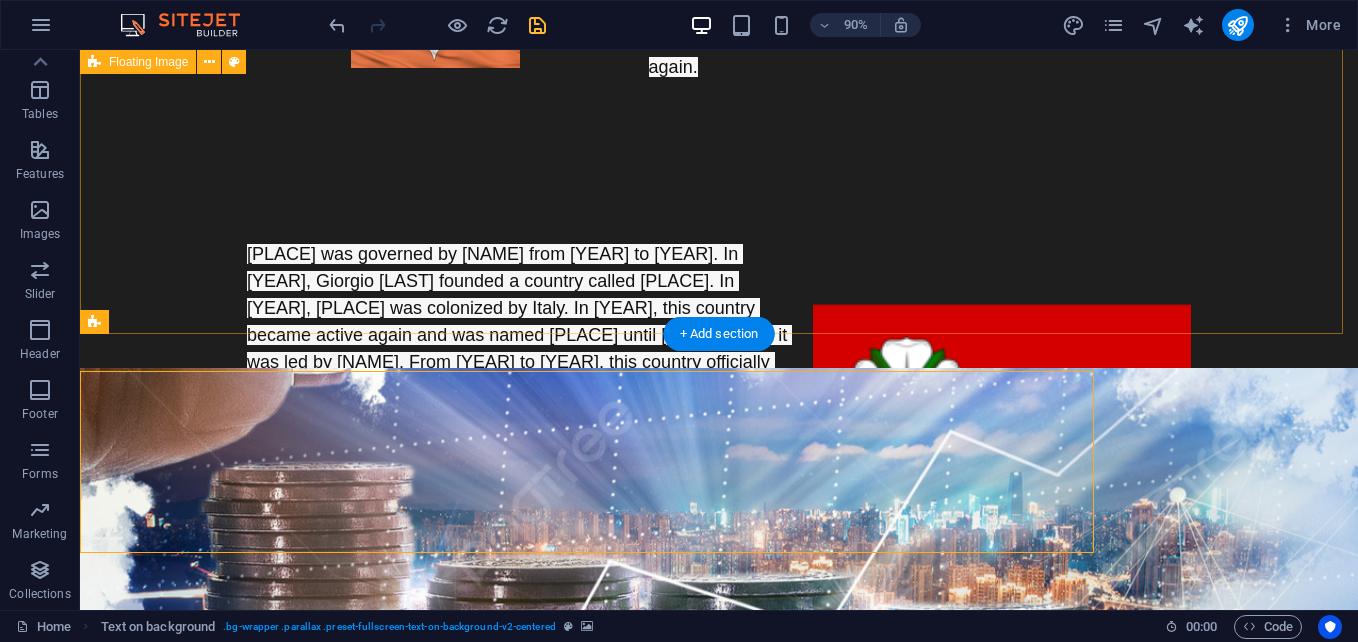 scroll, scrollTop: 885, scrollLeft: 0, axis: vertical 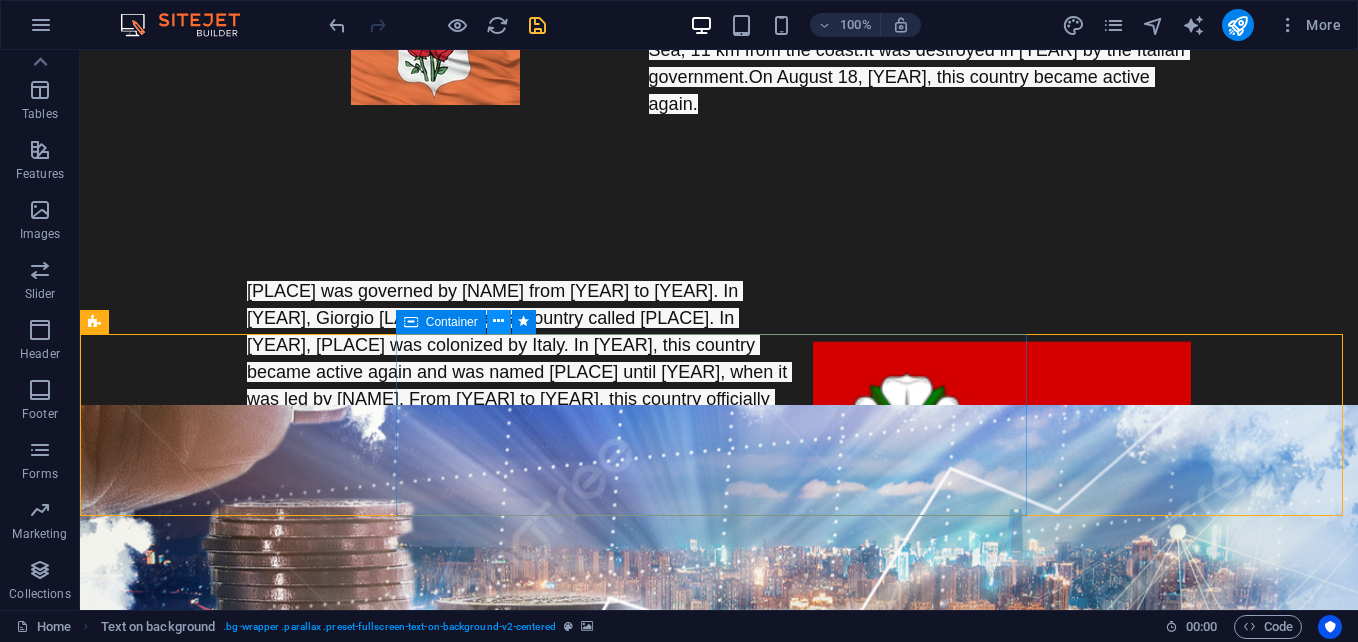 click at bounding box center [499, 322] 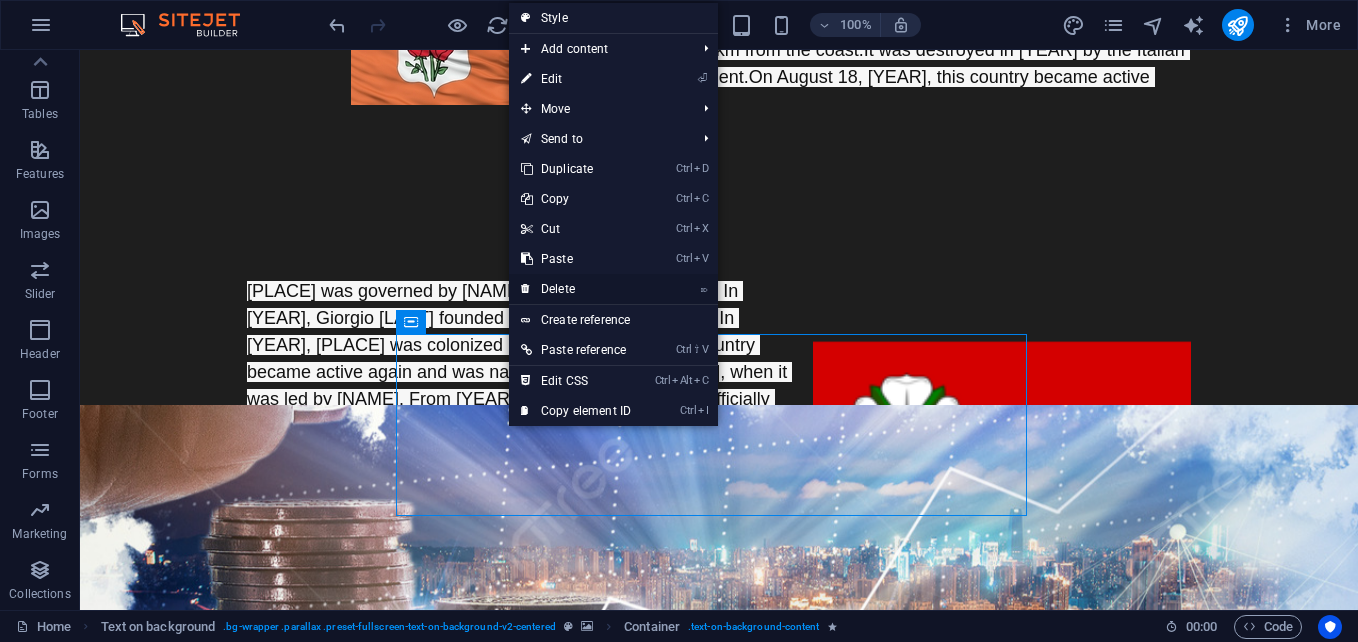 click on "⌦  Delete" at bounding box center [576, 289] 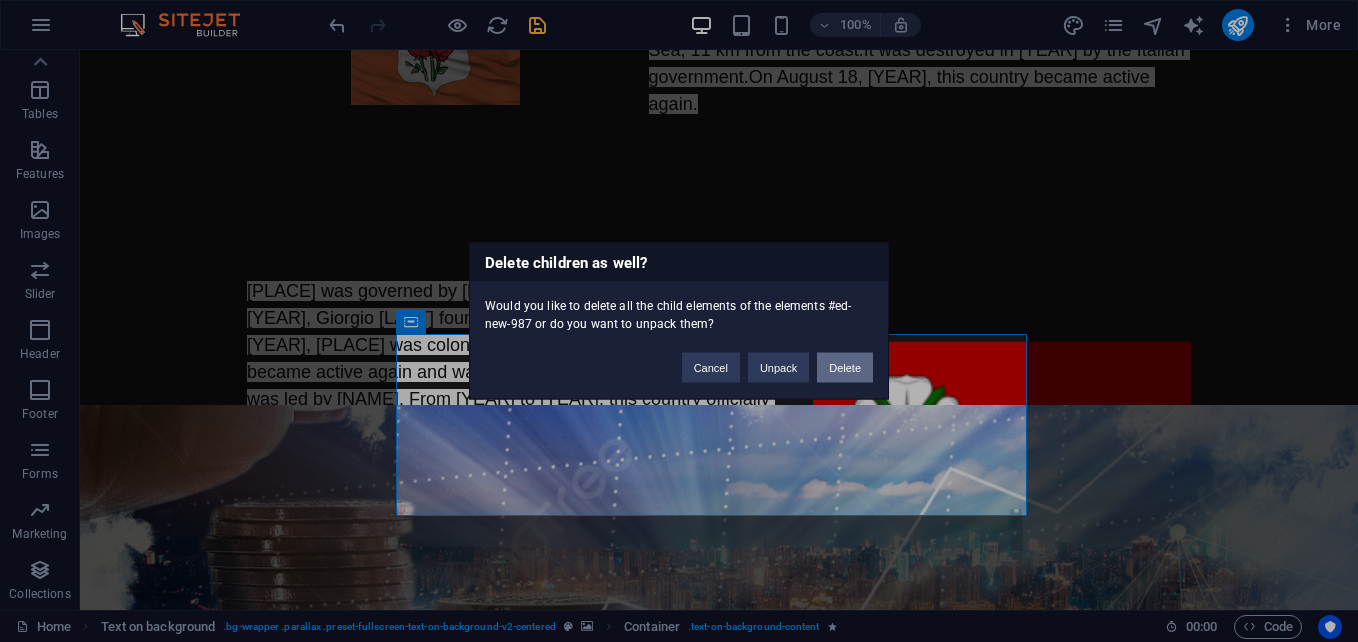 click on "Delete" at bounding box center [845, 368] 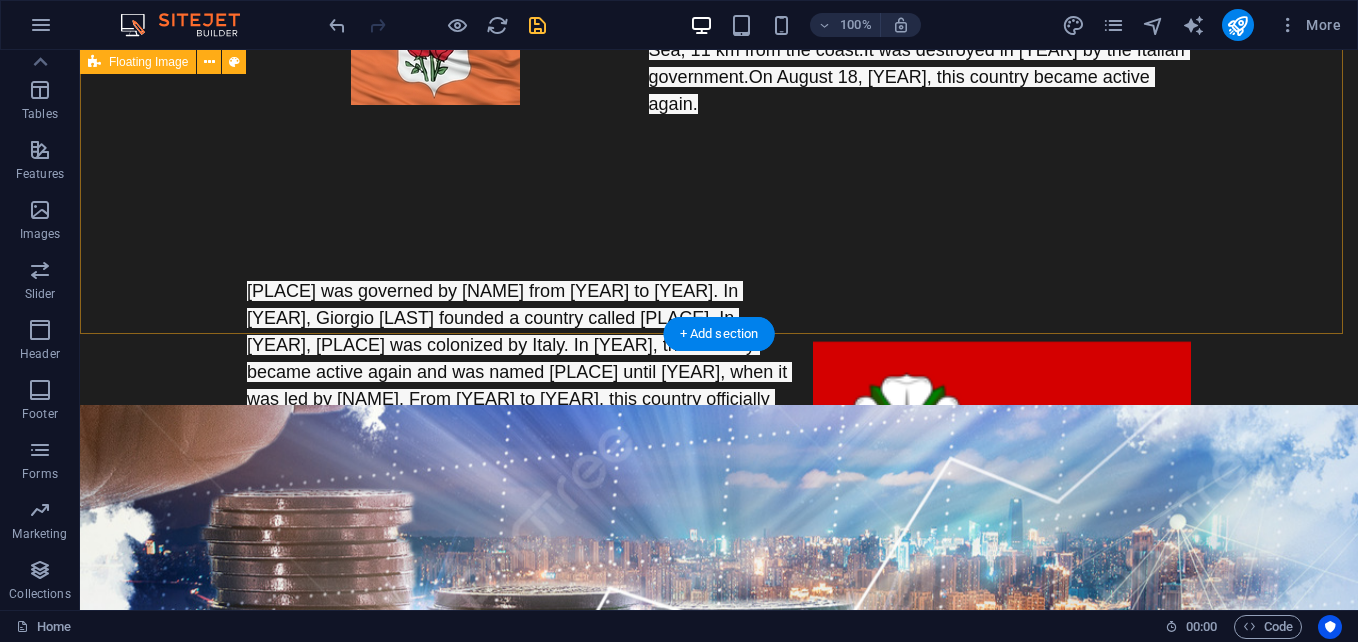 click on "[PLACE] was governed by [NAME] from [YEAR] to [YEAR]. In [YEAR], Giorgio [LAST] founded a country called [PLACE]. In [YEAR], [PLACE] was colonized by Italy. In [YEAR], this country became active again and was named [PLACE] until [YEAR], when it was led by [NAME]. From [YEAR] to [YEAR], this country officially adopted [PLACE] as its international name, with [NAME] [LAST] serving at the age of 21." at bounding box center (719, 372) 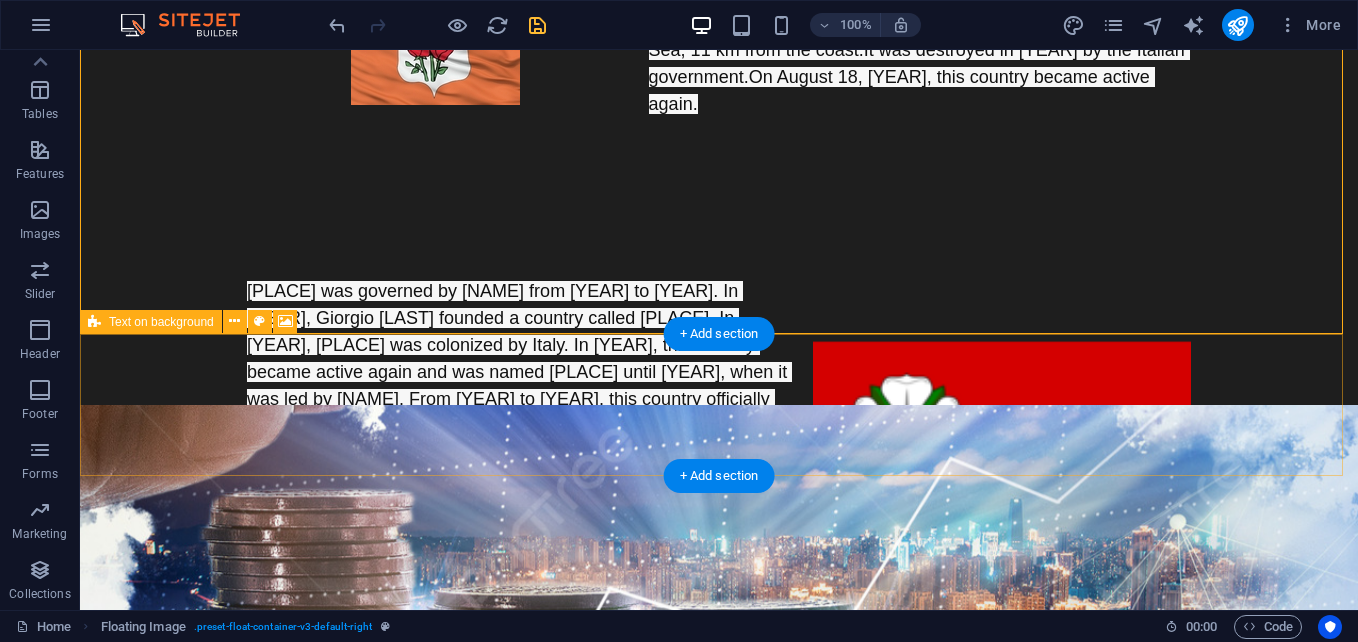 click on "Add elements" at bounding box center (660, 999) 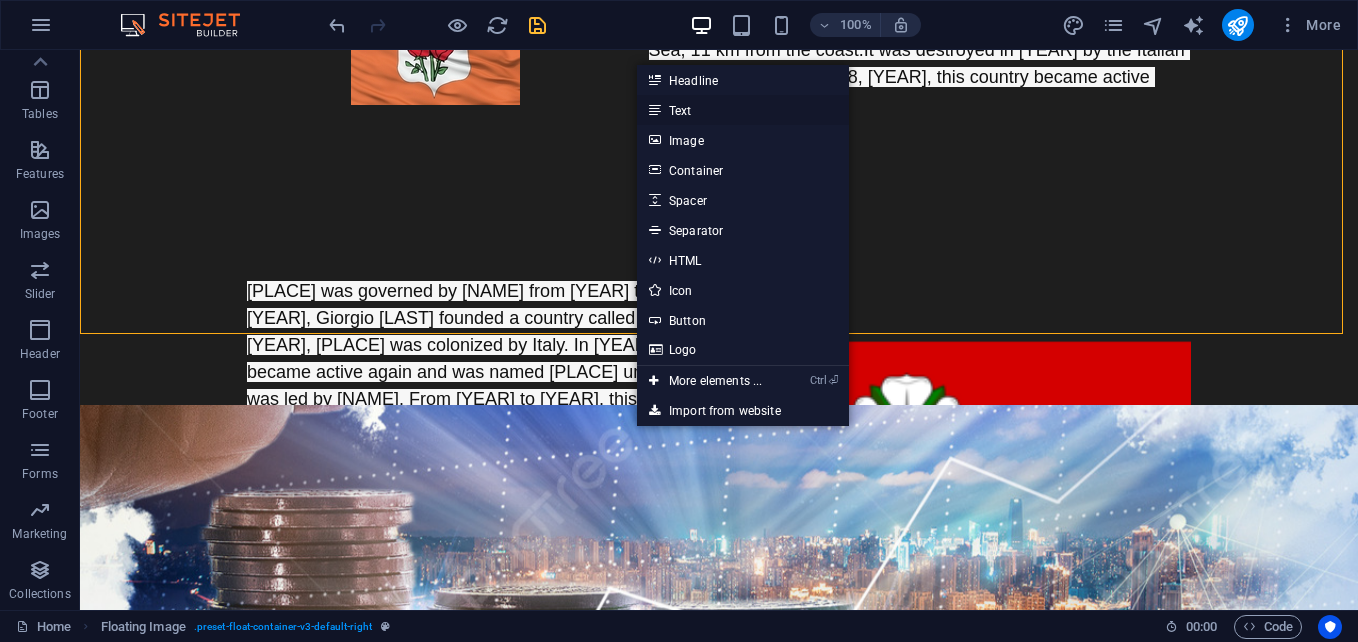 click on "Text" at bounding box center [743, 110] 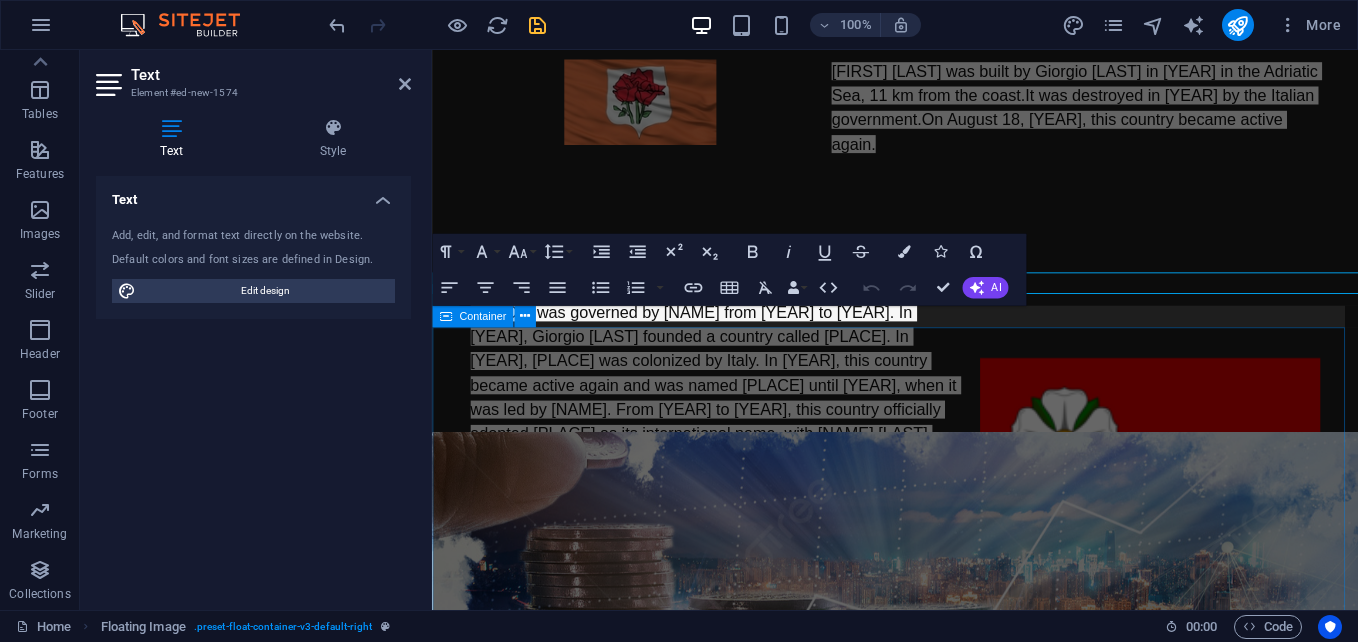 scroll, scrollTop: 922, scrollLeft: 0, axis: vertical 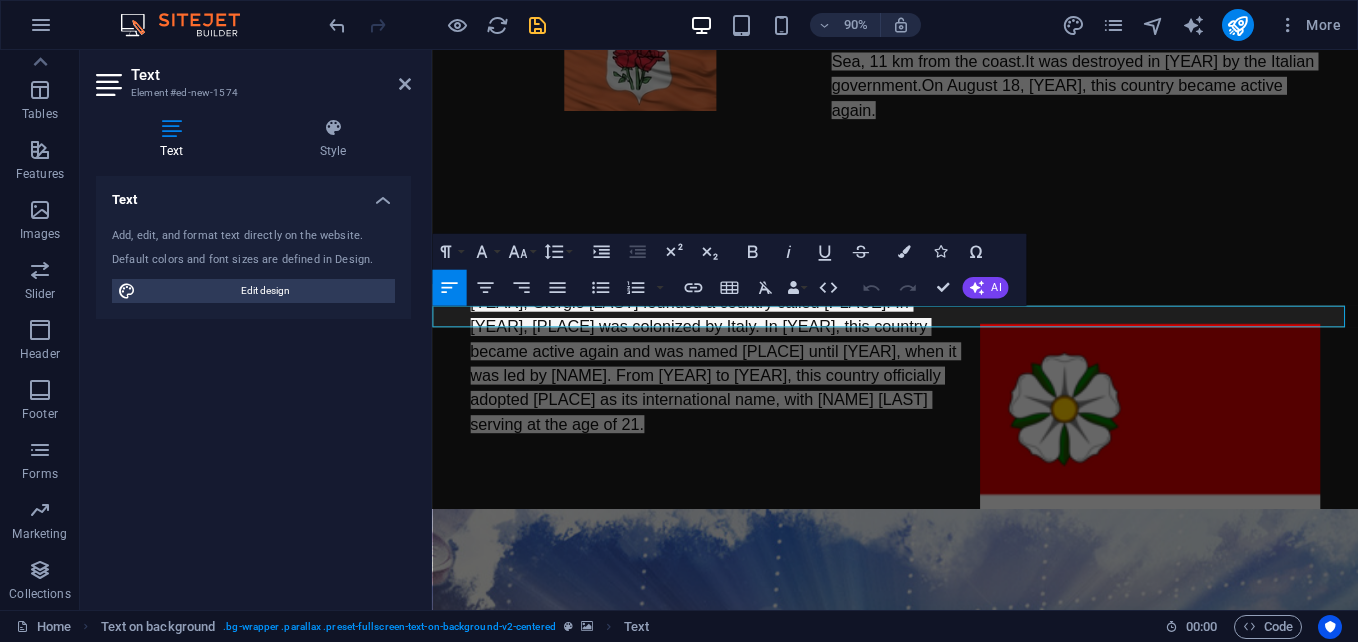 drag, startPoint x: 643, startPoint y: 345, endPoint x: 617, endPoint y: 347, distance: 26.076809 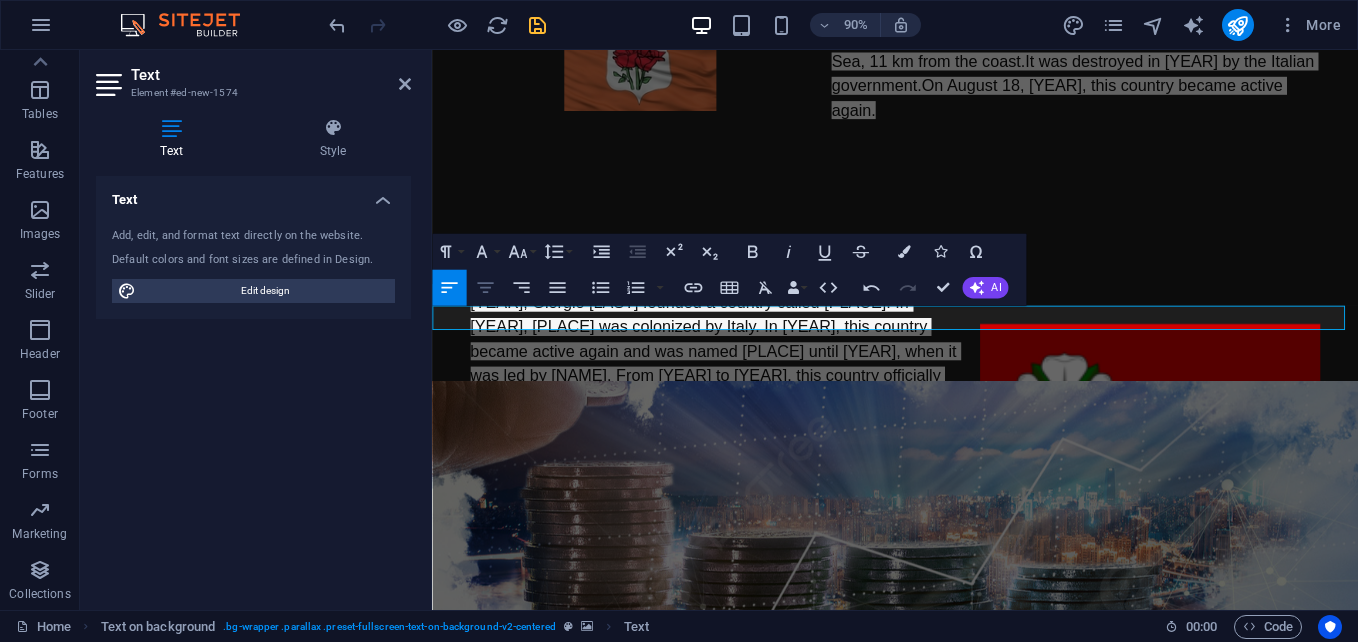 click 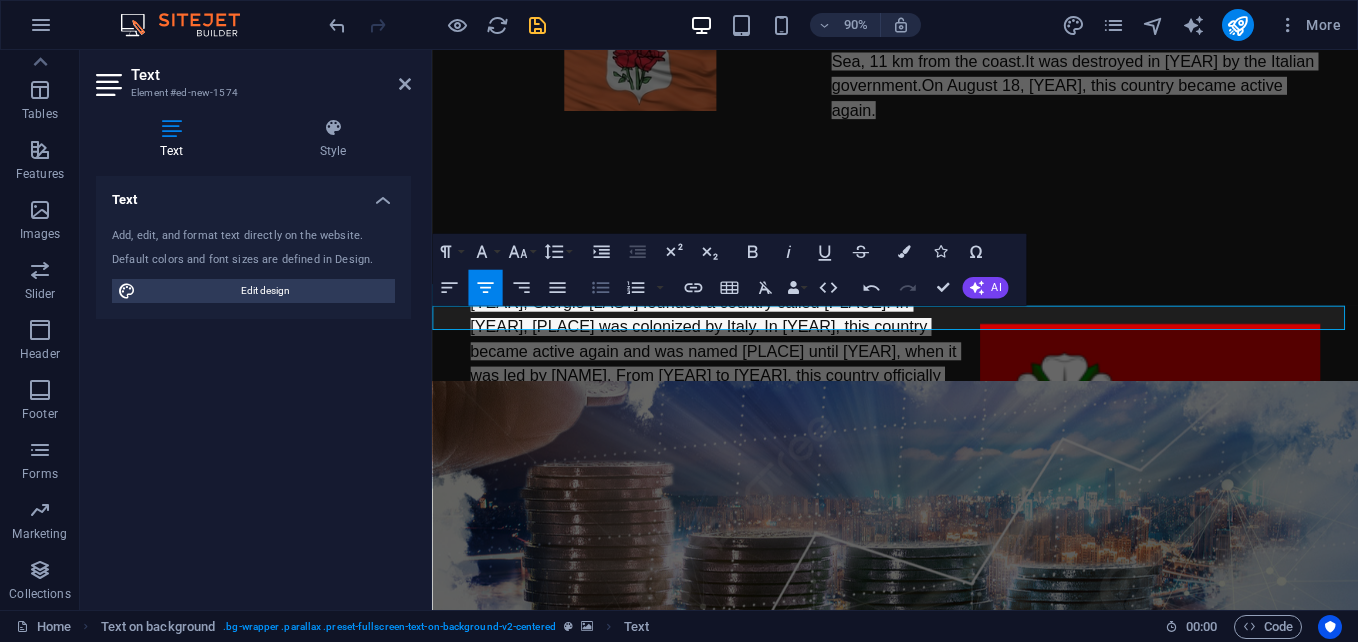 click 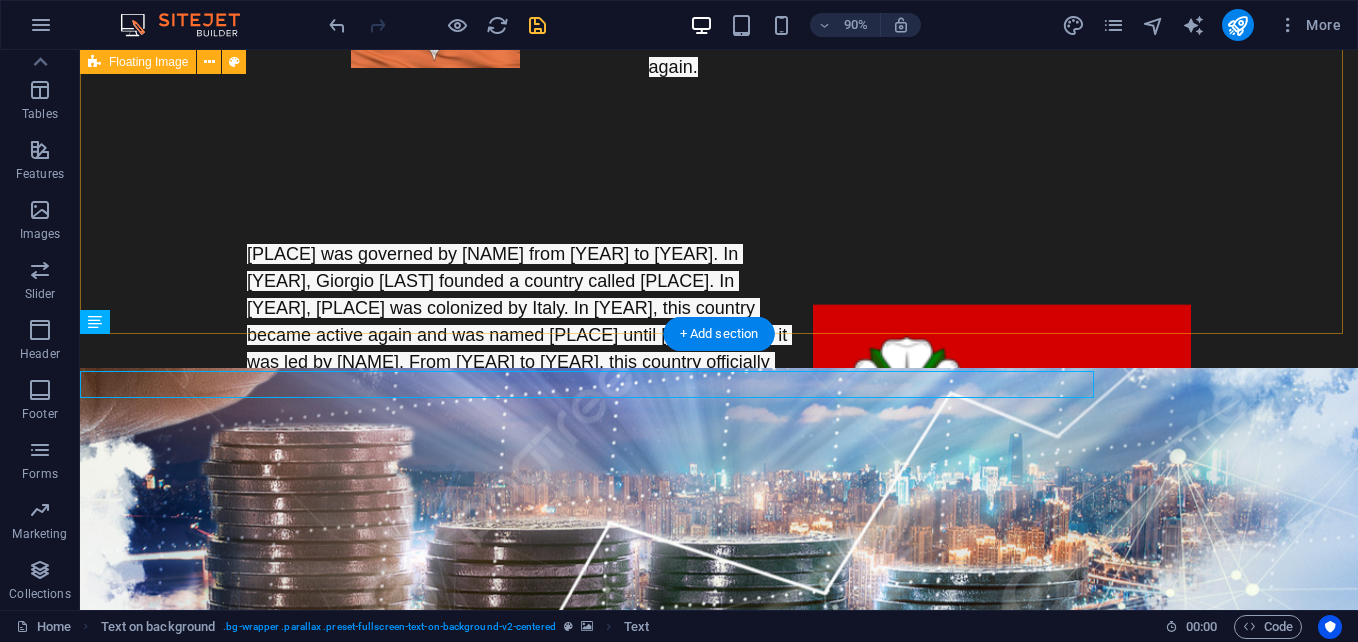 scroll, scrollTop: 885, scrollLeft: 0, axis: vertical 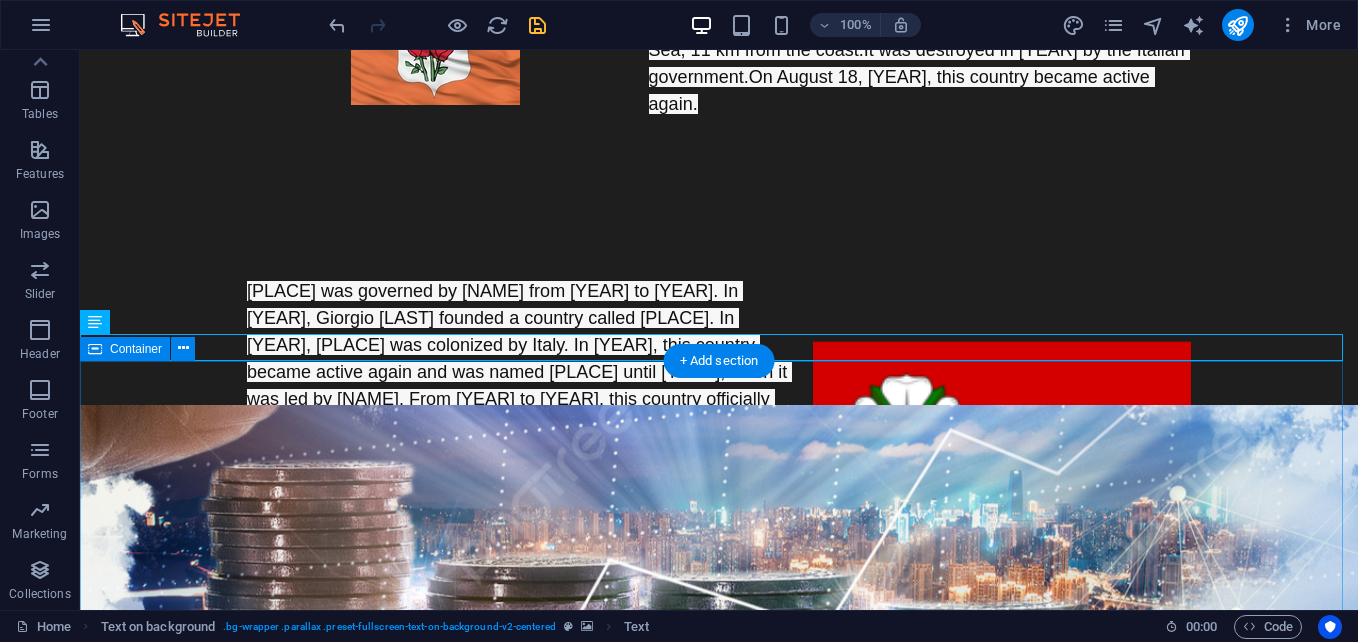 click at bounding box center [719, 1302] 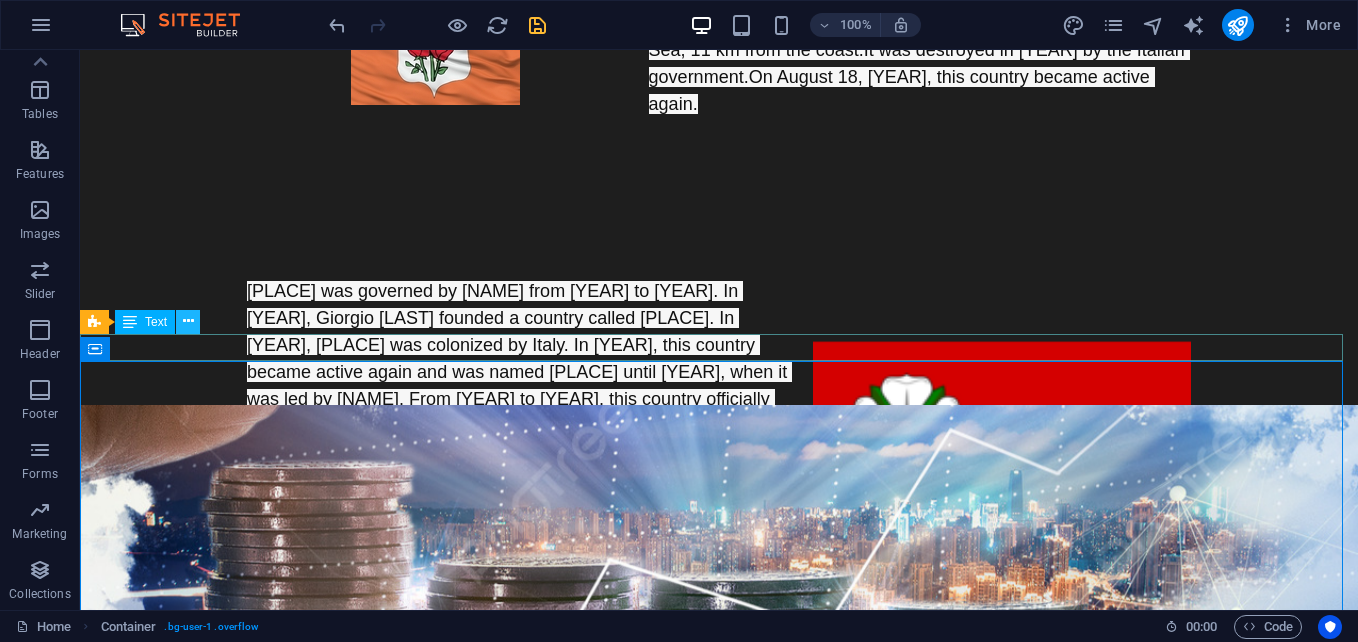 click at bounding box center [188, 322] 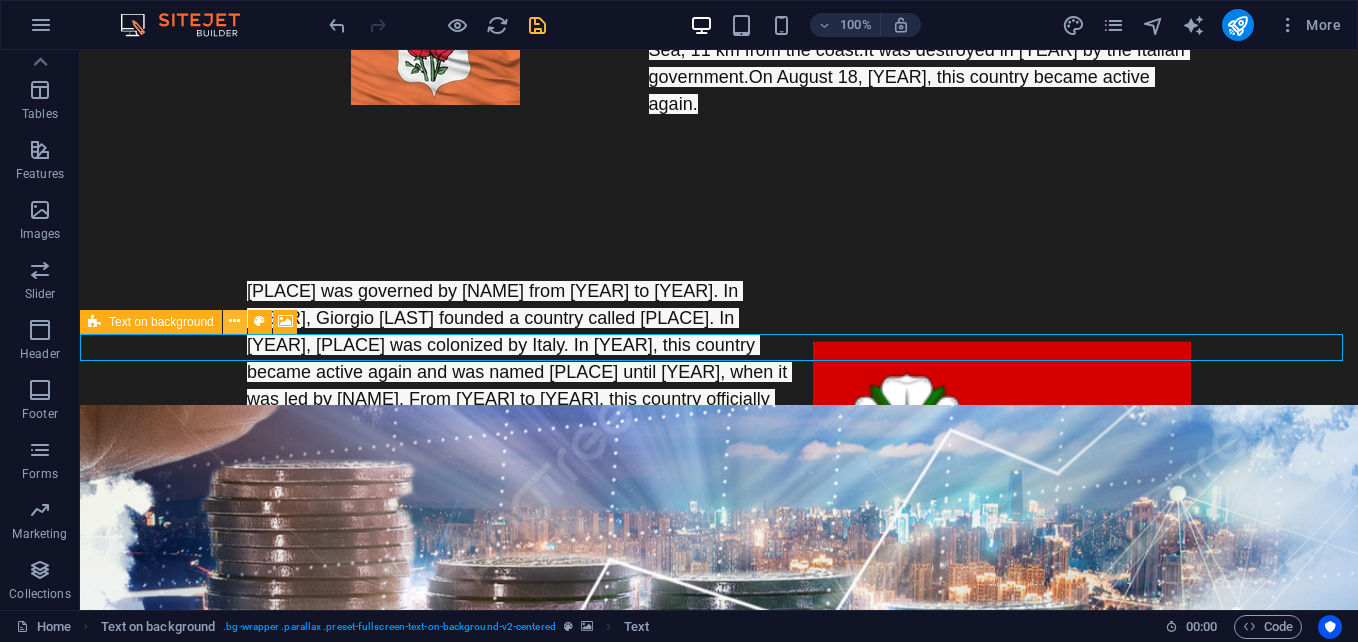 click at bounding box center [234, 321] 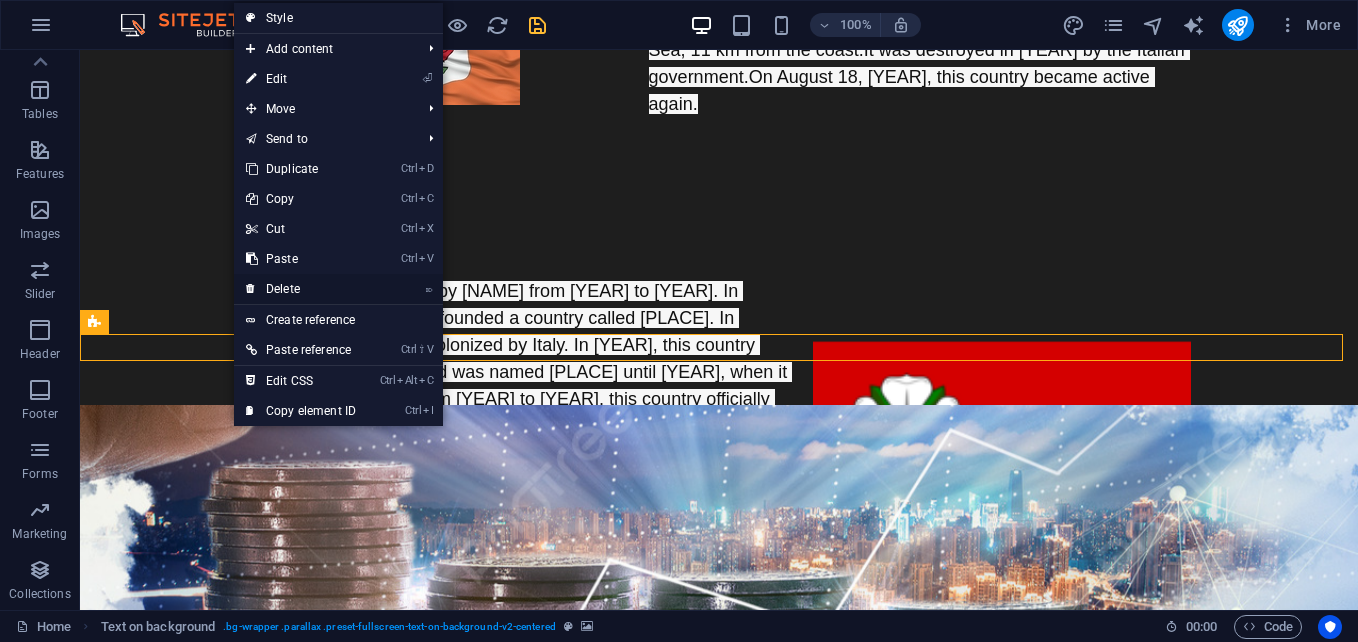 click on "⌦  Delete" at bounding box center [301, 289] 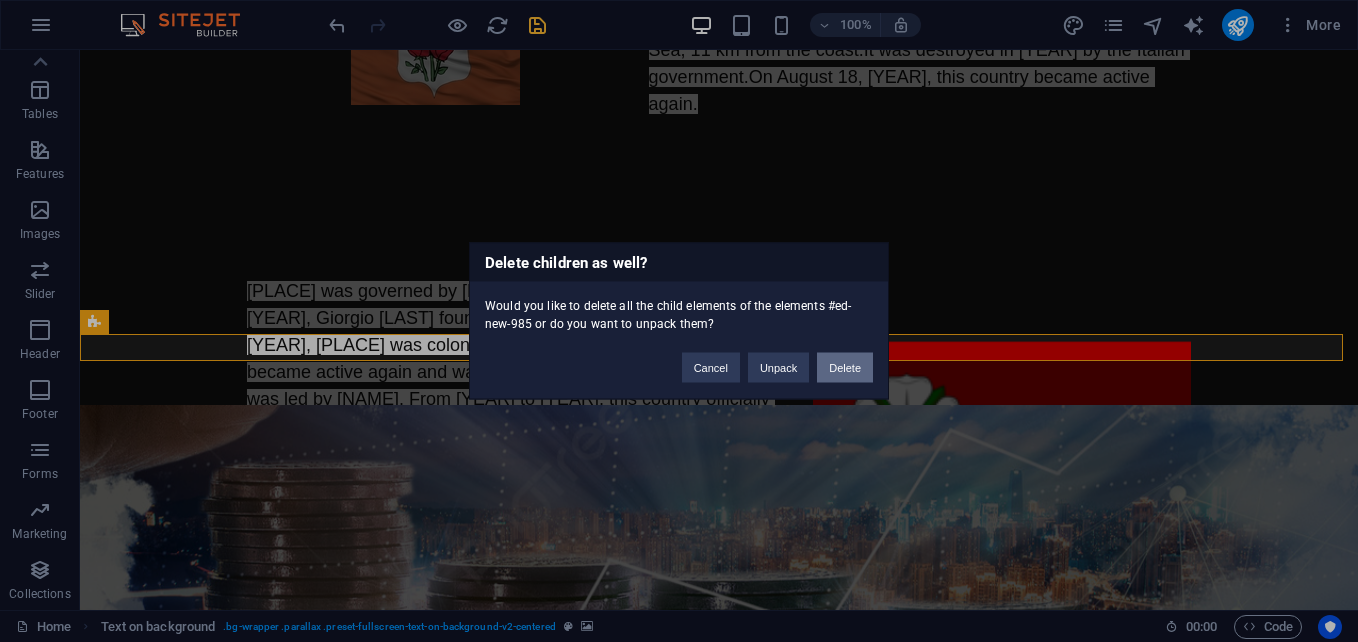 click on "Delete" at bounding box center (845, 368) 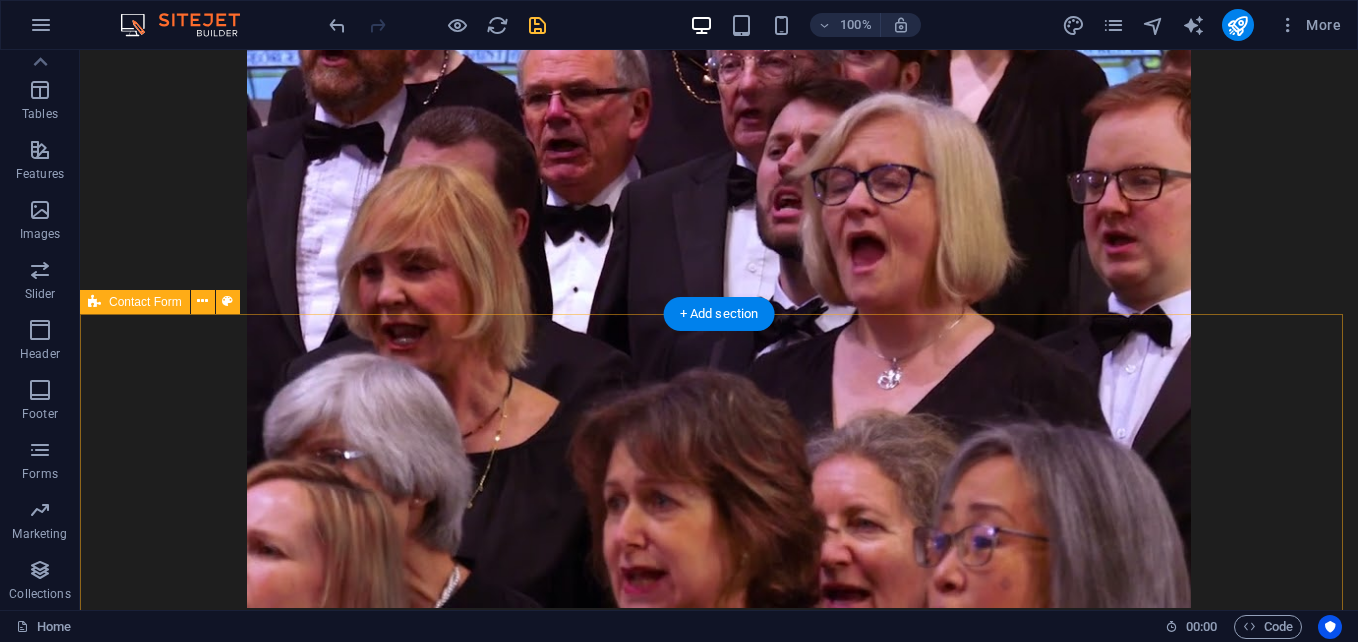 scroll, scrollTop: 1773, scrollLeft: 0, axis: vertical 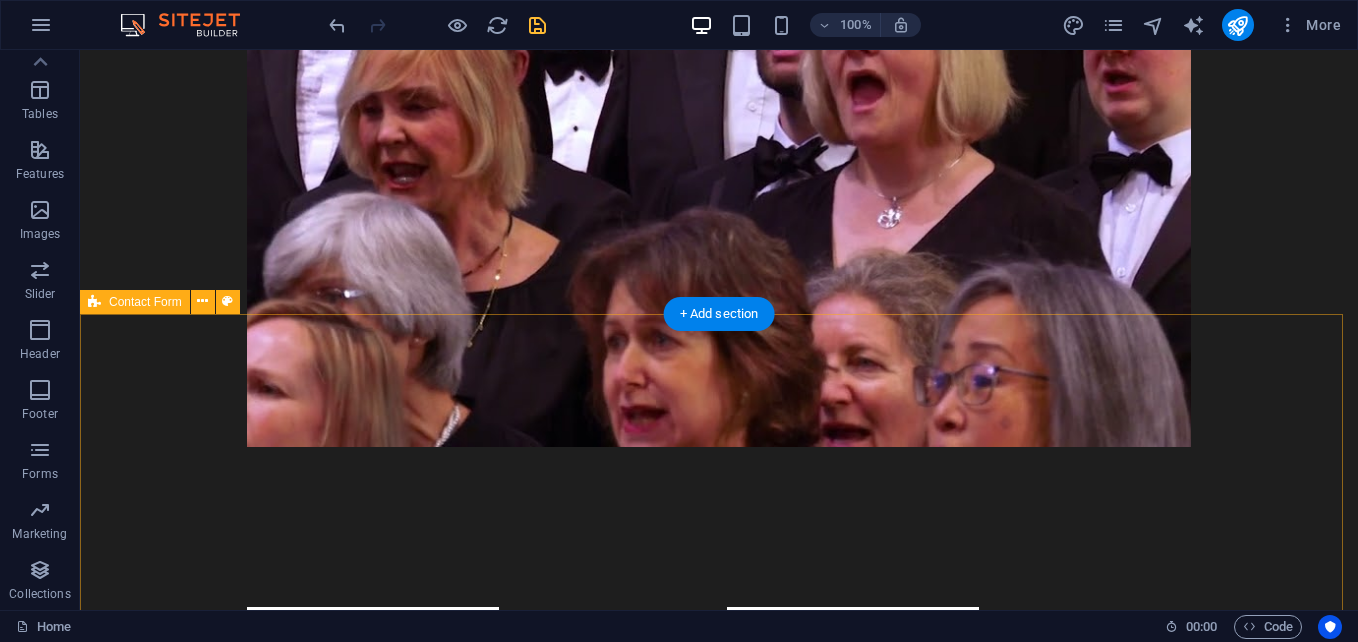 click on "{{ 'content.forms.privacy'|trans }} Unreadable? Load new Submit" at bounding box center (719, 772) 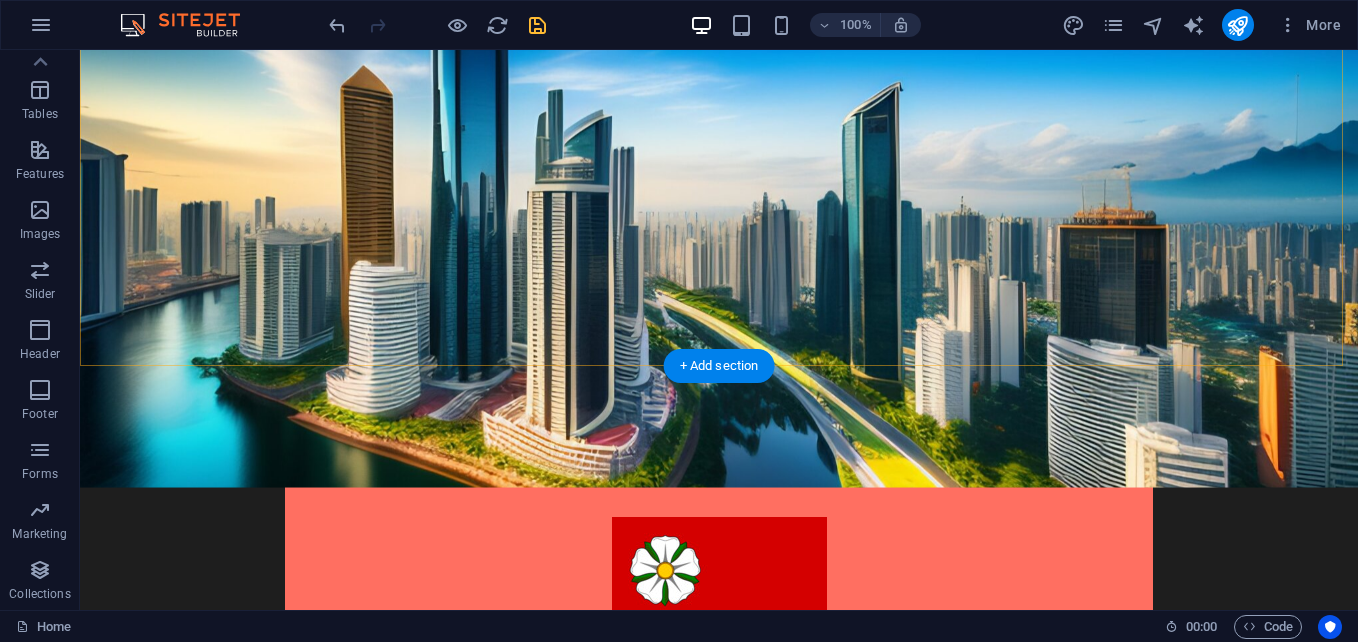 scroll, scrollTop: 20, scrollLeft: 0, axis: vertical 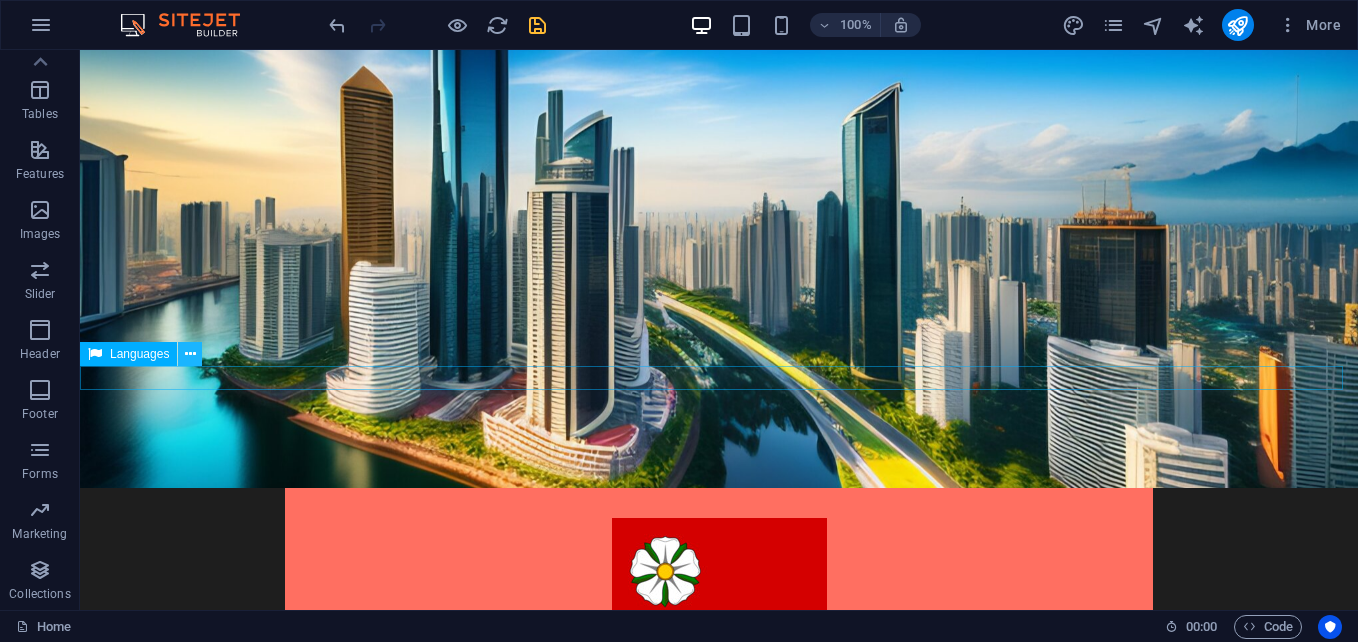 click at bounding box center (190, 354) 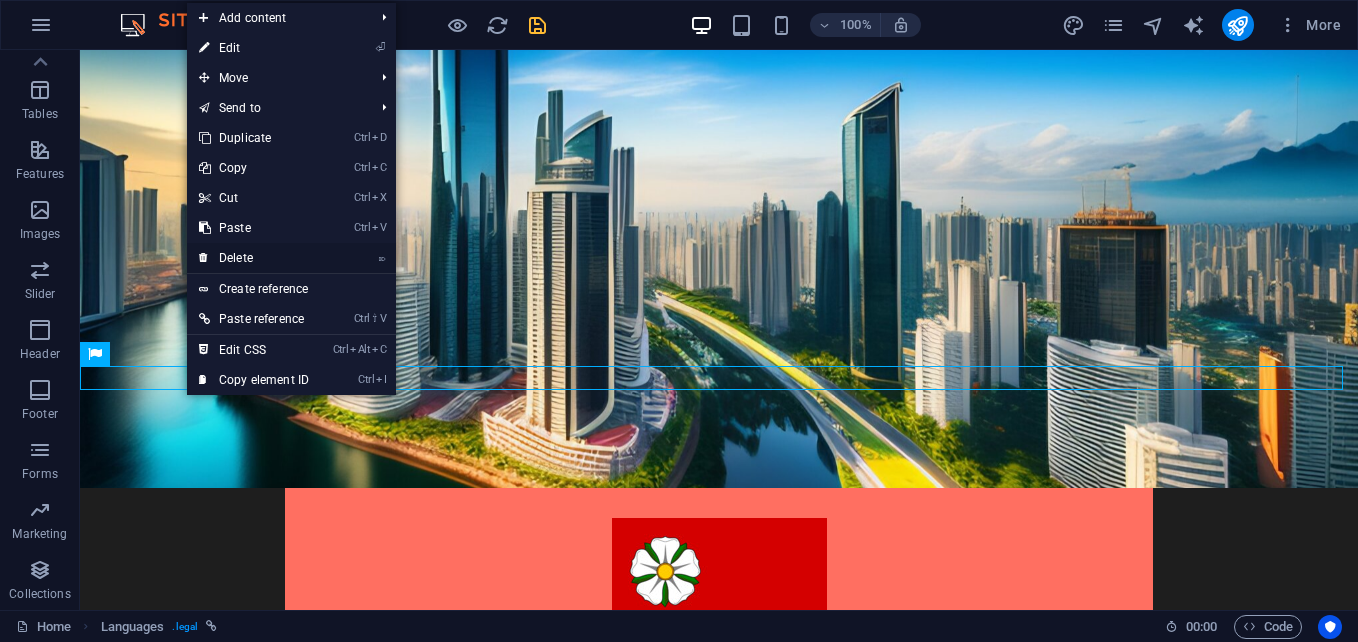 click on "⌦  Delete" at bounding box center (254, 258) 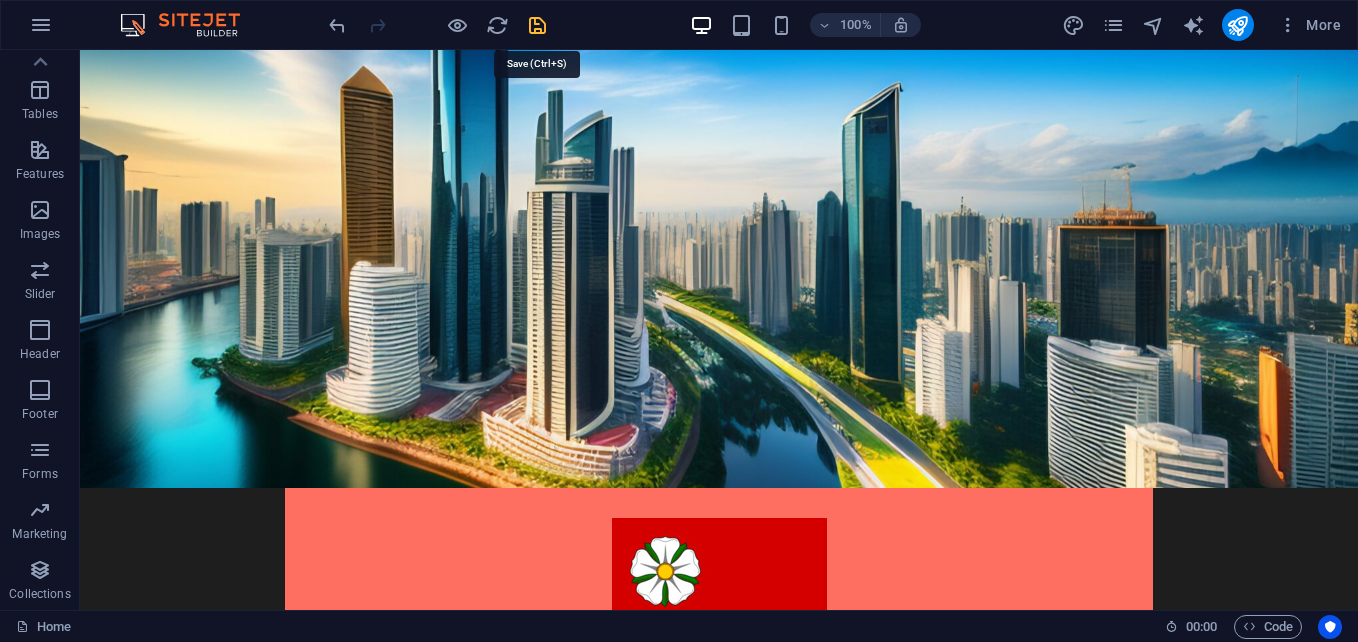 click at bounding box center (537, 25) 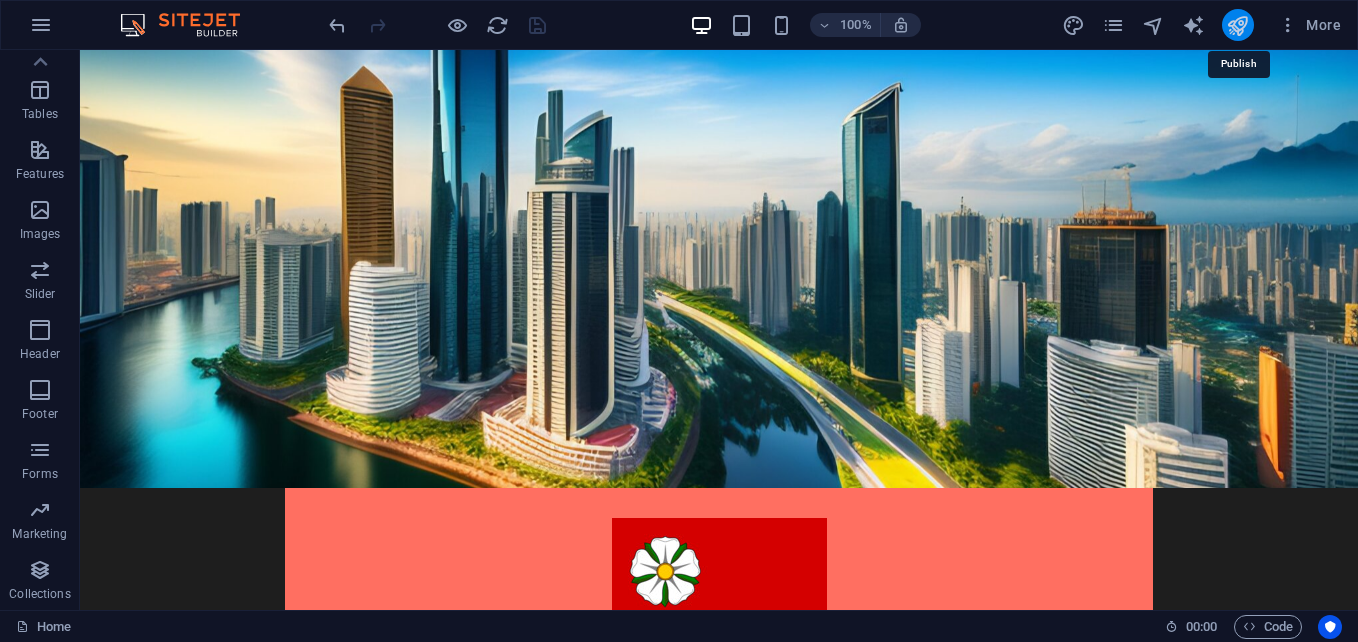 click at bounding box center [1237, 25] 